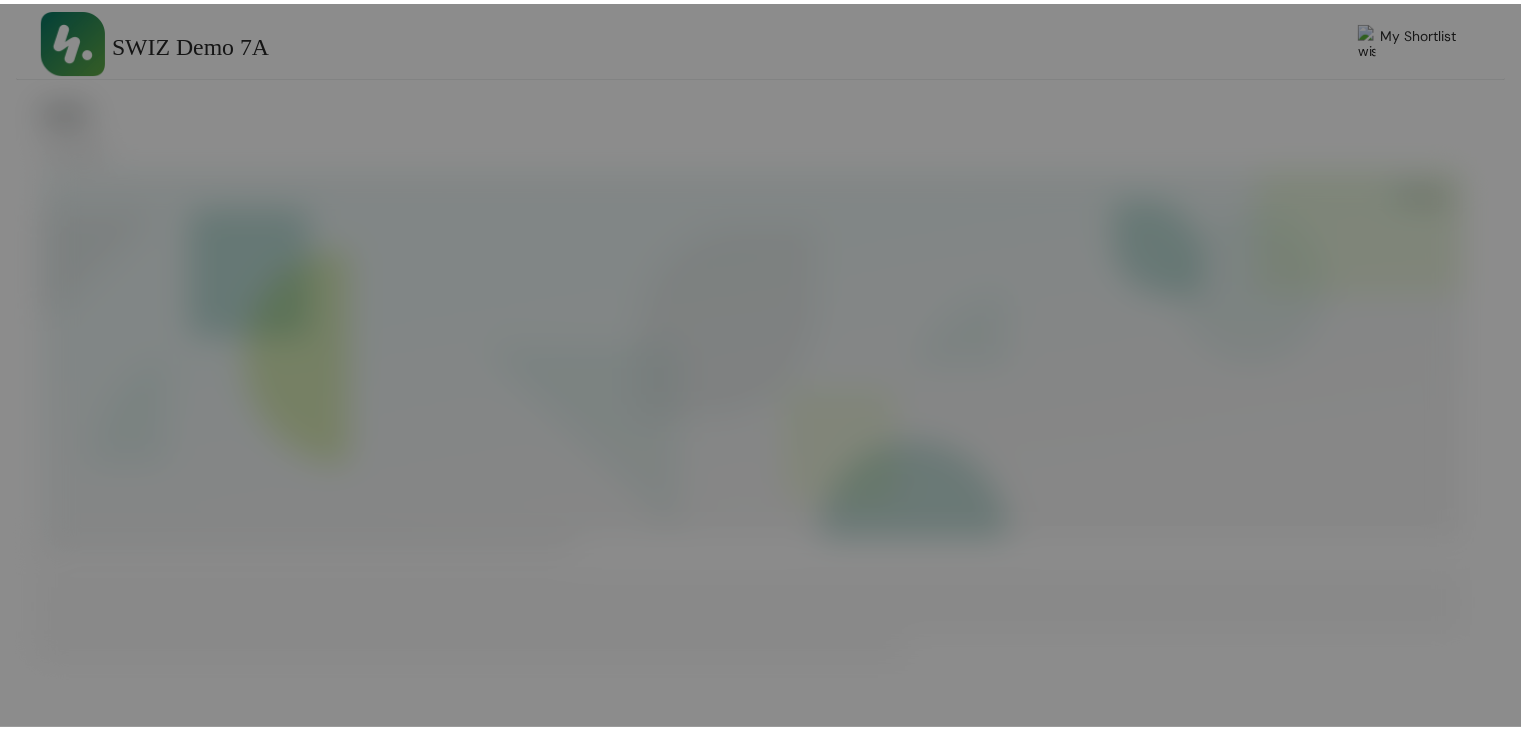 scroll, scrollTop: 0, scrollLeft: 0, axis: both 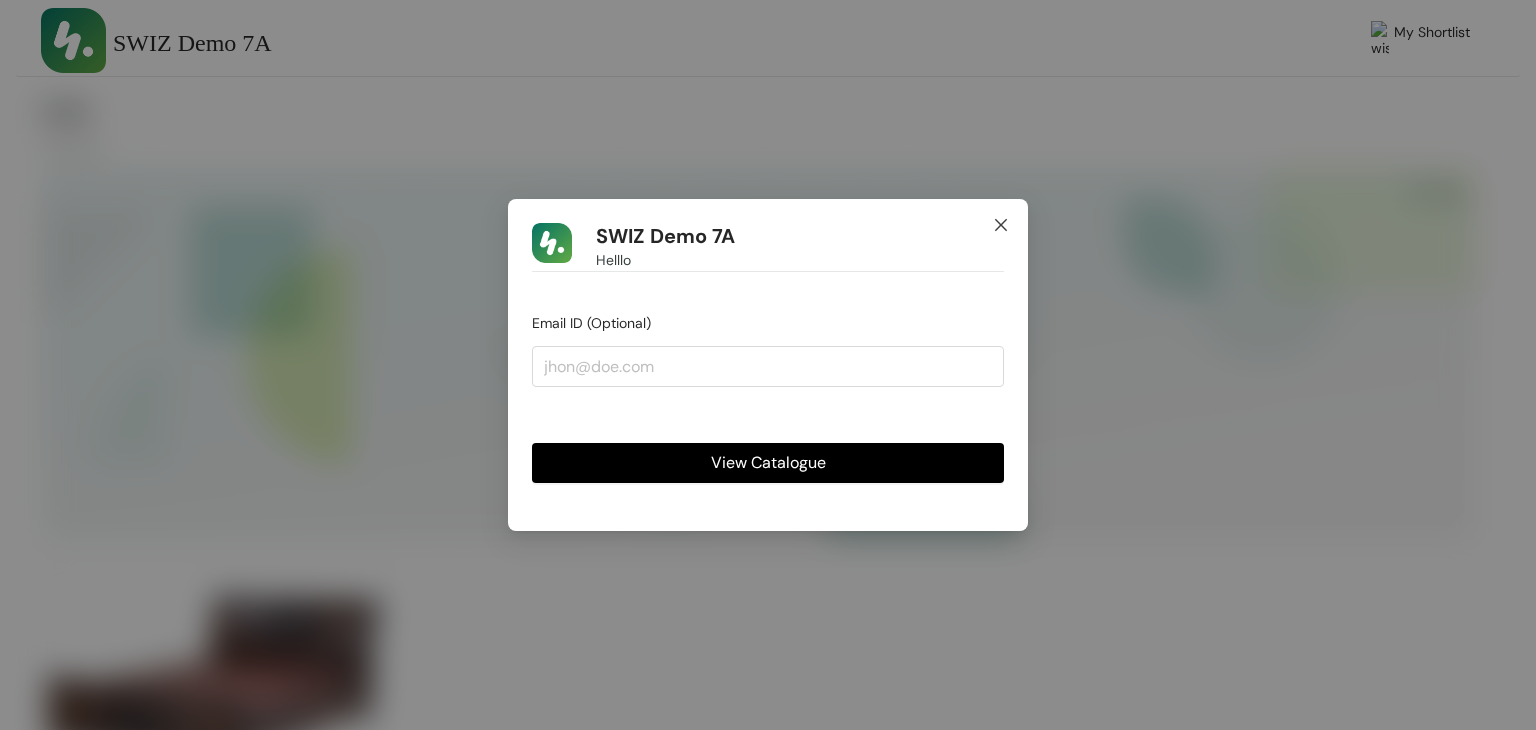 click 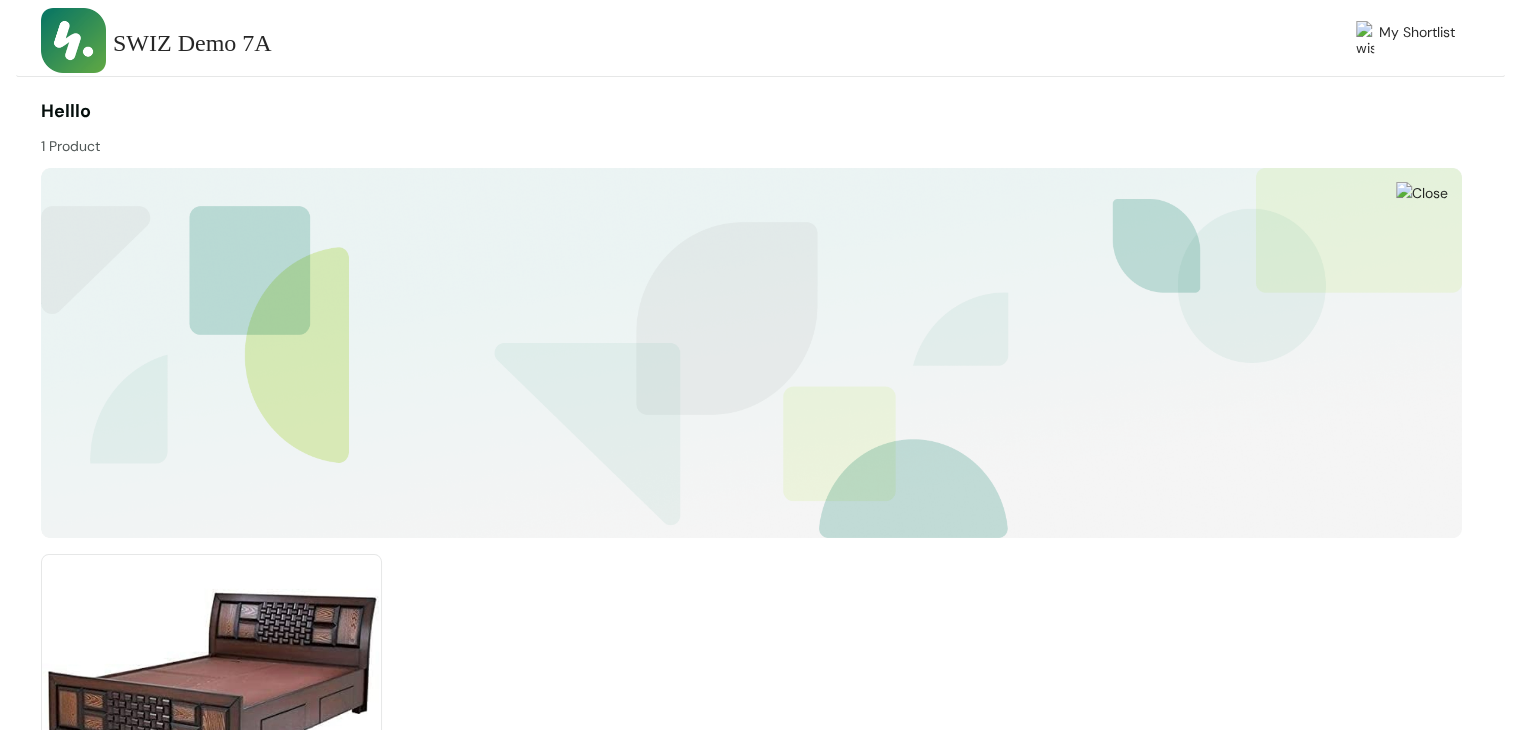 scroll, scrollTop: 211, scrollLeft: 0, axis: vertical 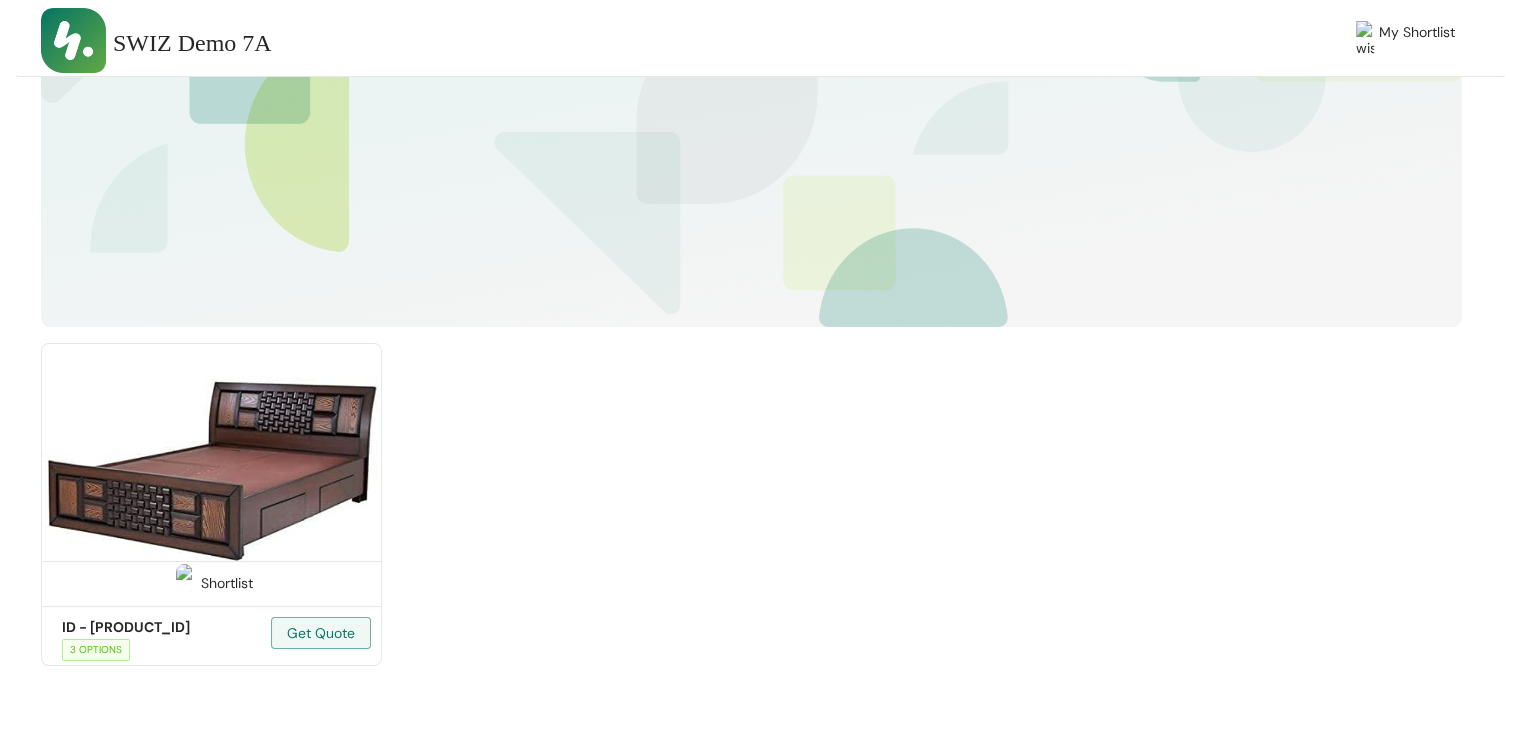 click at bounding box center [211, 471] 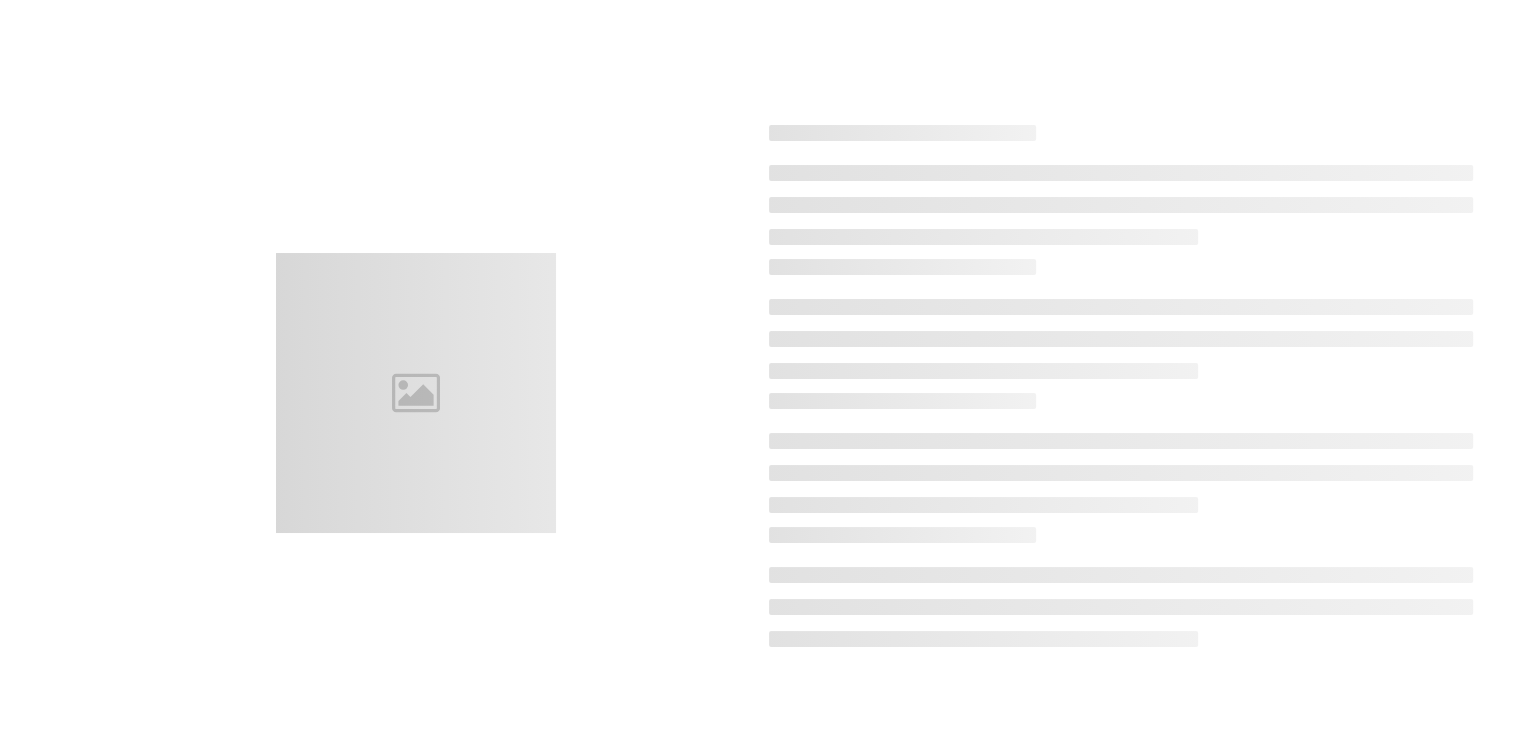 scroll, scrollTop: 0, scrollLeft: 0, axis: both 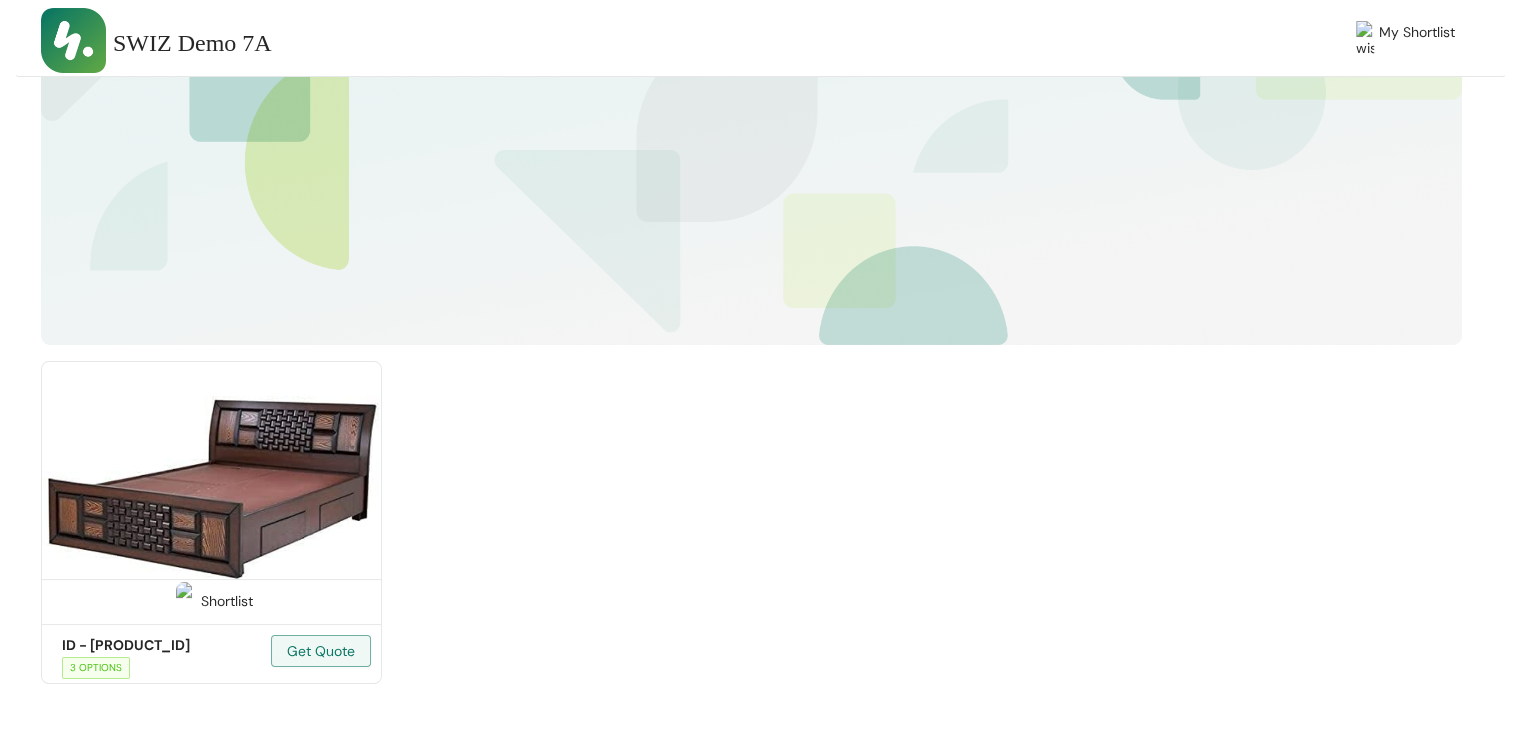 click at bounding box center [211, 489] 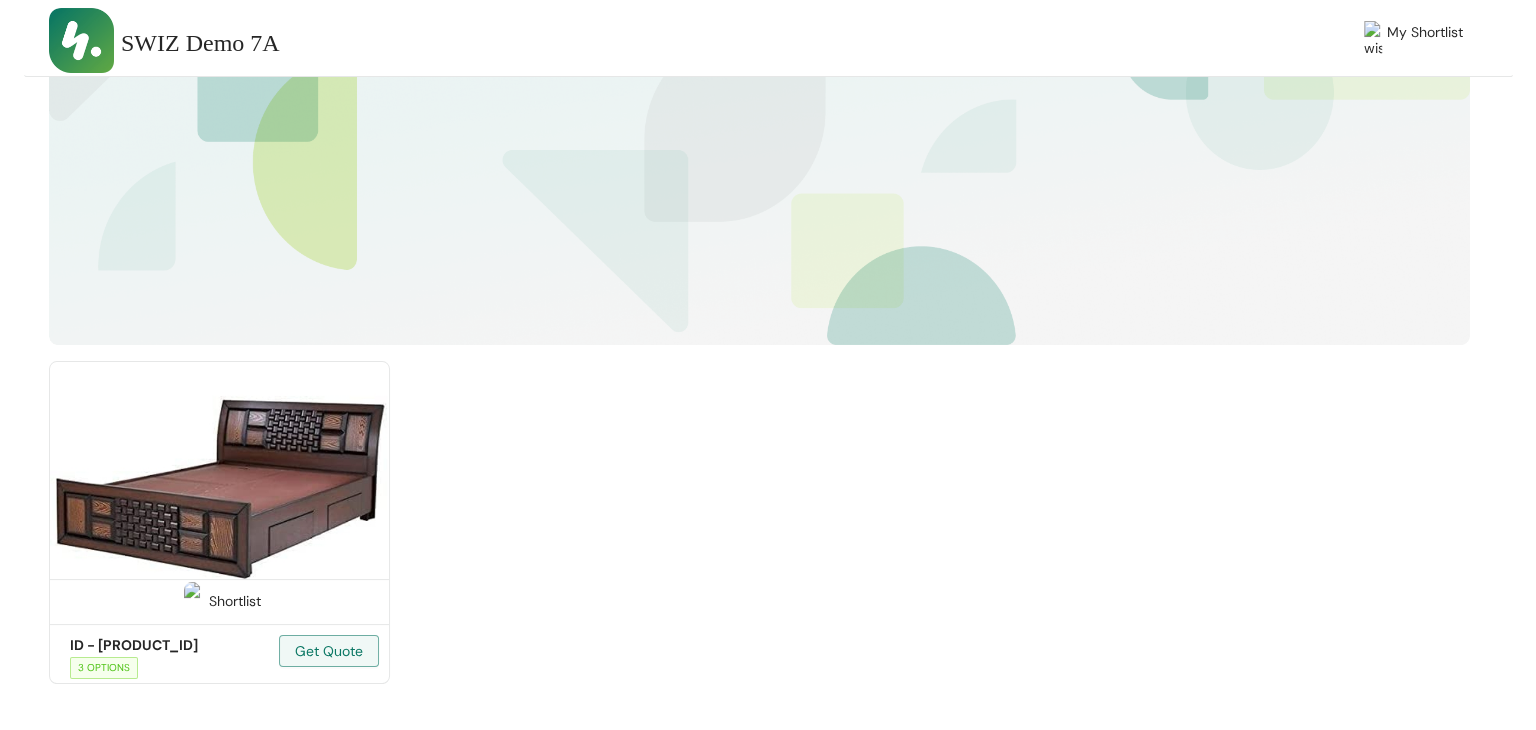 scroll, scrollTop: 0, scrollLeft: 0, axis: both 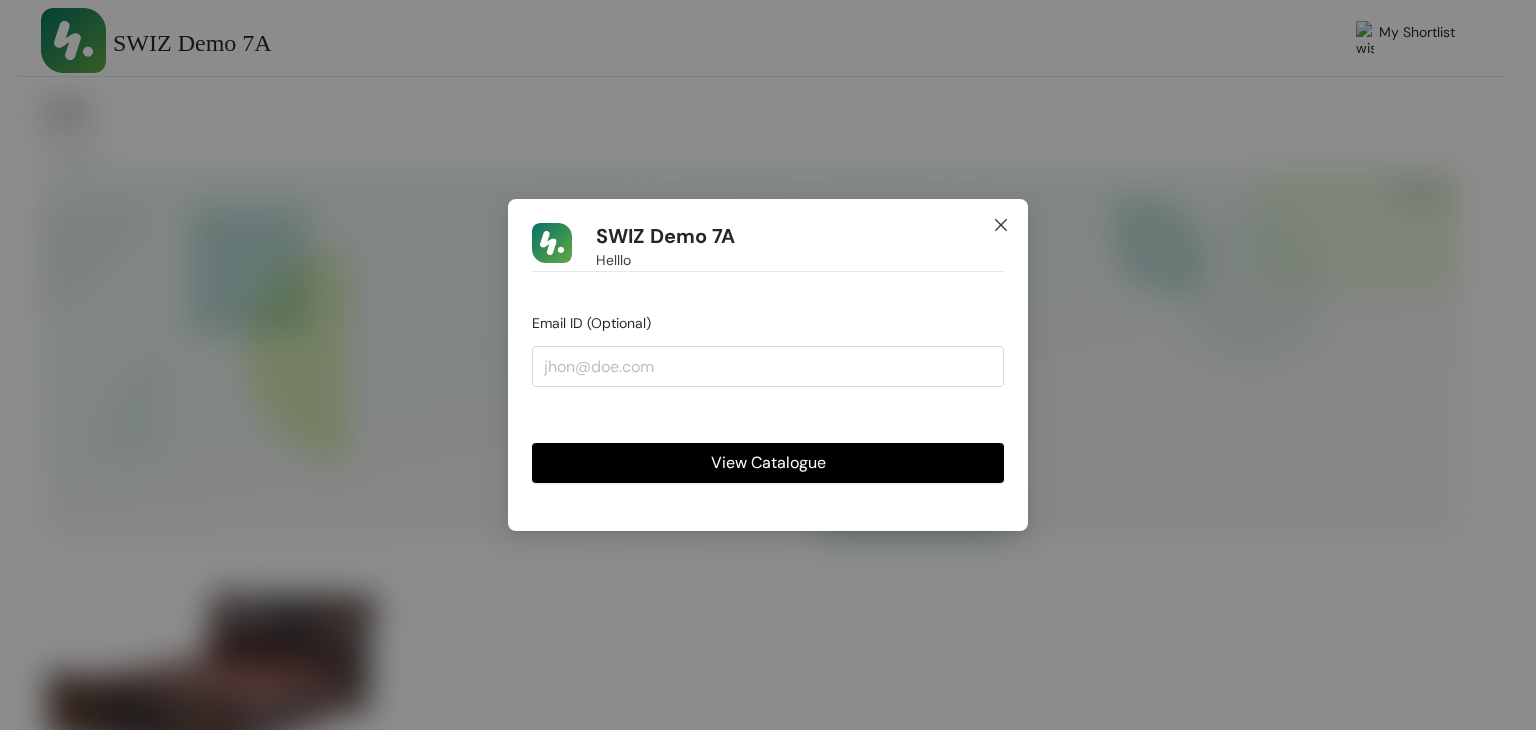 click 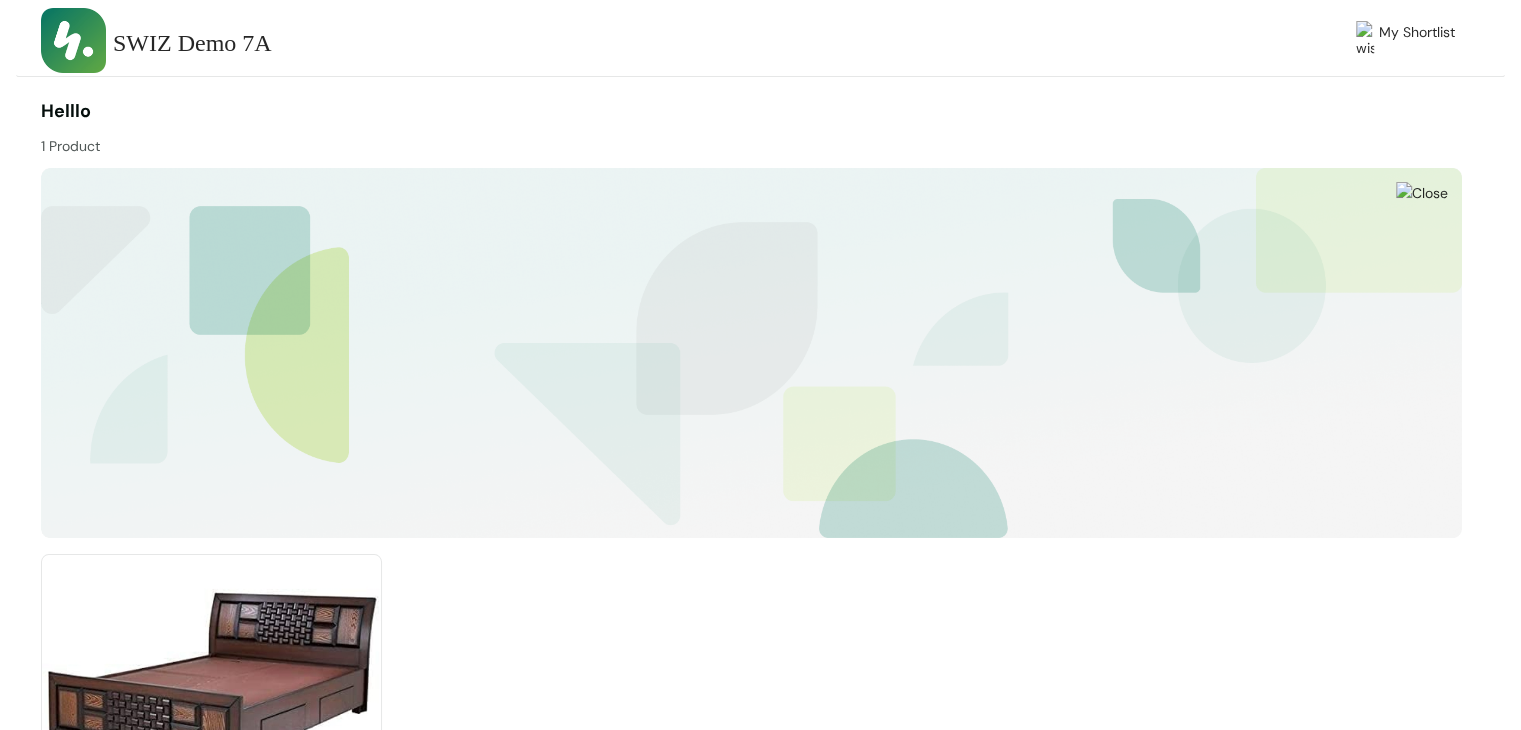 scroll, scrollTop: 211, scrollLeft: 0, axis: vertical 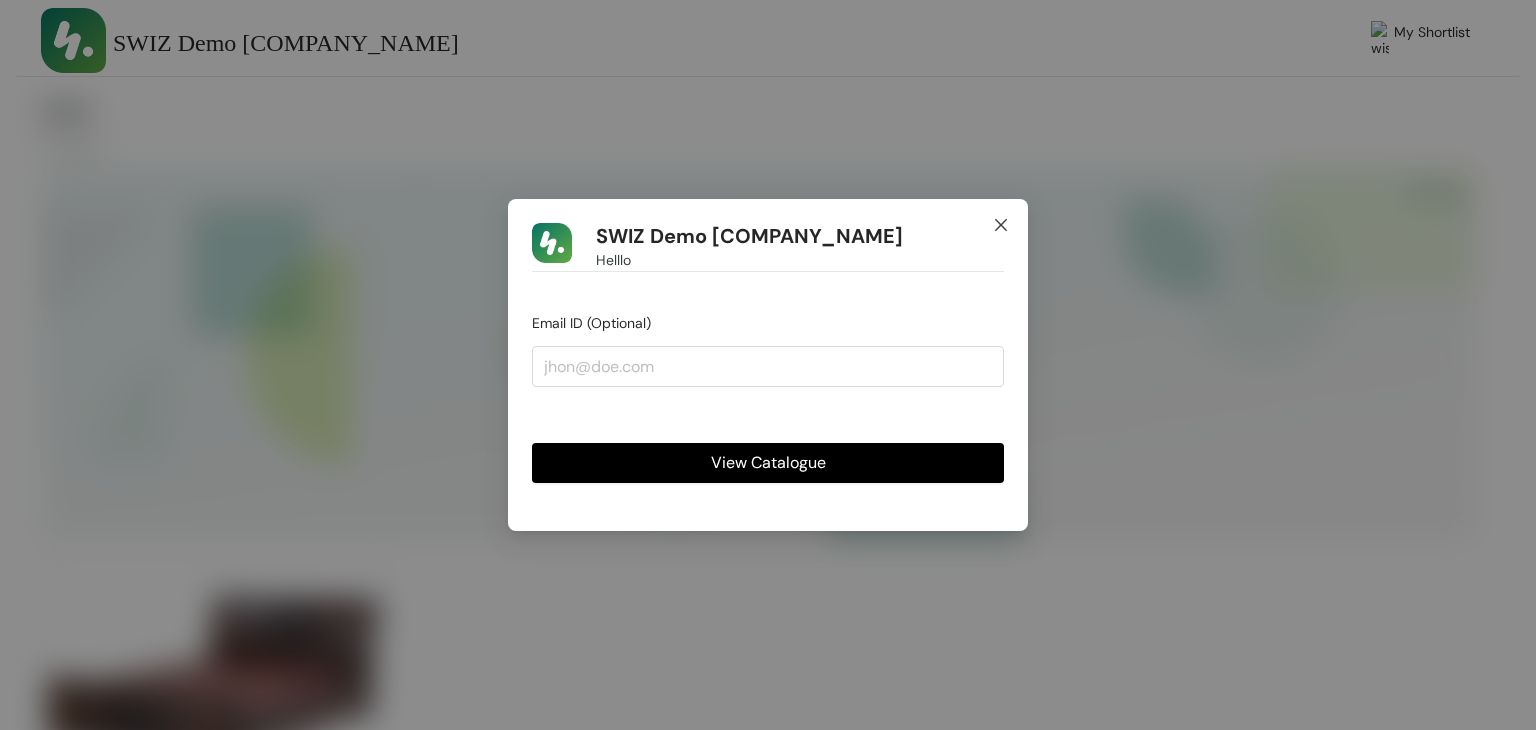 click at bounding box center (1001, 226) 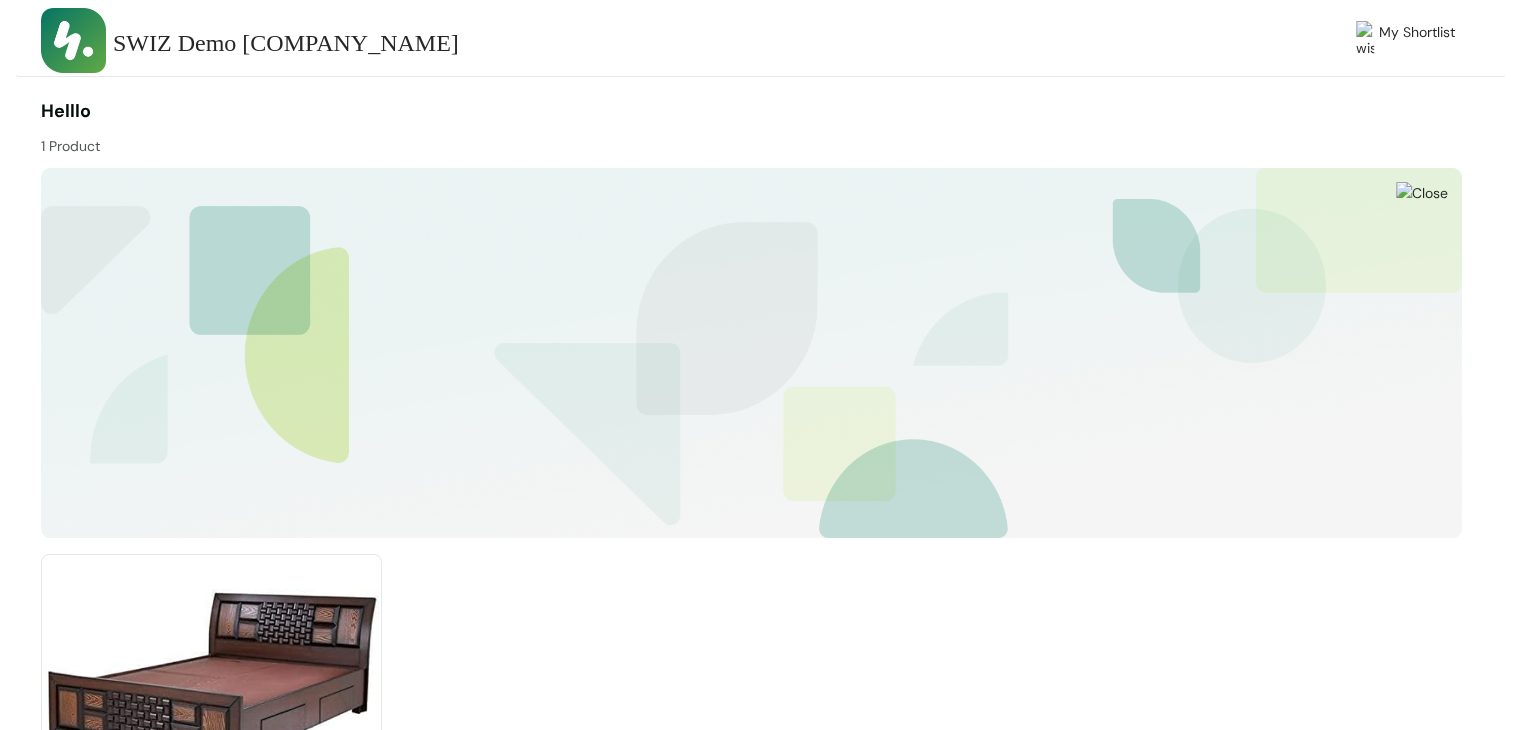 click at bounding box center (211, 682) 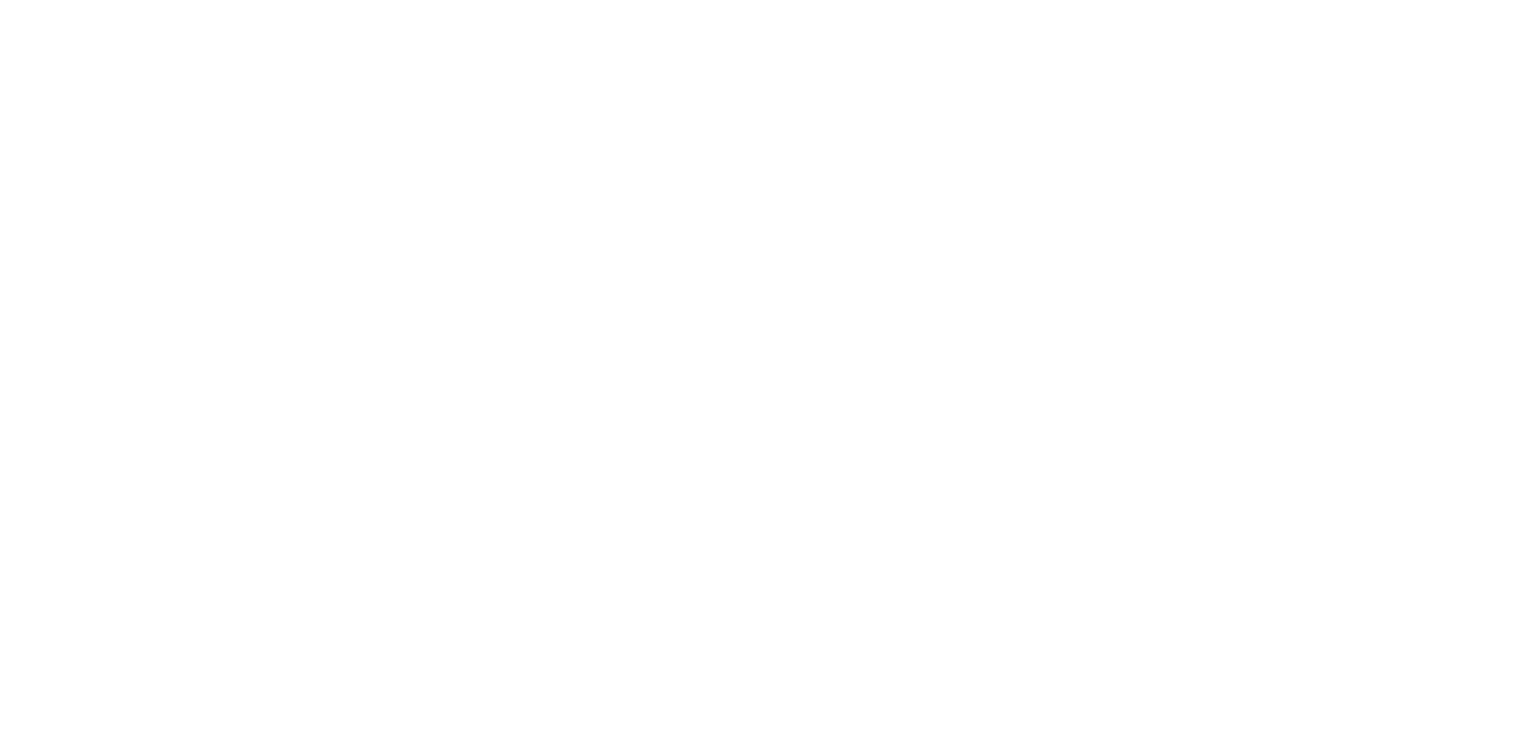 scroll, scrollTop: 0, scrollLeft: 0, axis: both 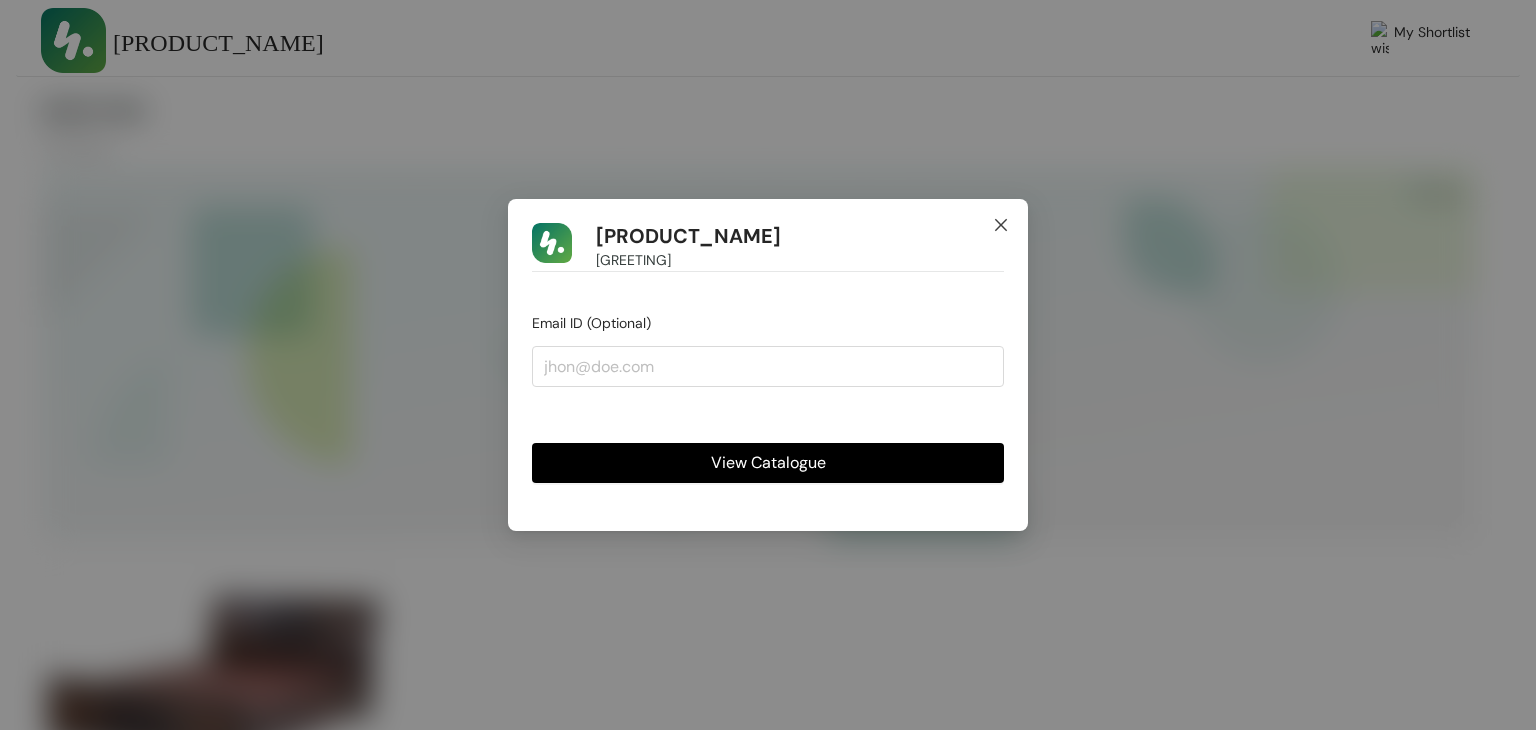 click 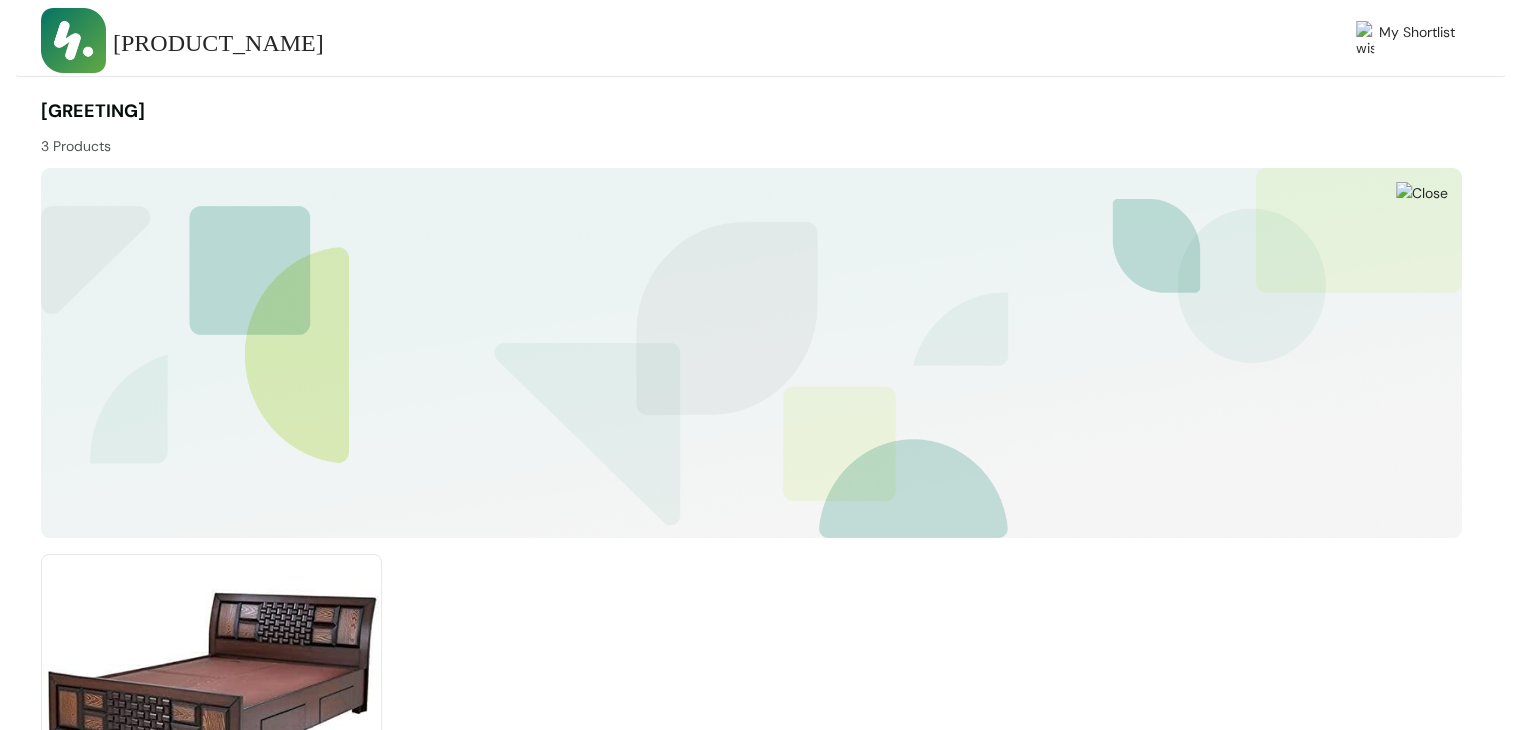 click at bounding box center (211, 682) 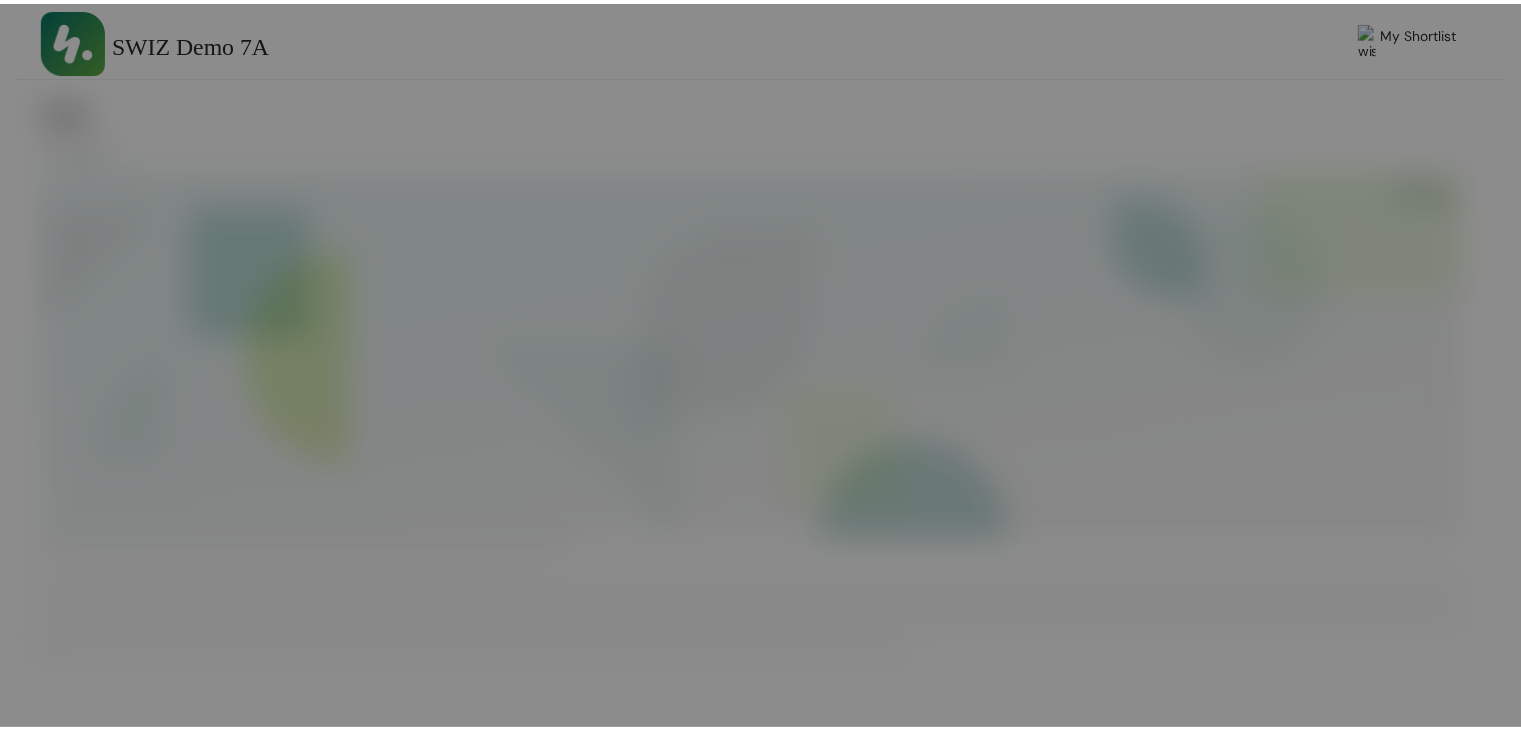 scroll, scrollTop: 0, scrollLeft: 0, axis: both 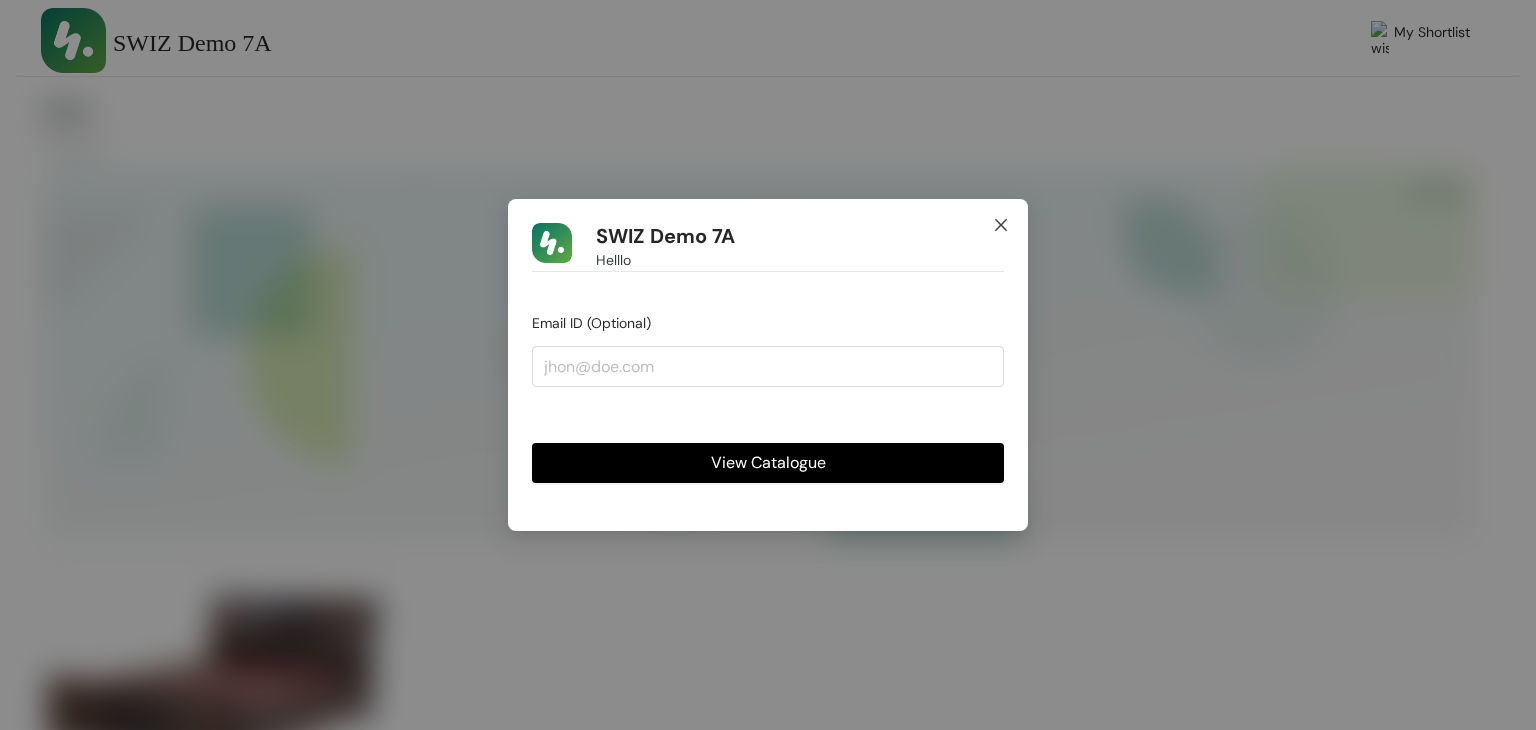 click 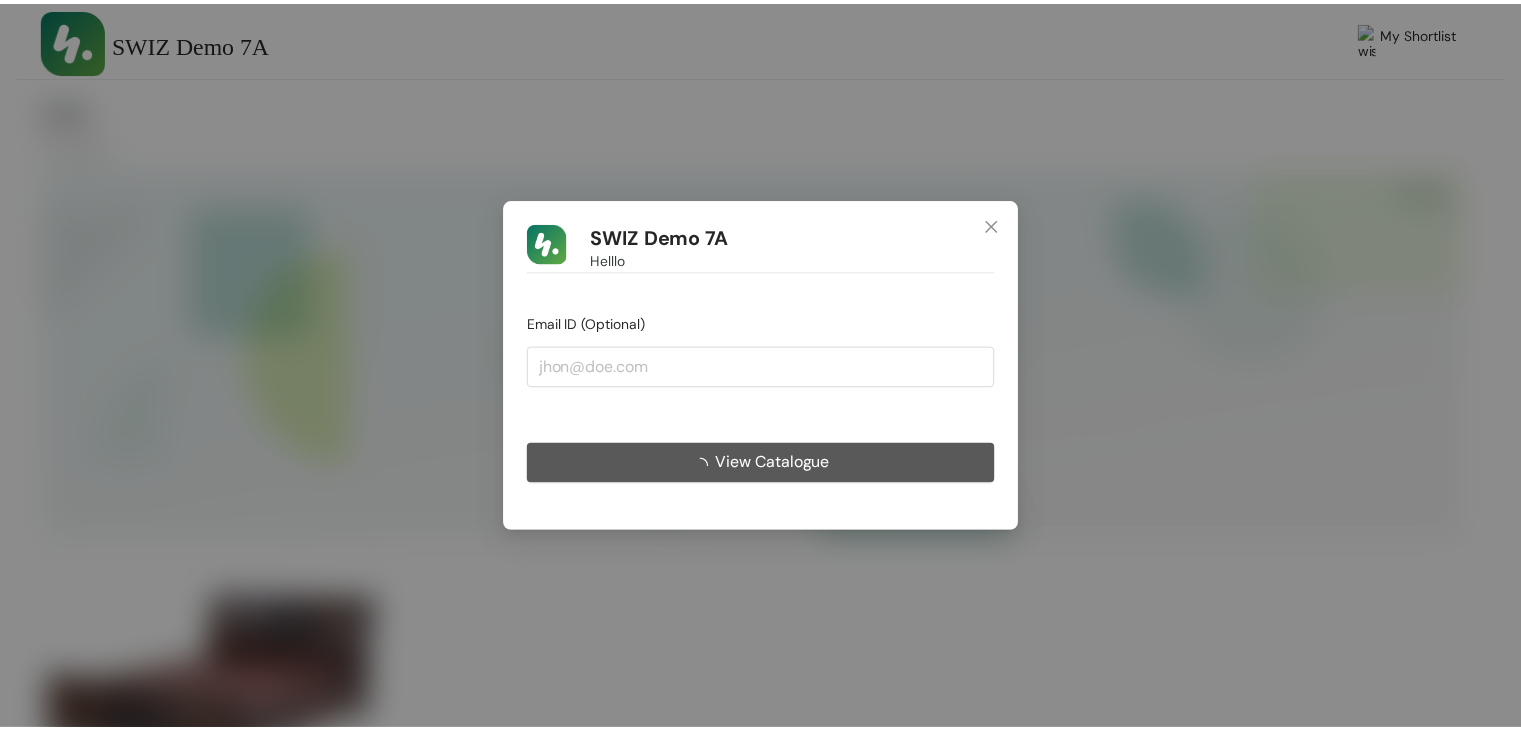 scroll, scrollTop: 0, scrollLeft: 0, axis: both 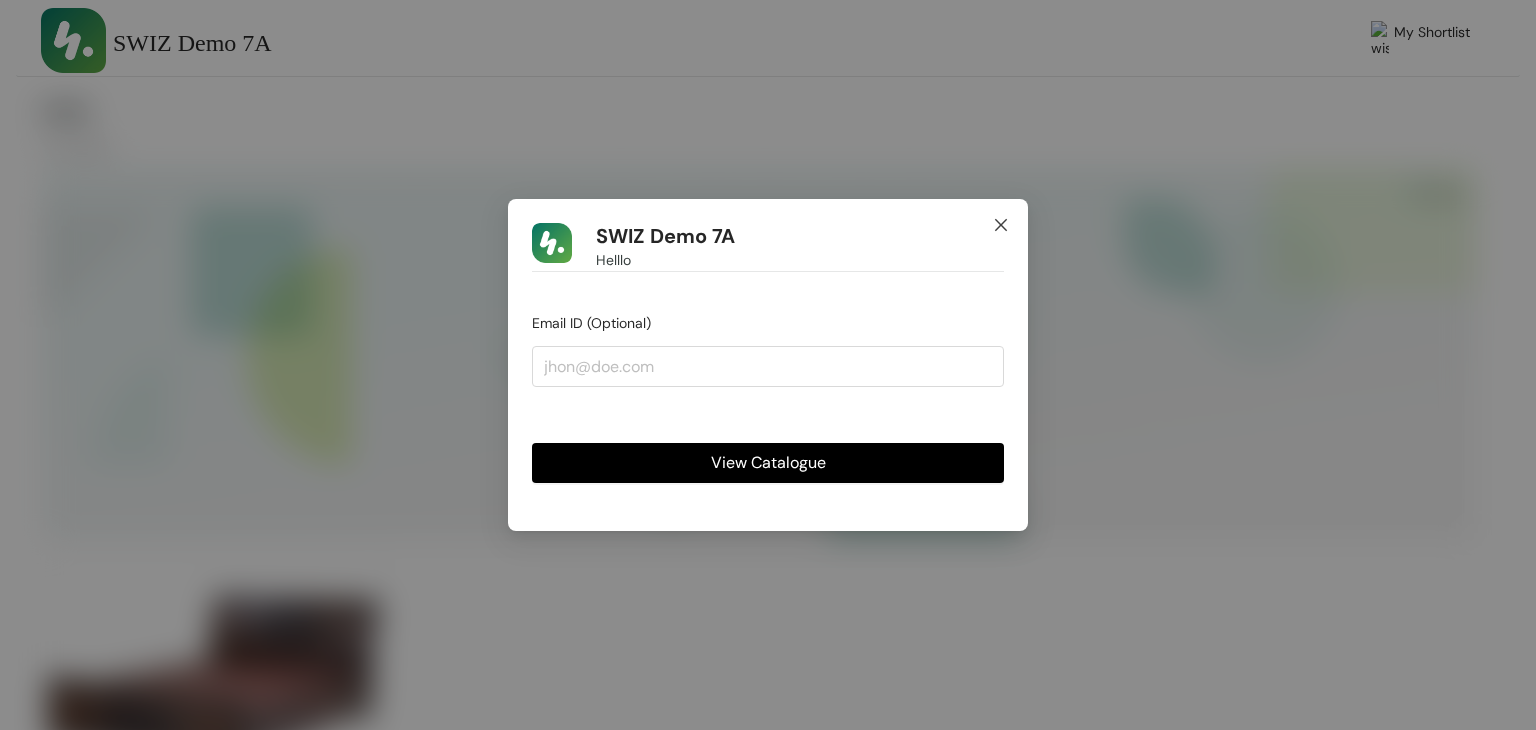 click 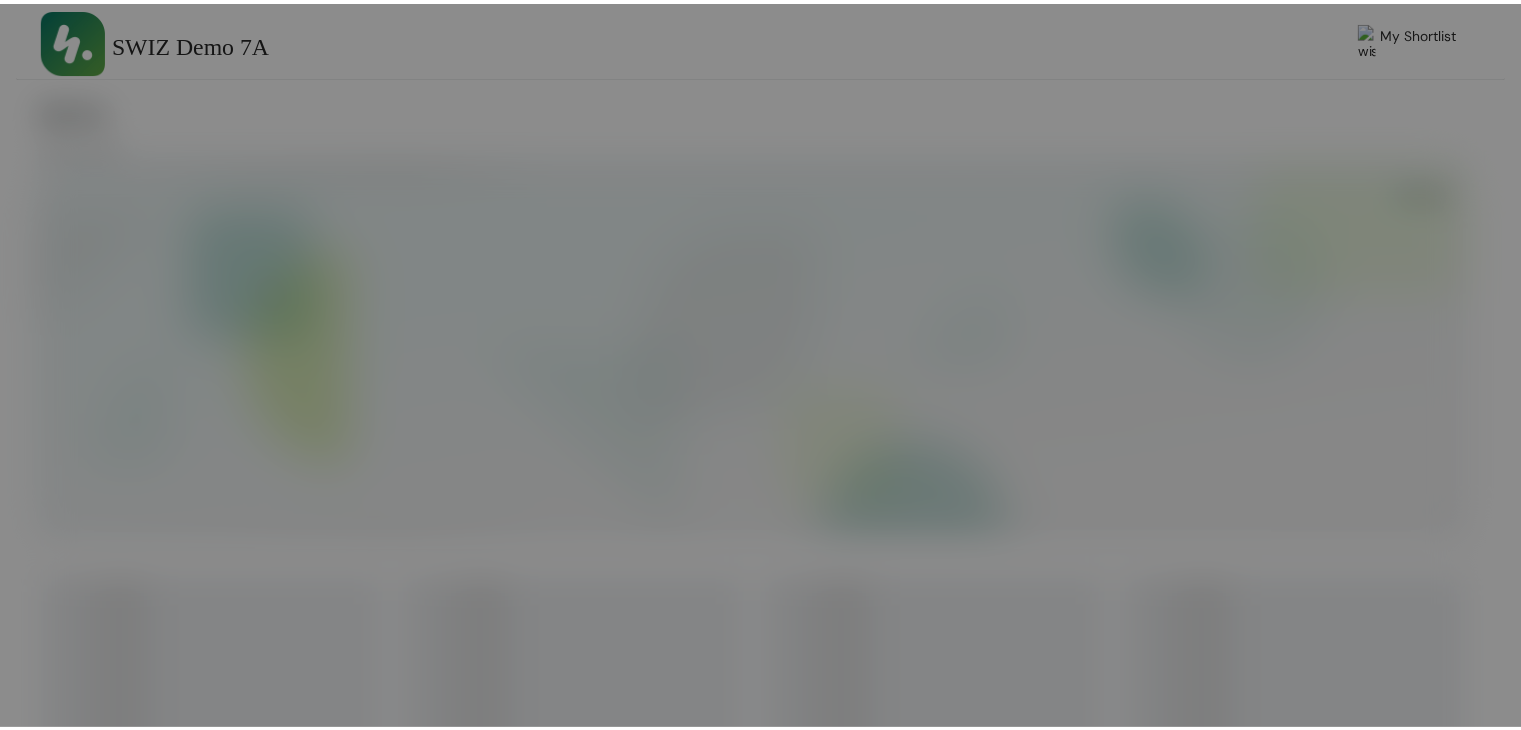 scroll, scrollTop: 0, scrollLeft: 0, axis: both 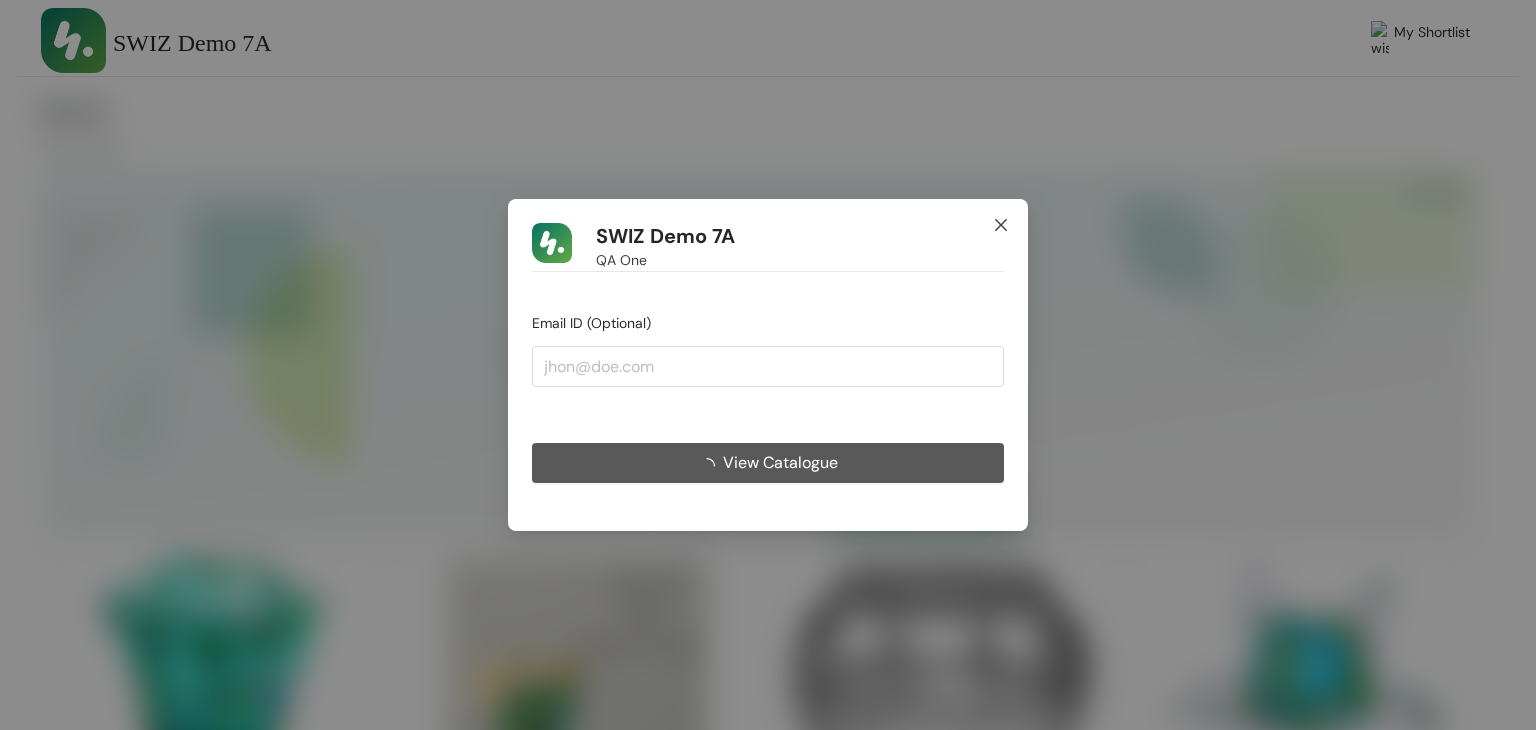 click at bounding box center [1001, 226] 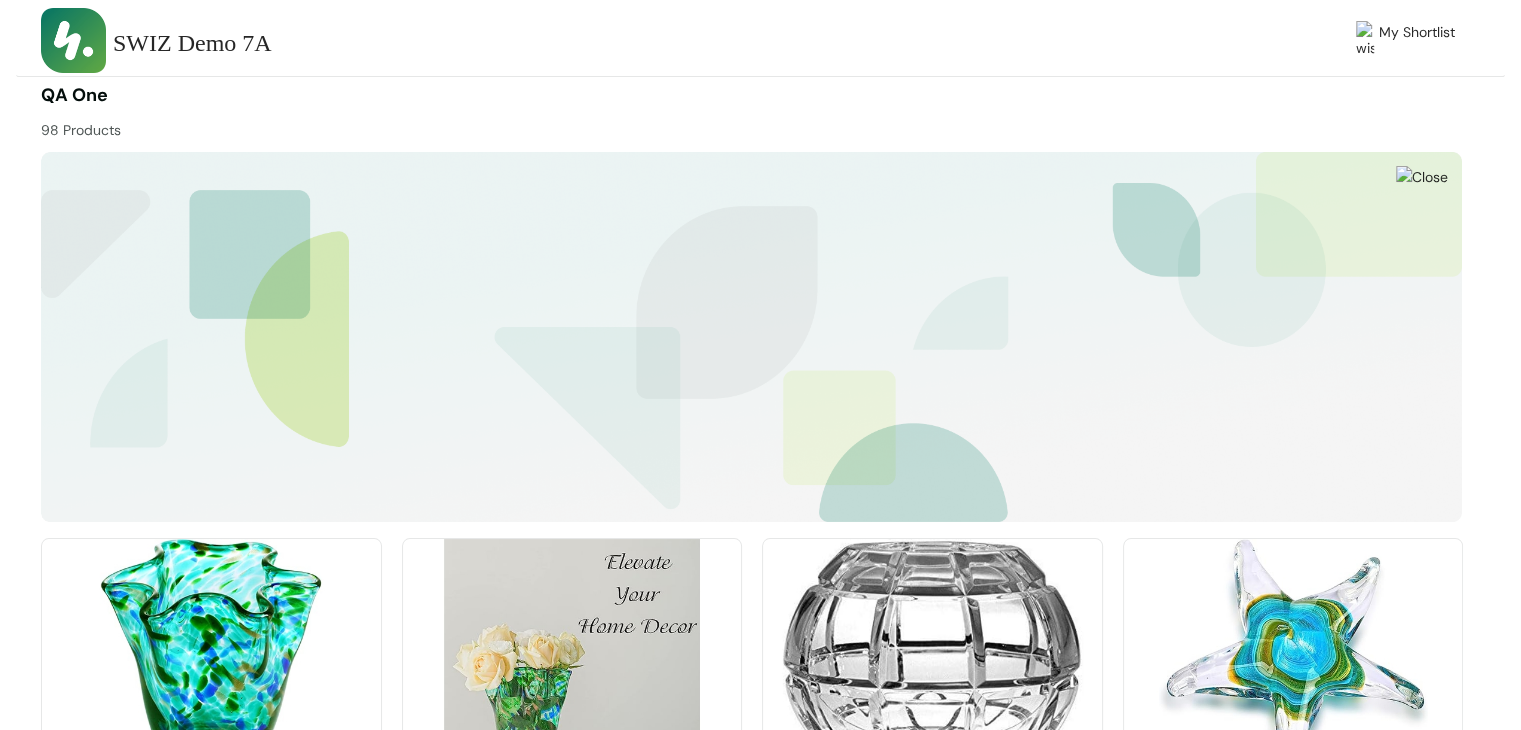 scroll, scrollTop: 0, scrollLeft: 0, axis: both 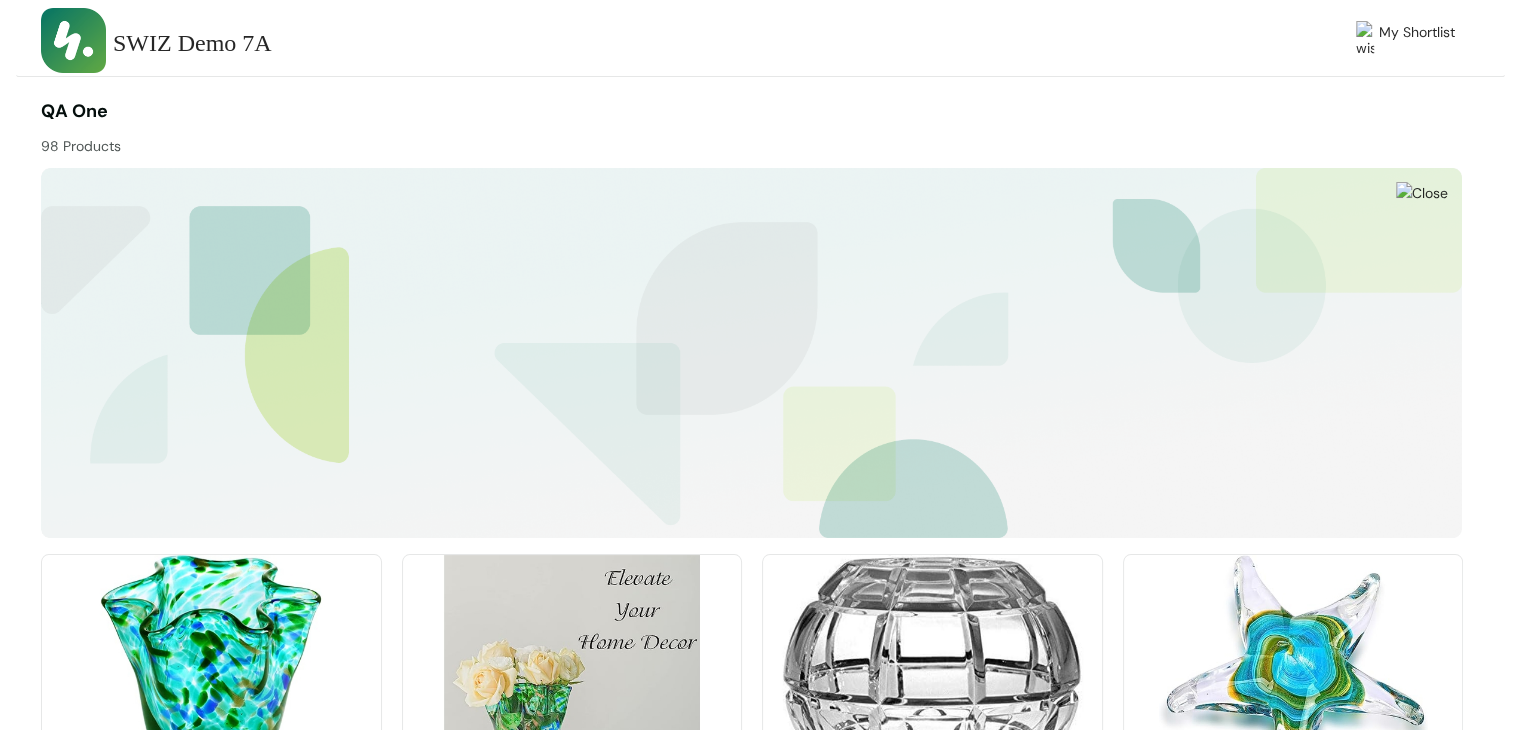 click at bounding box center (752, 352) 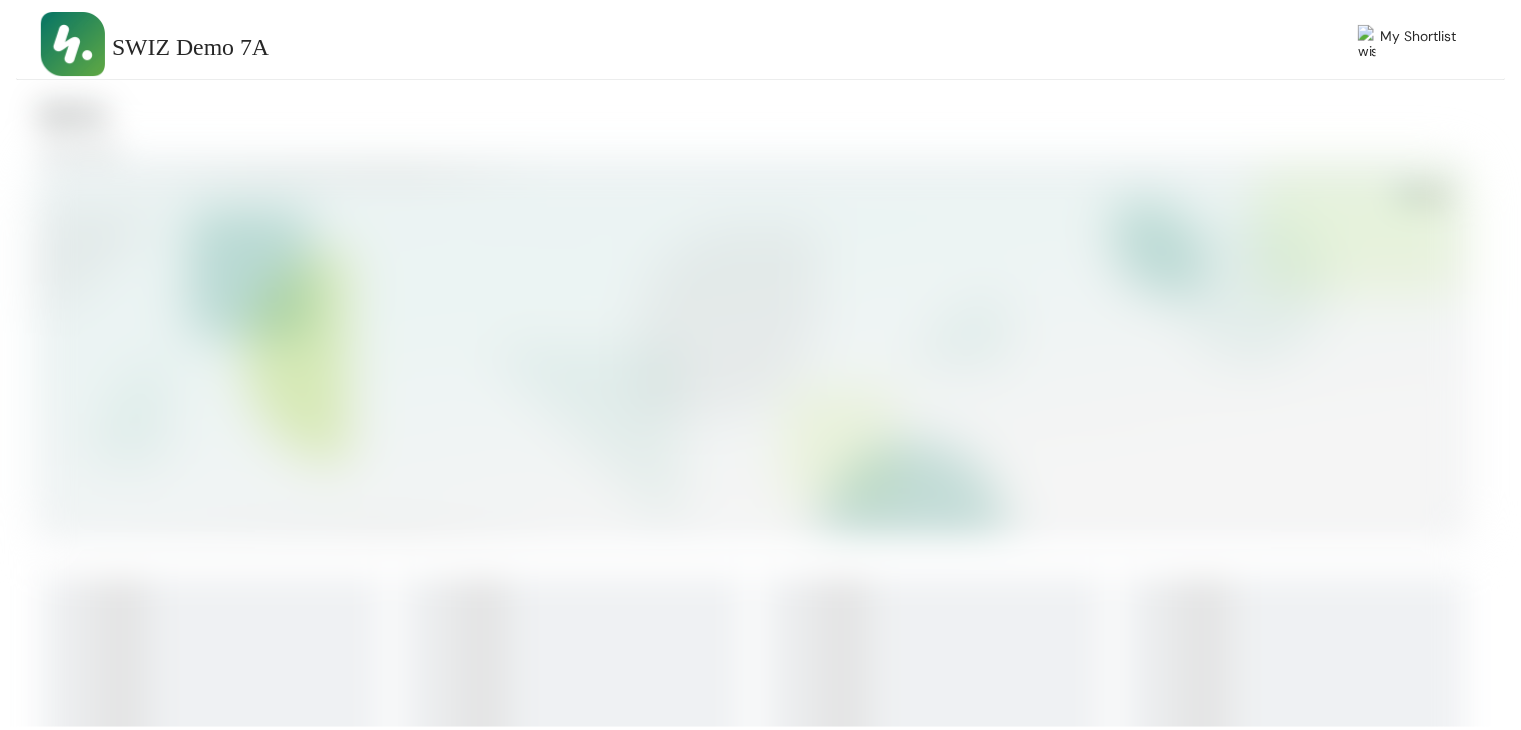 scroll, scrollTop: 0, scrollLeft: 0, axis: both 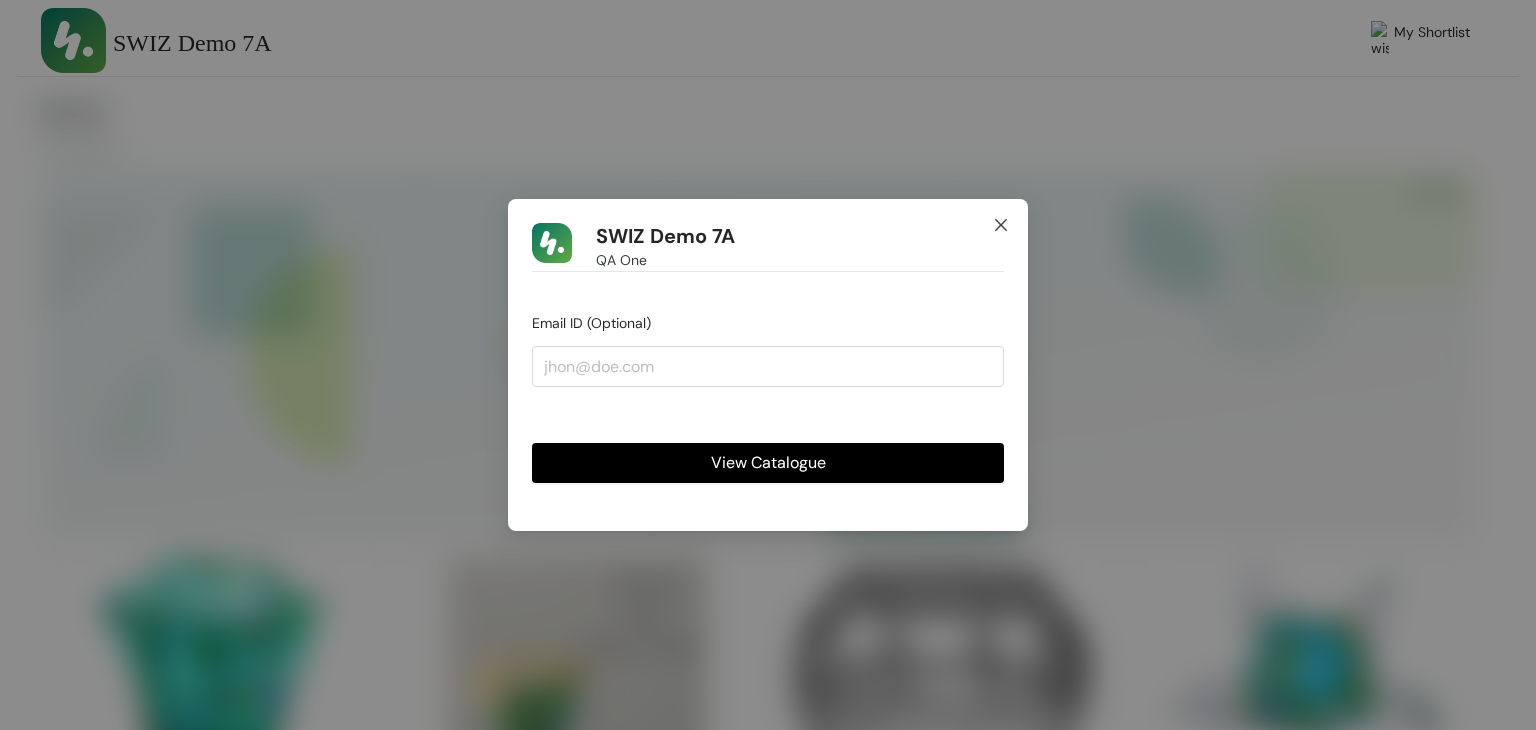 click 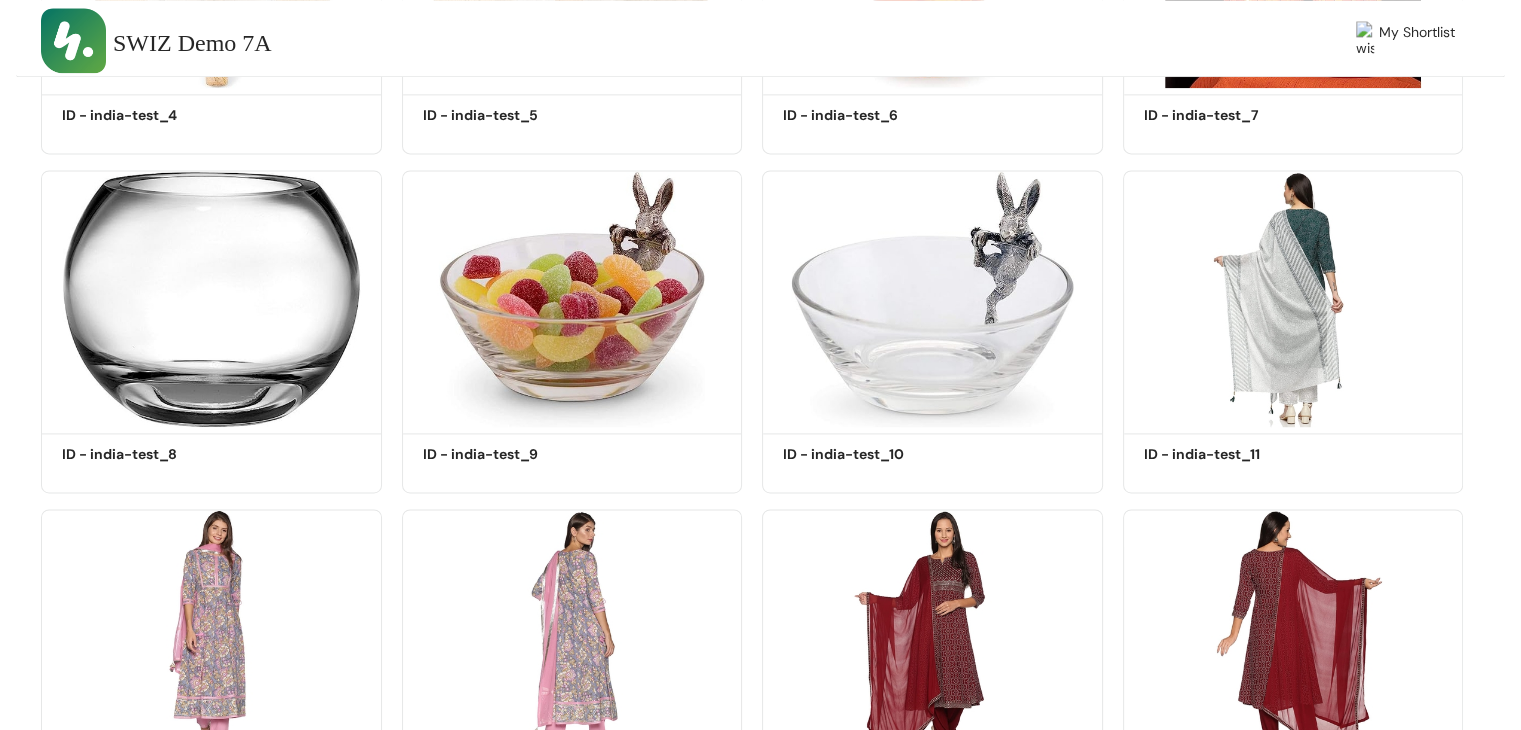 scroll, scrollTop: 2920, scrollLeft: 0, axis: vertical 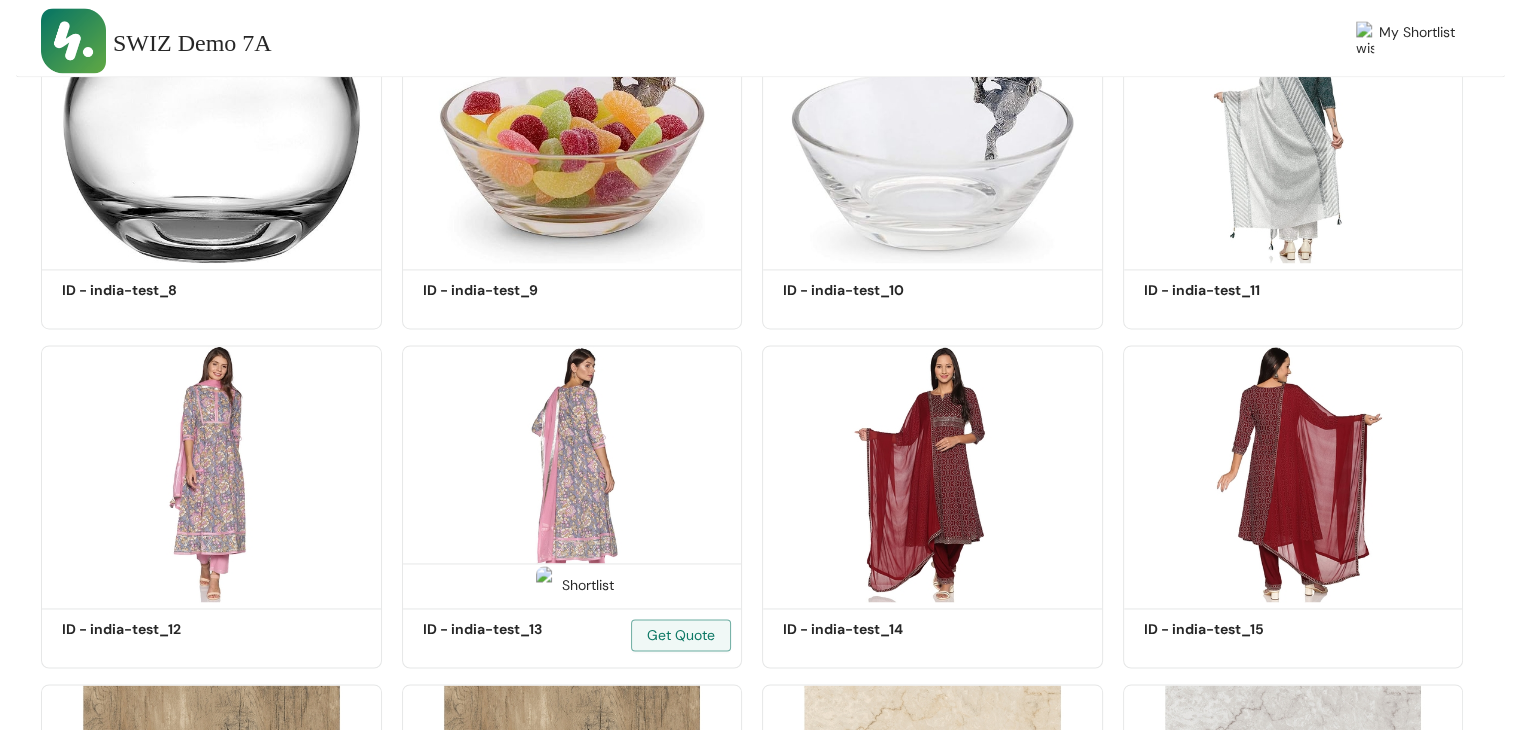 click at bounding box center [572, 473] 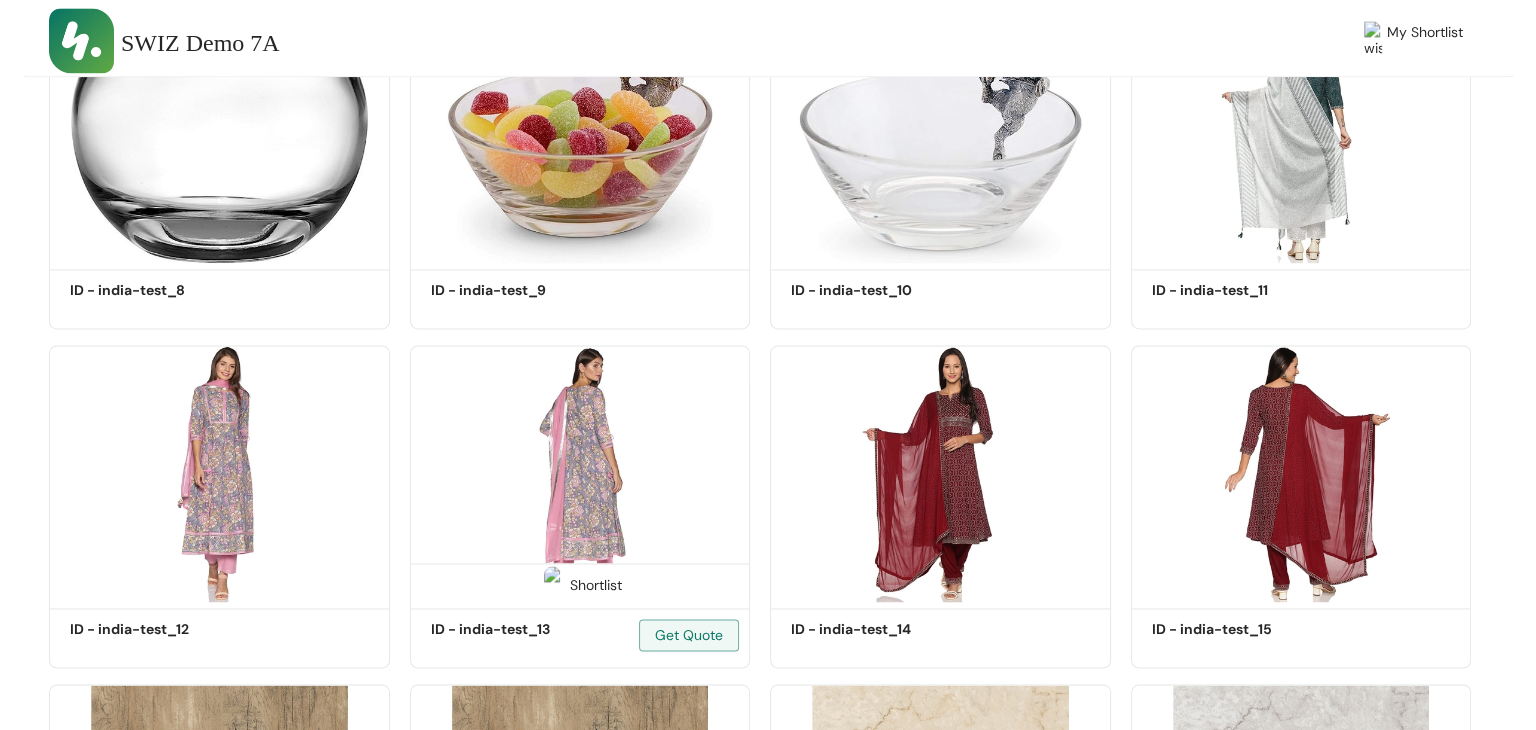 scroll, scrollTop: 0, scrollLeft: 0, axis: both 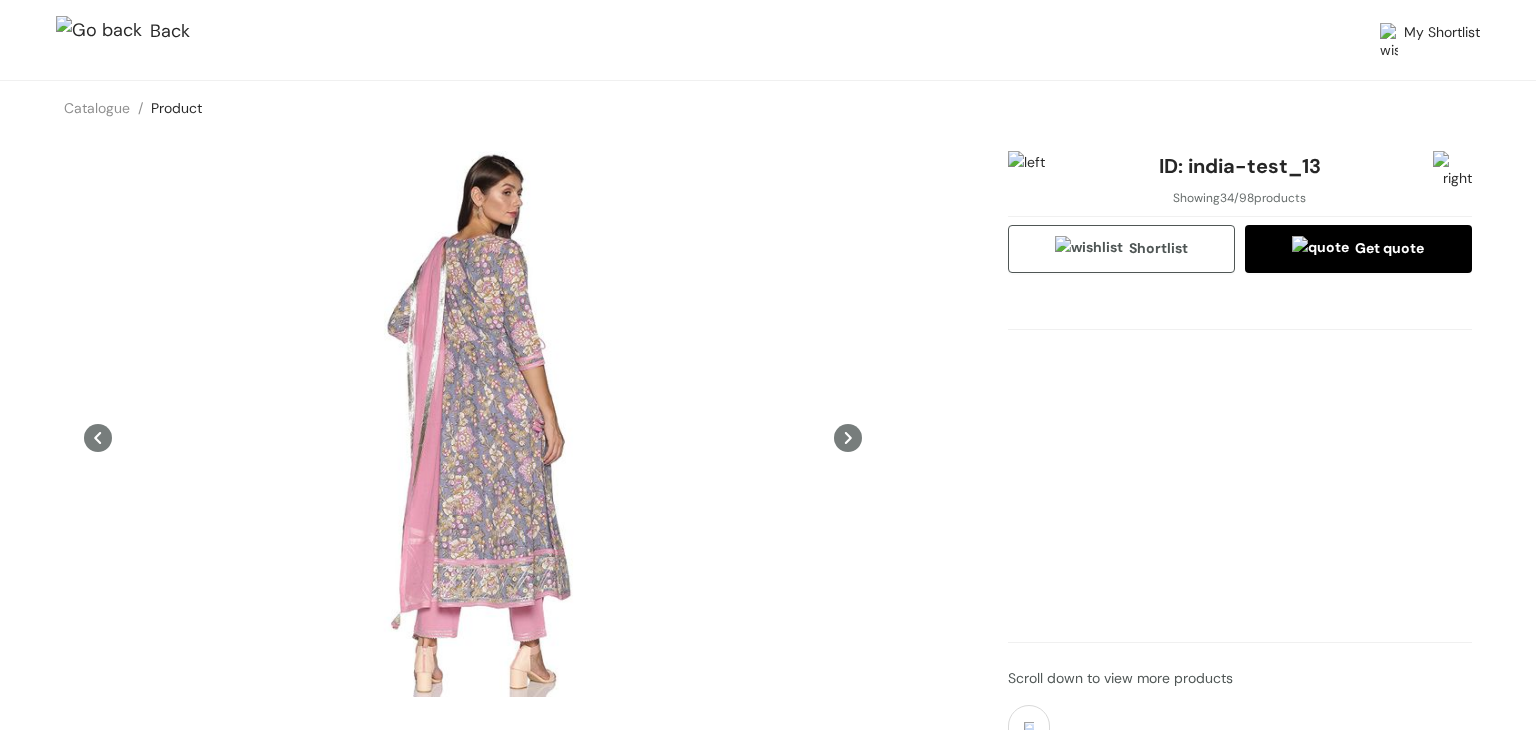 click on "ID: india-test_13   Showing  34  /  98  products Shortlist Get quote Scroll down to view more products" at bounding box center [768, 502] 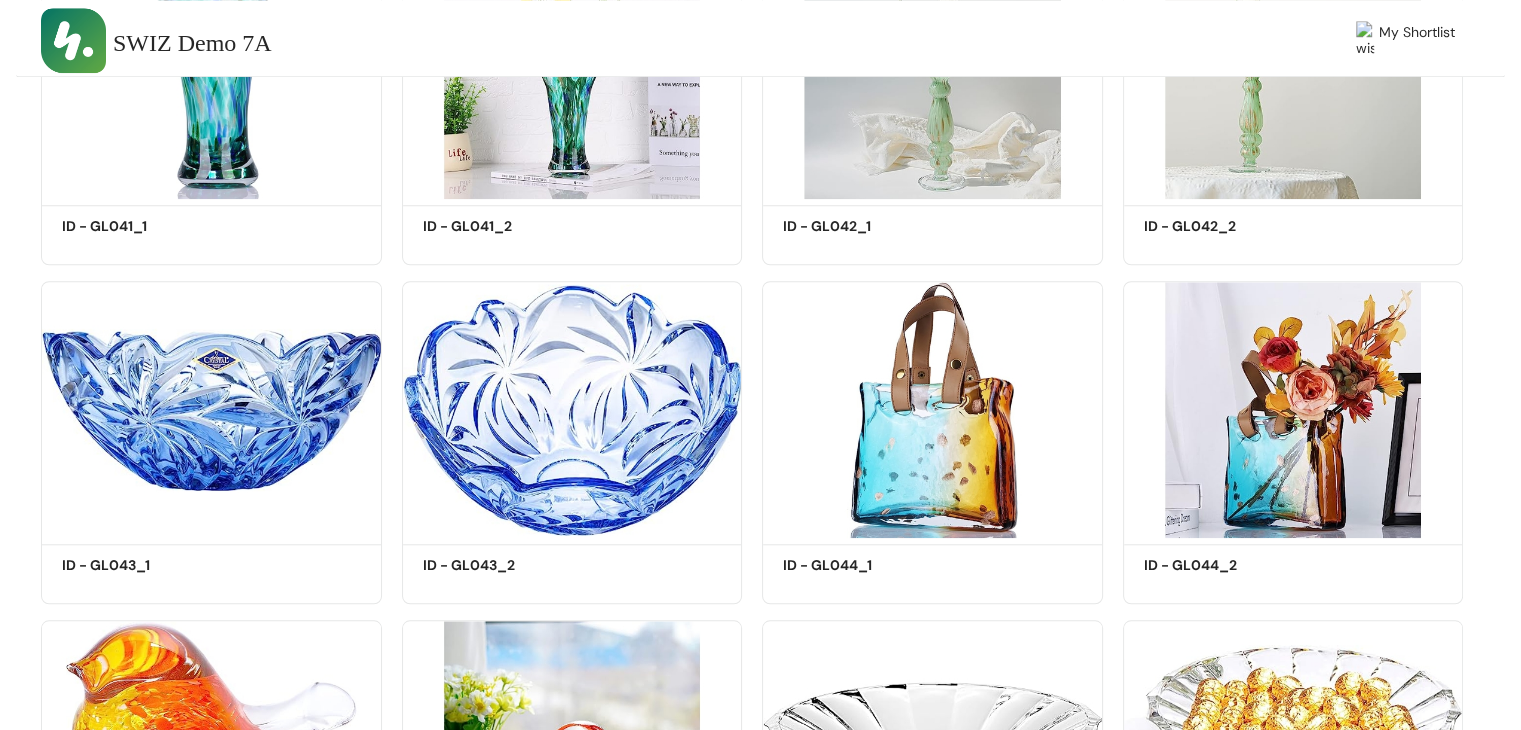 scroll, scrollTop: 1628, scrollLeft: 0, axis: vertical 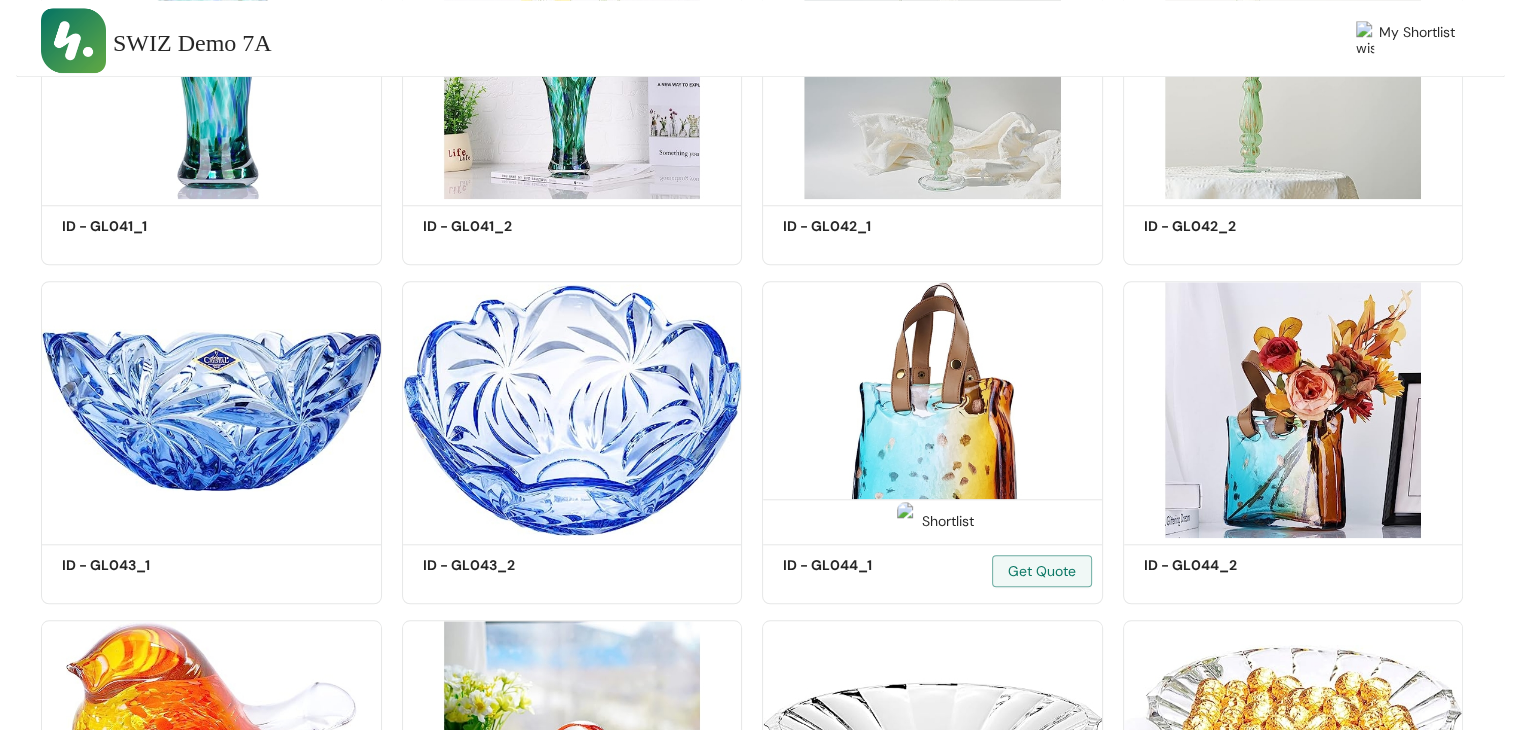 click at bounding box center (932, 409) 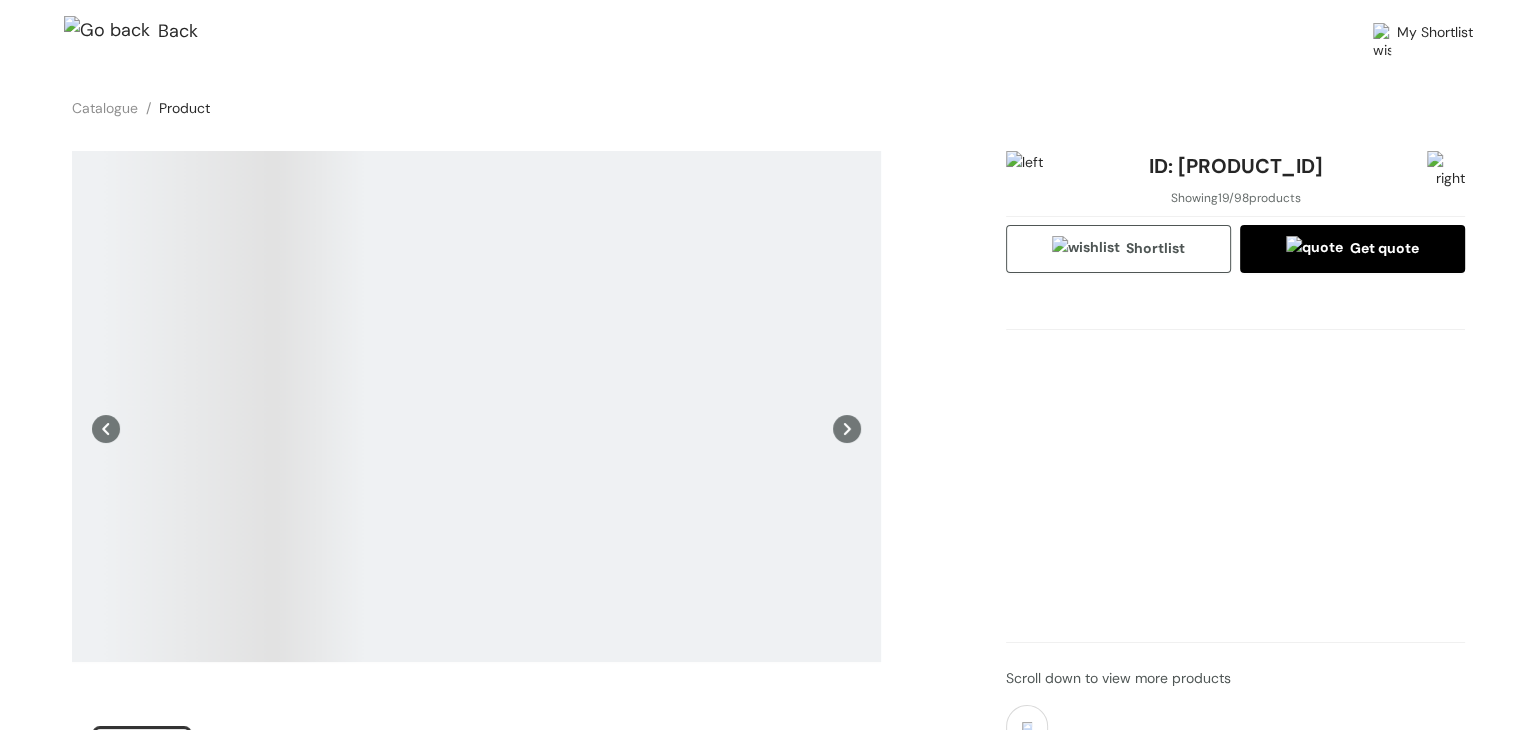 scroll, scrollTop: 0, scrollLeft: 0, axis: both 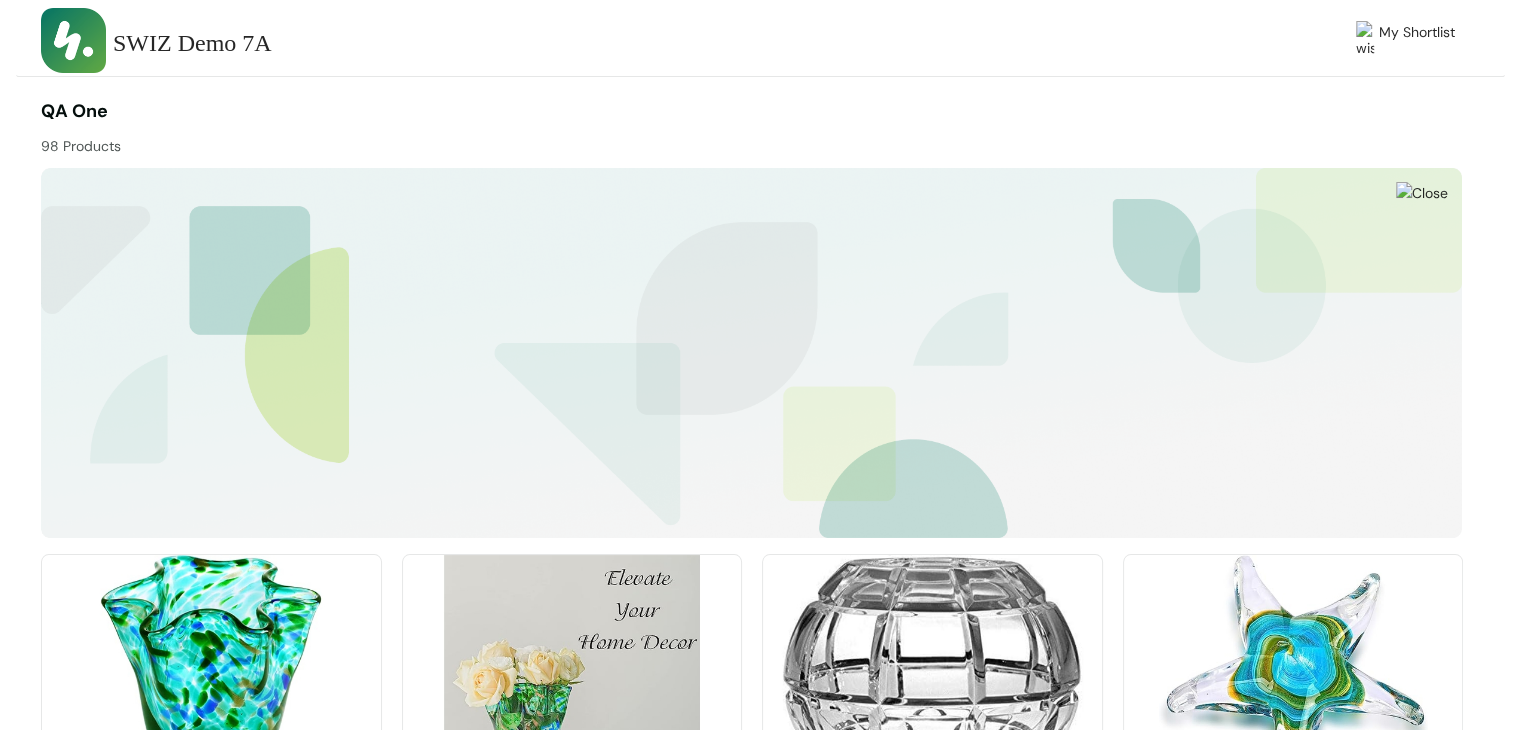 click on "My Shortlist" at bounding box center (1417, 40) 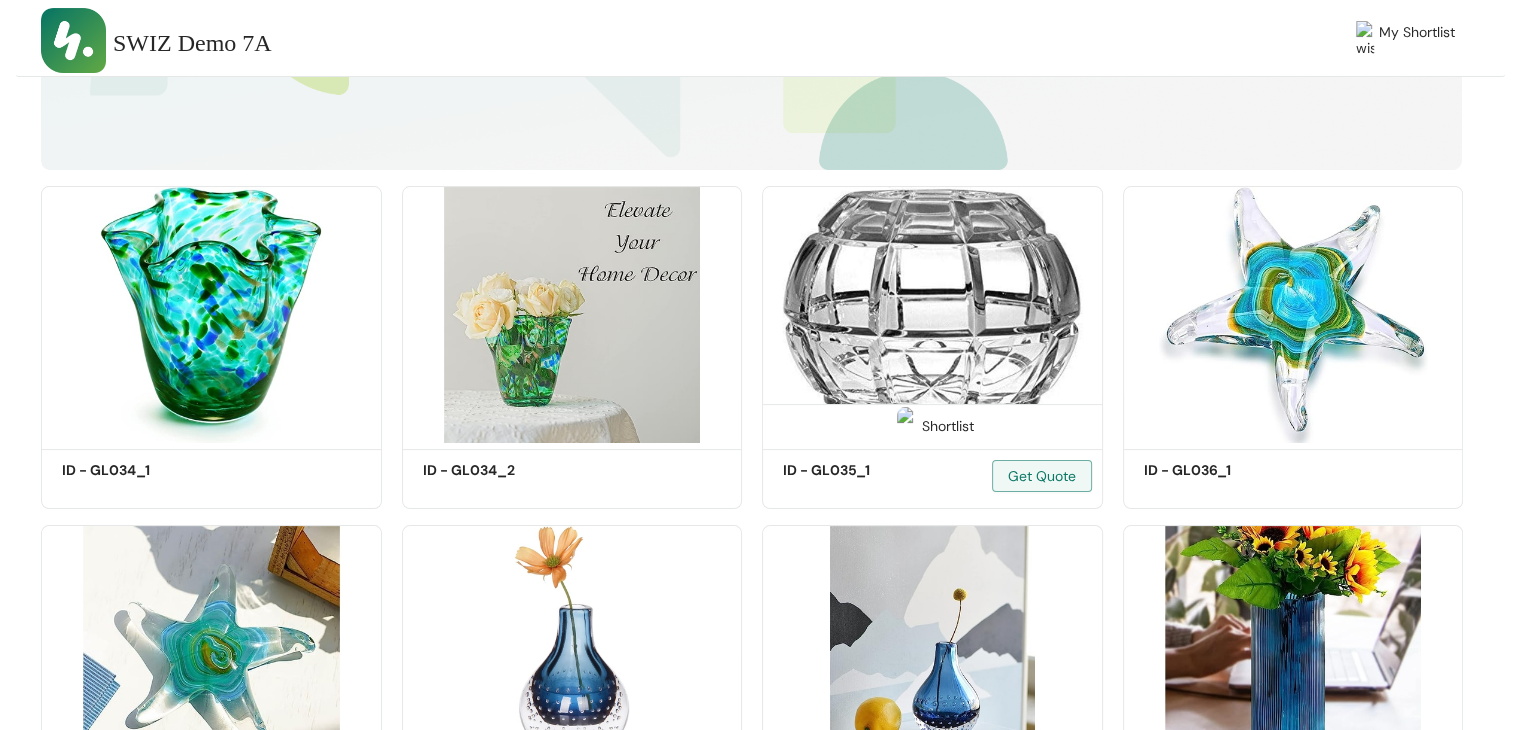 scroll, scrollTop: 372, scrollLeft: 0, axis: vertical 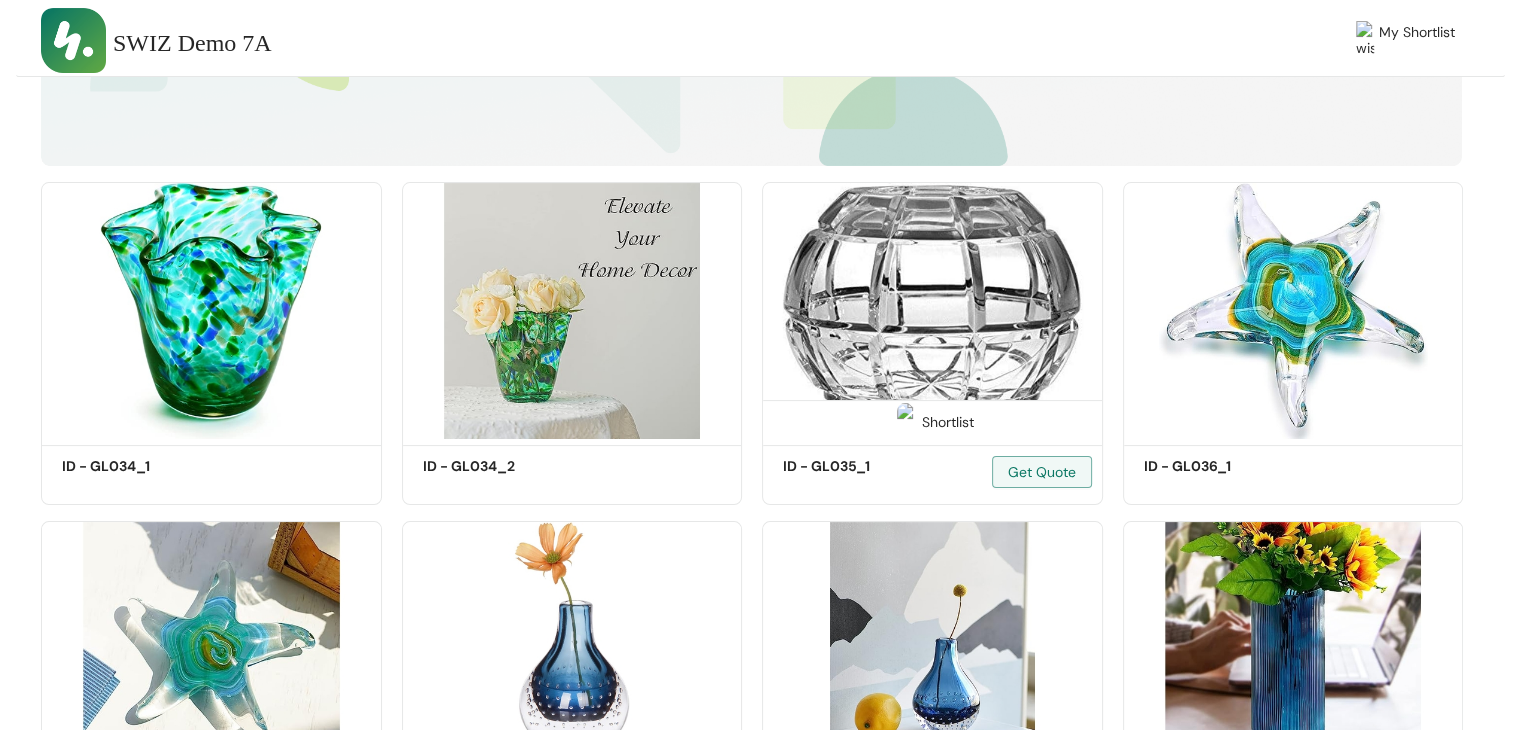 click on "Shortlist" at bounding box center (932, 420) 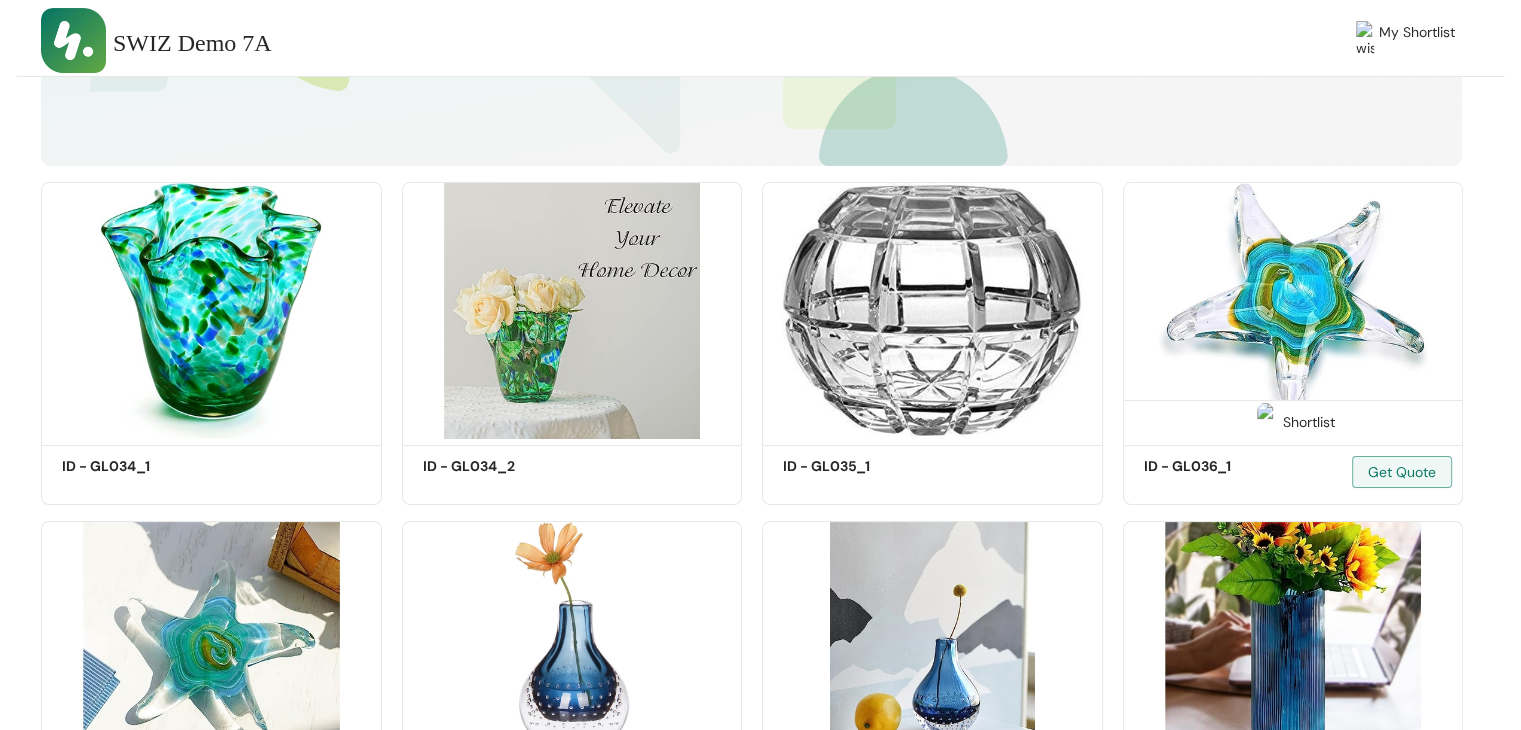 click at bounding box center (1266, 422) 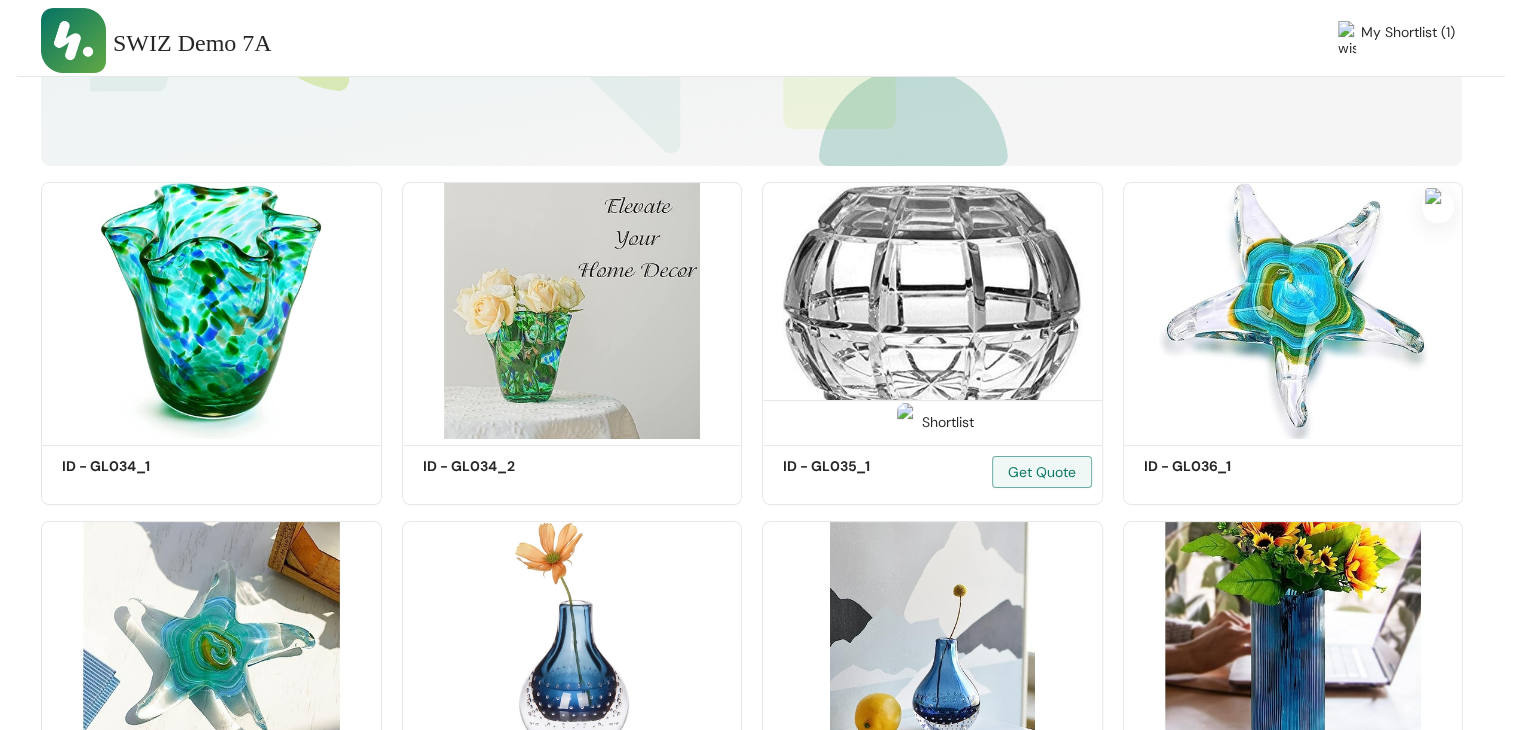click at bounding box center (906, 422) 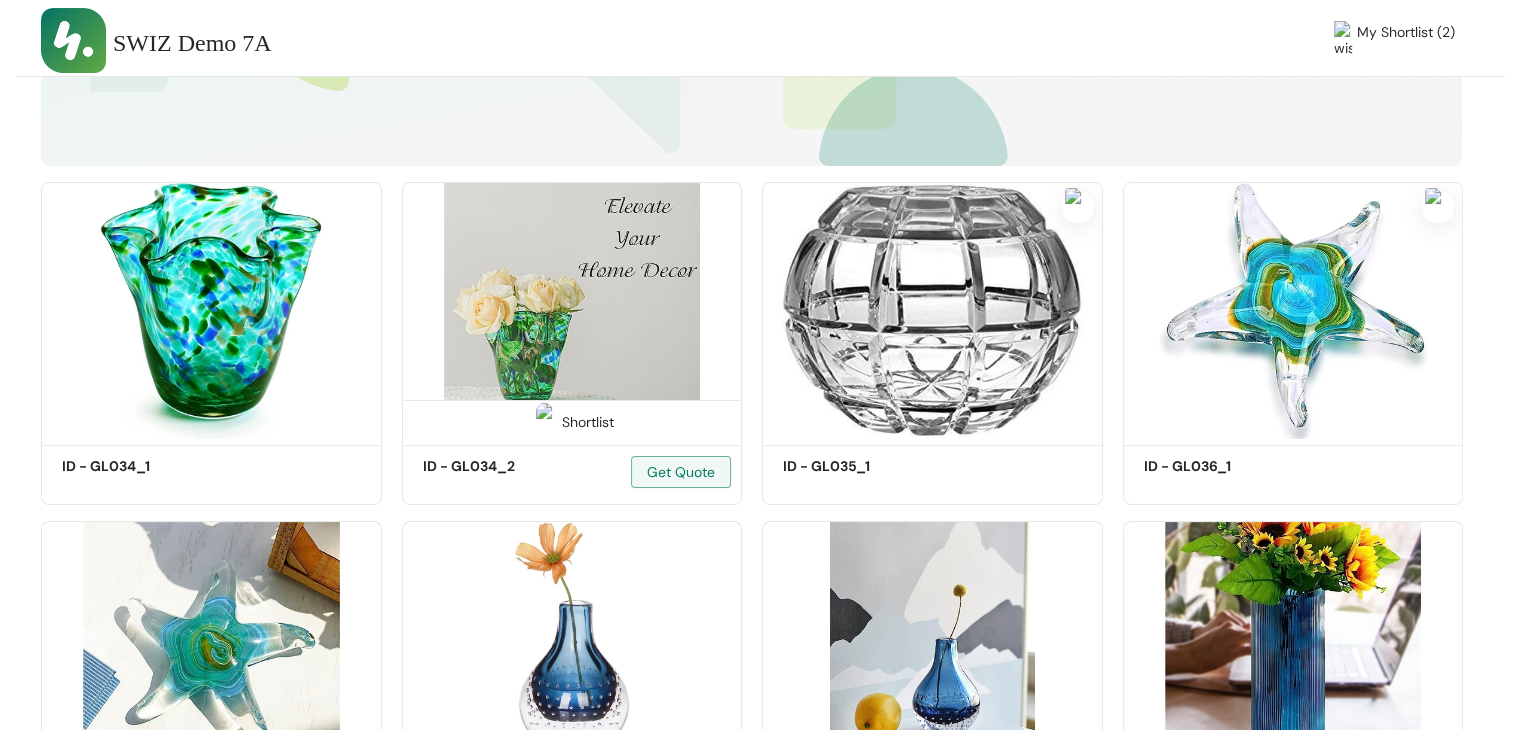 click at bounding box center [545, 422] 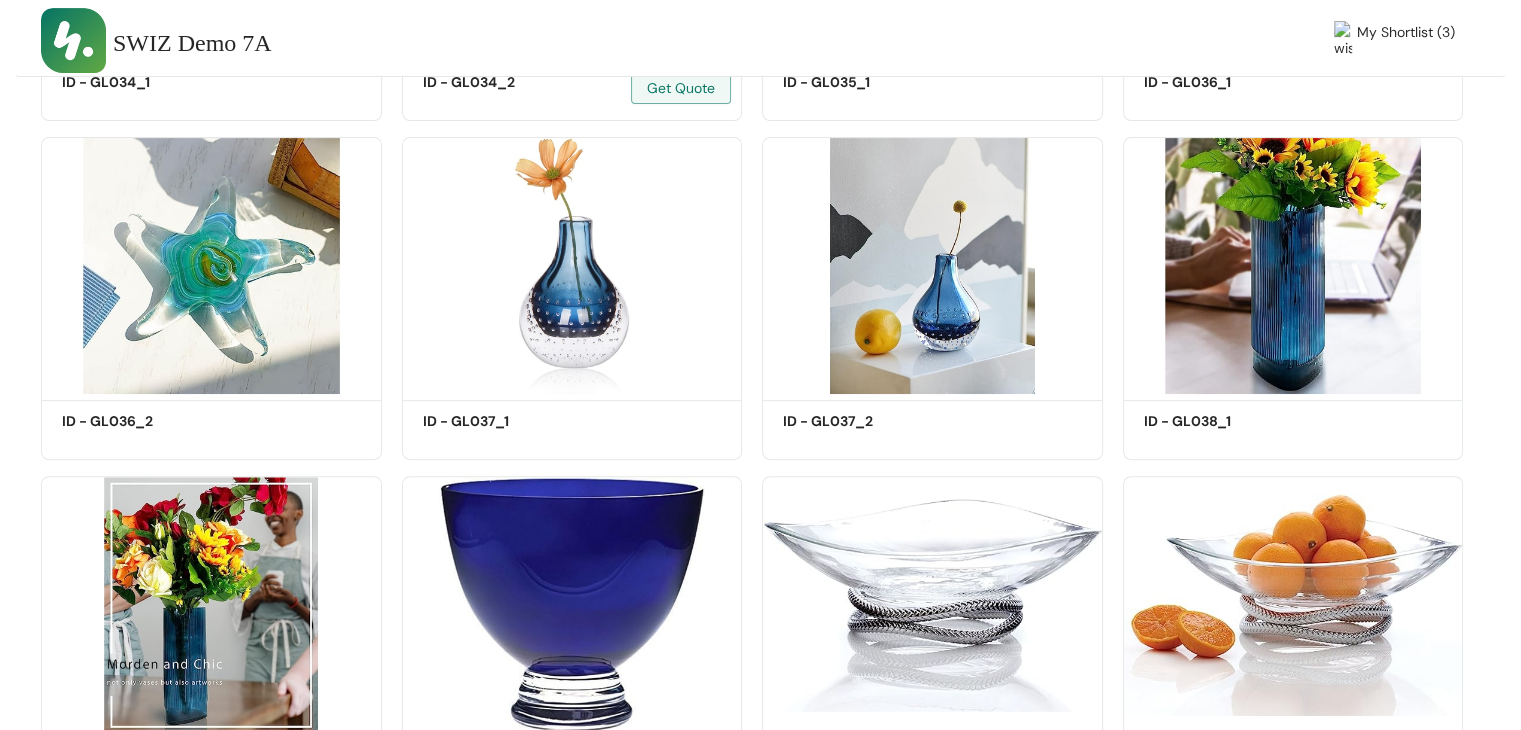 scroll, scrollTop: 760, scrollLeft: 0, axis: vertical 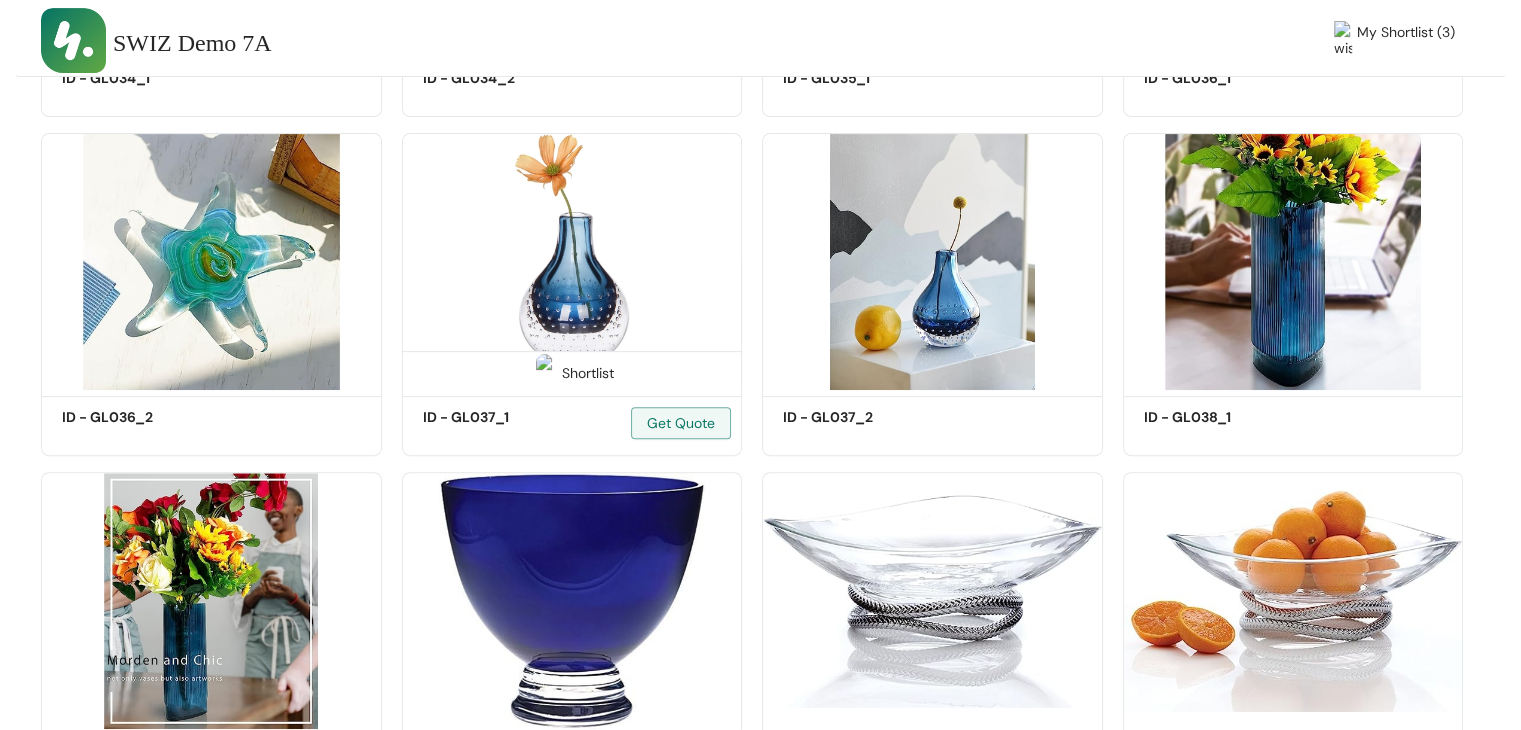 click at bounding box center (545, 373) 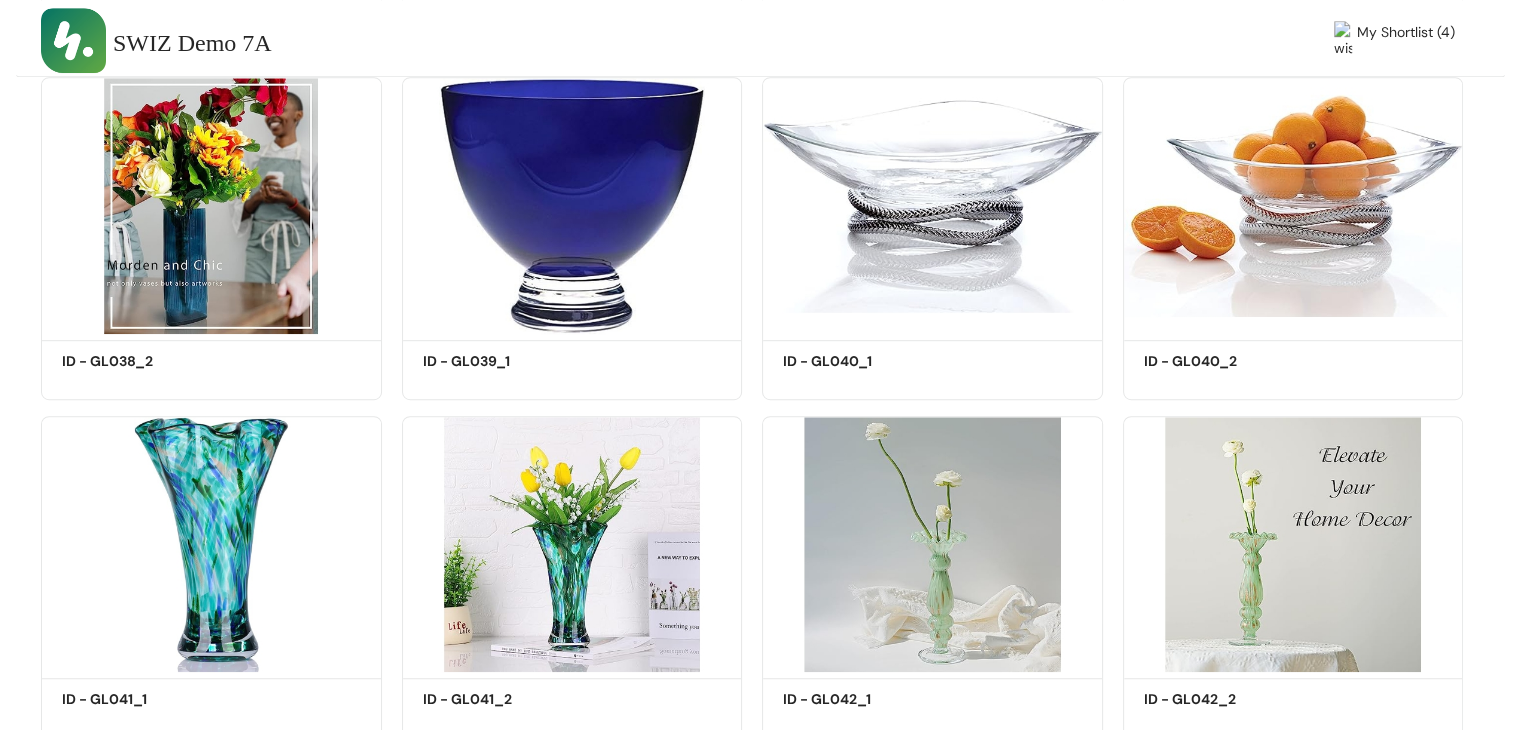 scroll, scrollTop: 1156, scrollLeft: 0, axis: vertical 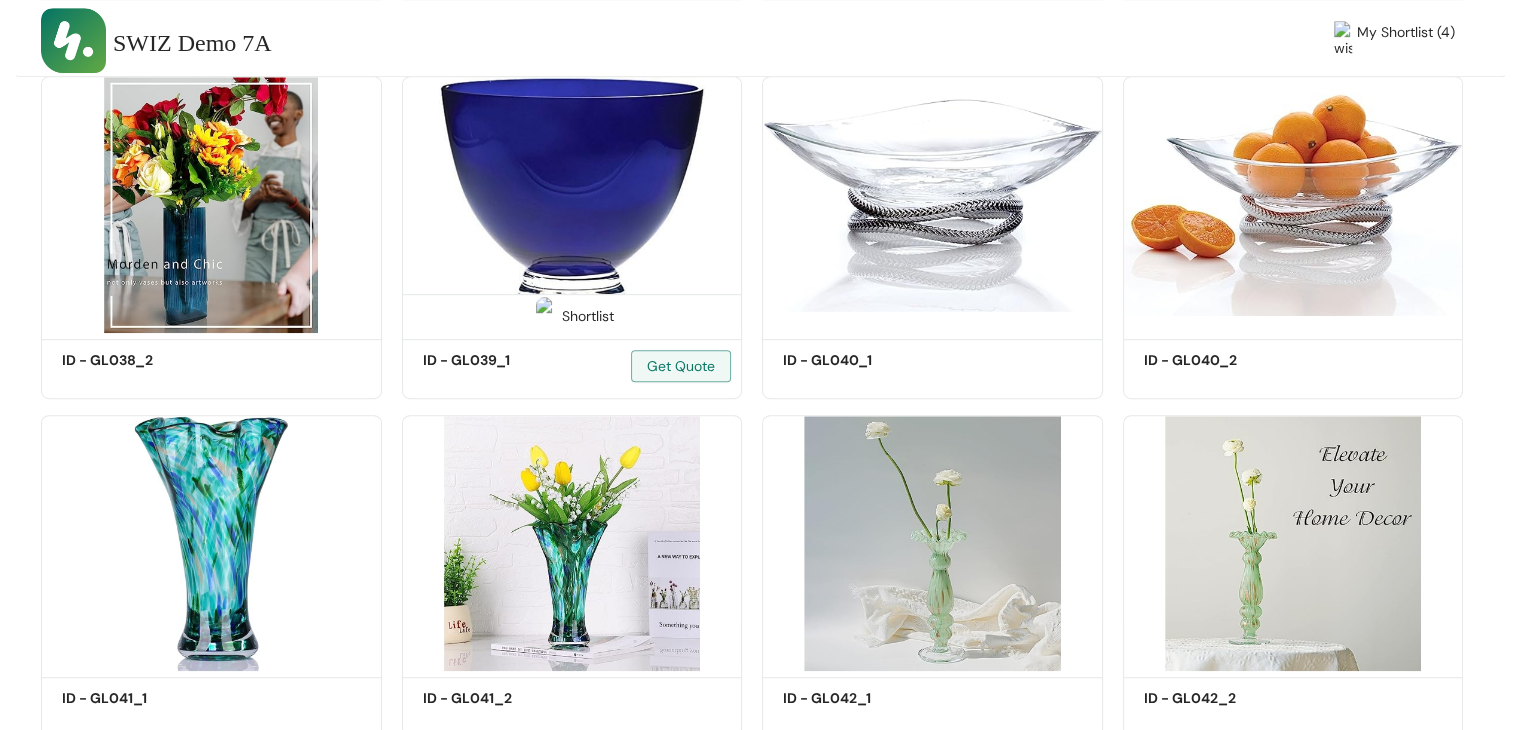 click at bounding box center [545, 316] 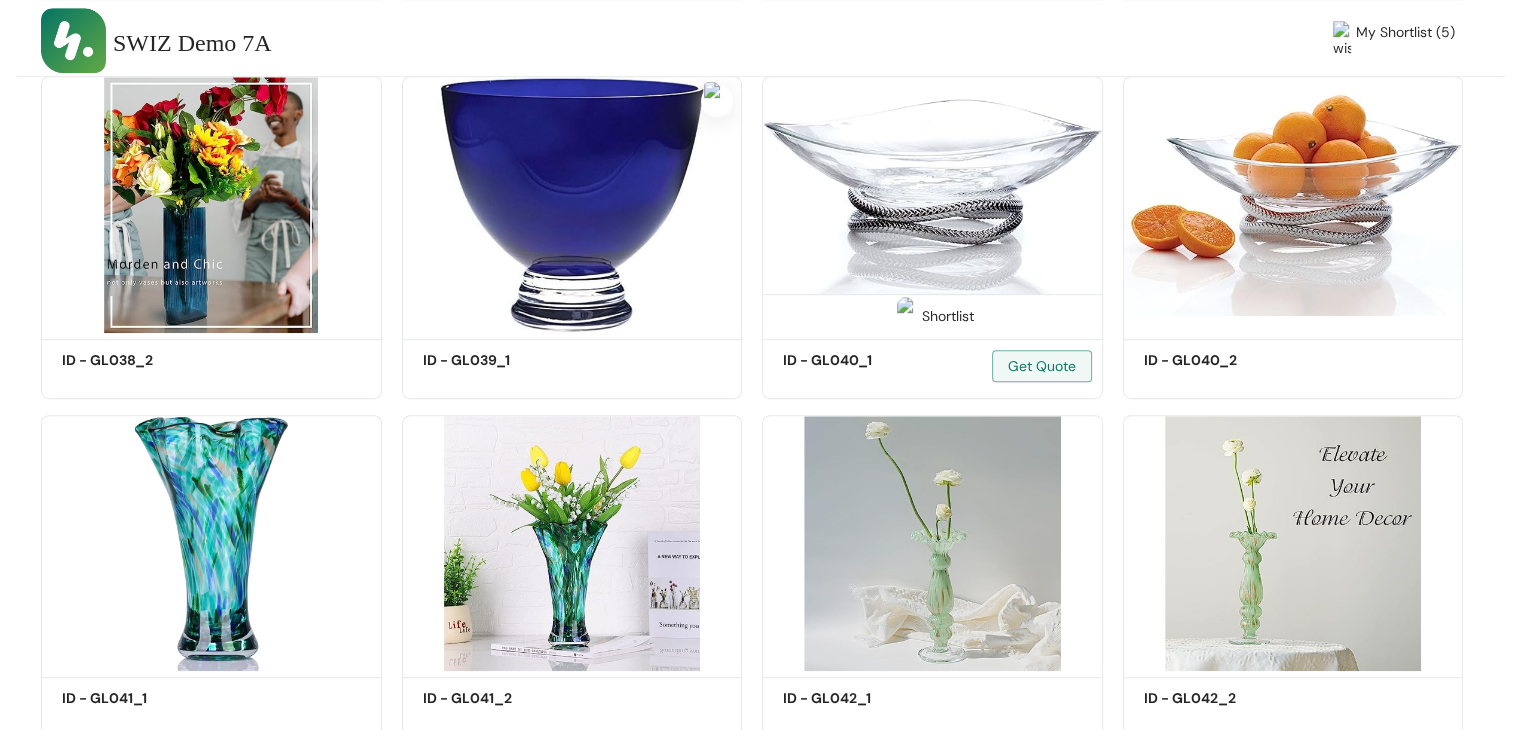 click at bounding box center [906, 316] 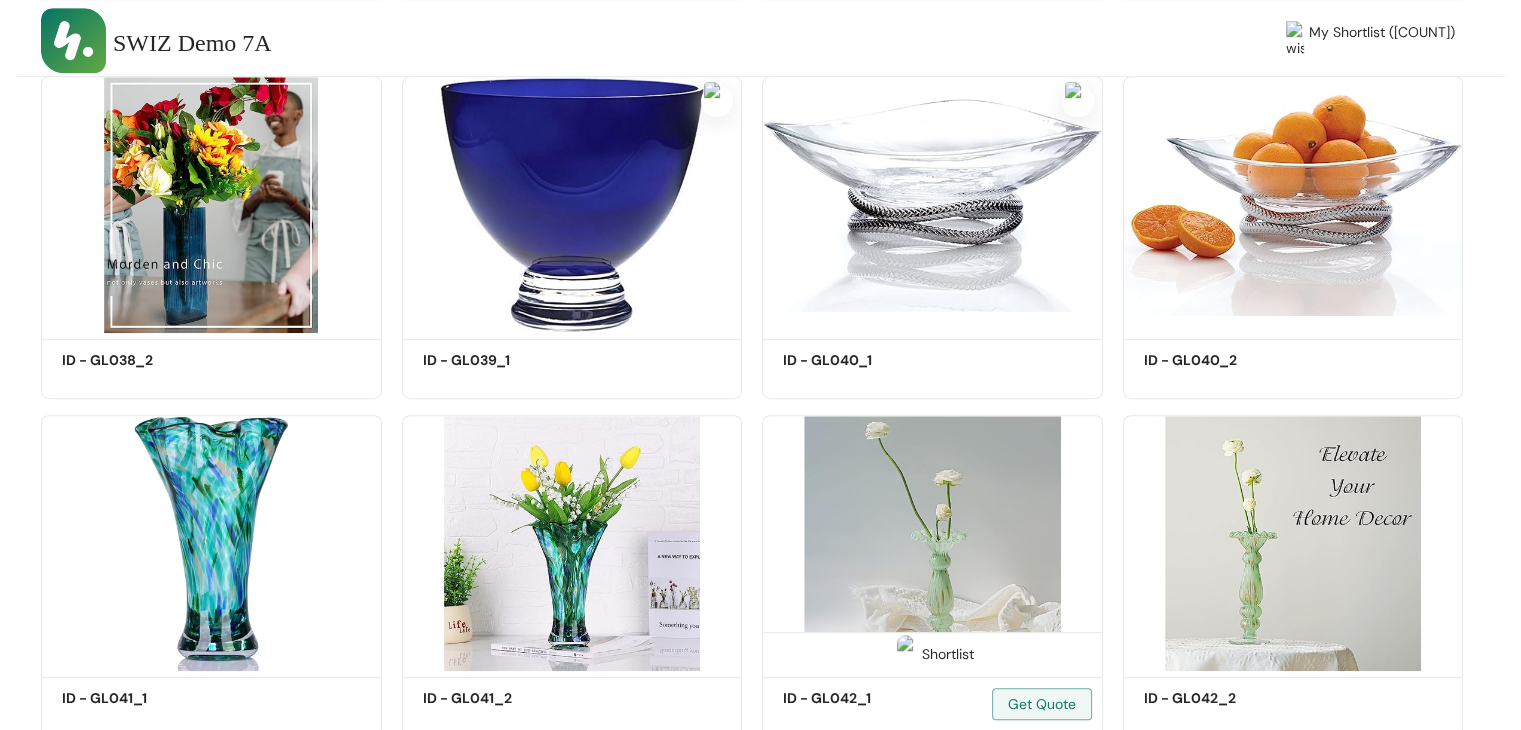 click at bounding box center [906, 654] 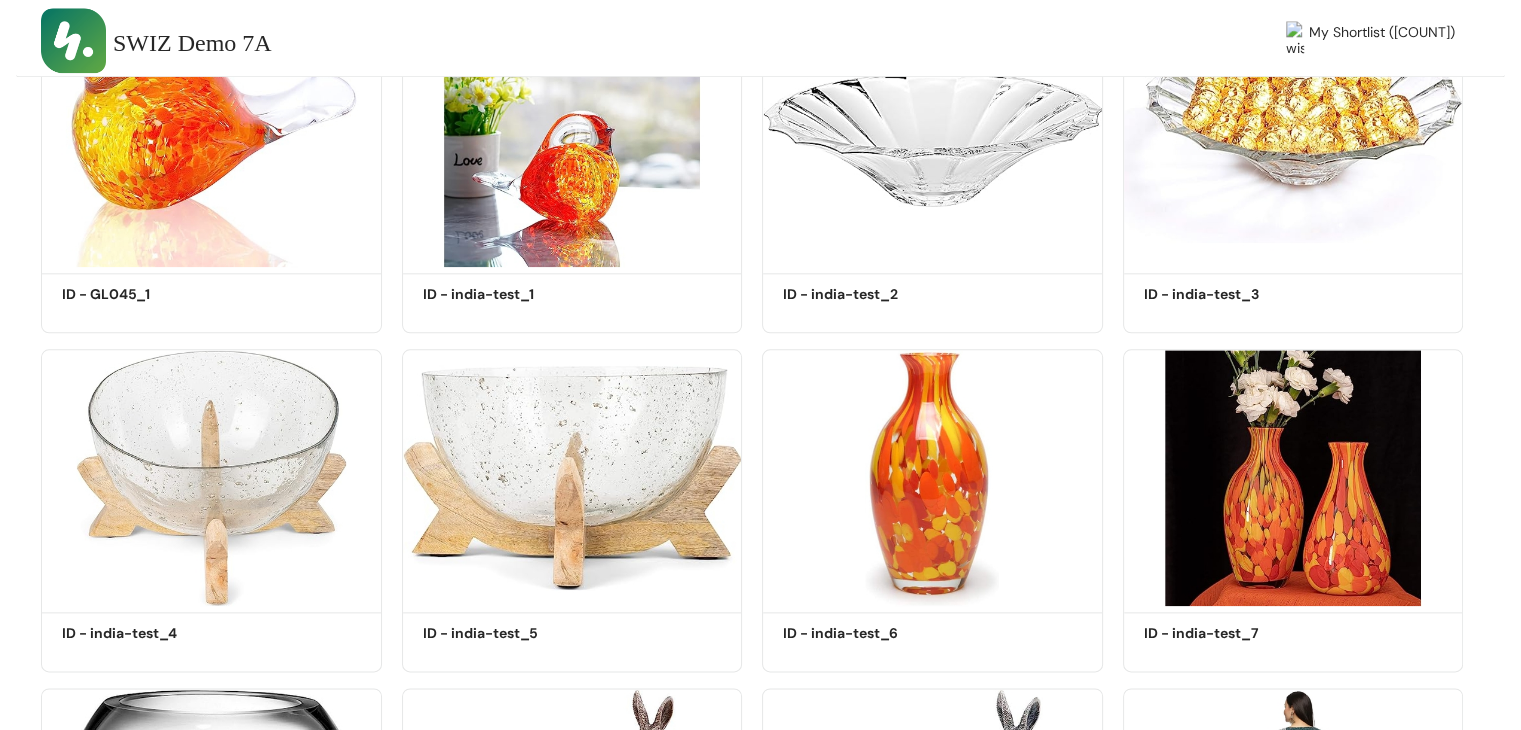 scroll, scrollTop: 2239, scrollLeft: 0, axis: vertical 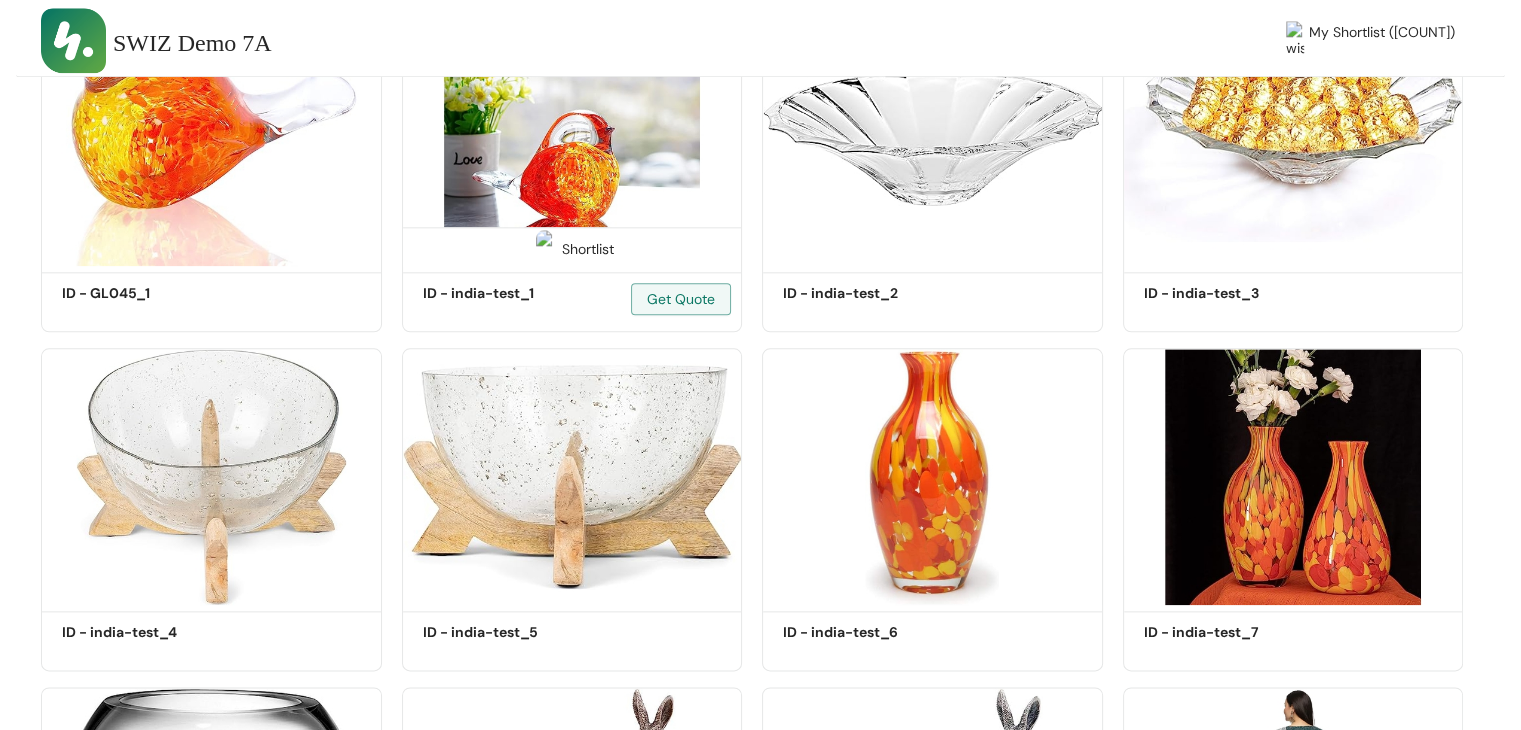 click at bounding box center [545, 249] 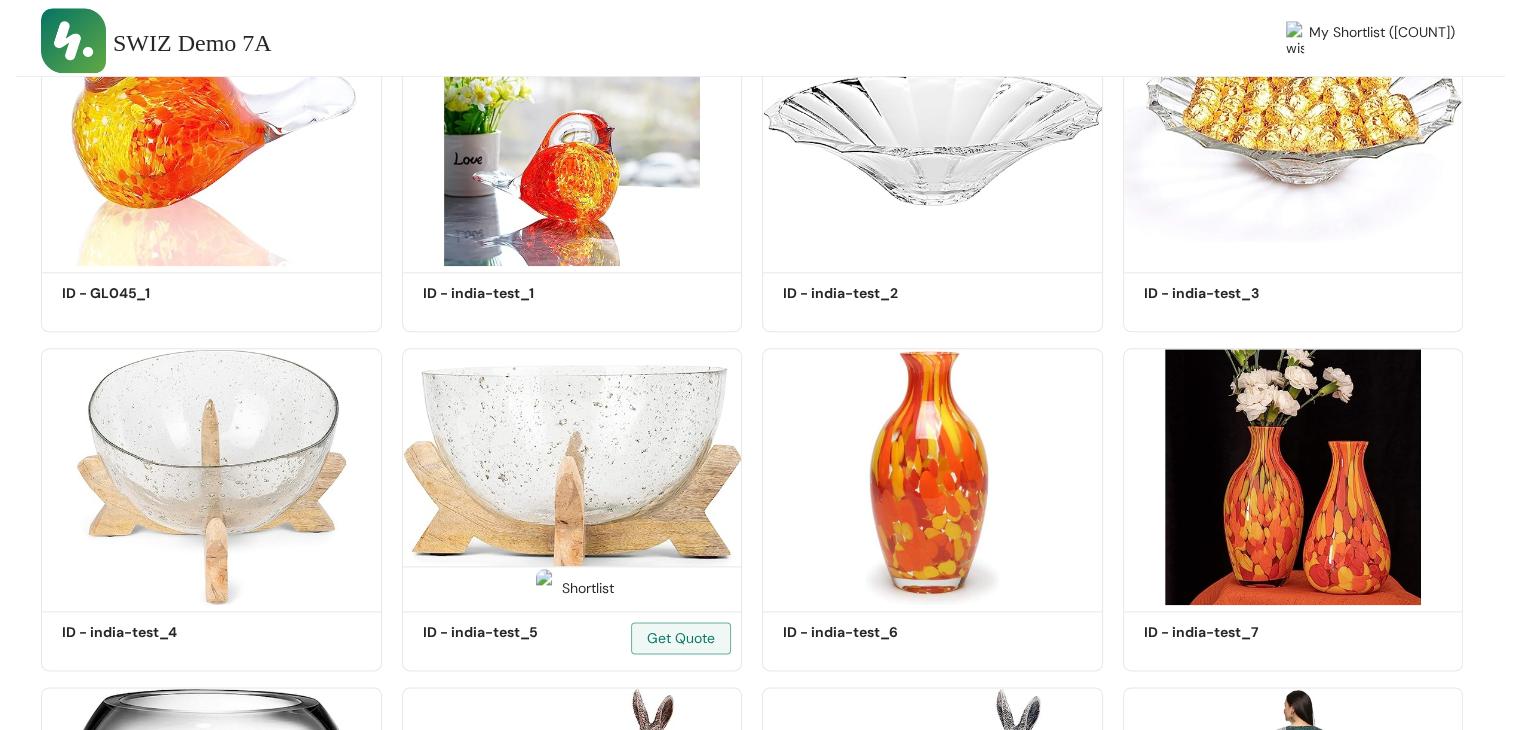 click at bounding box center (545, 588) 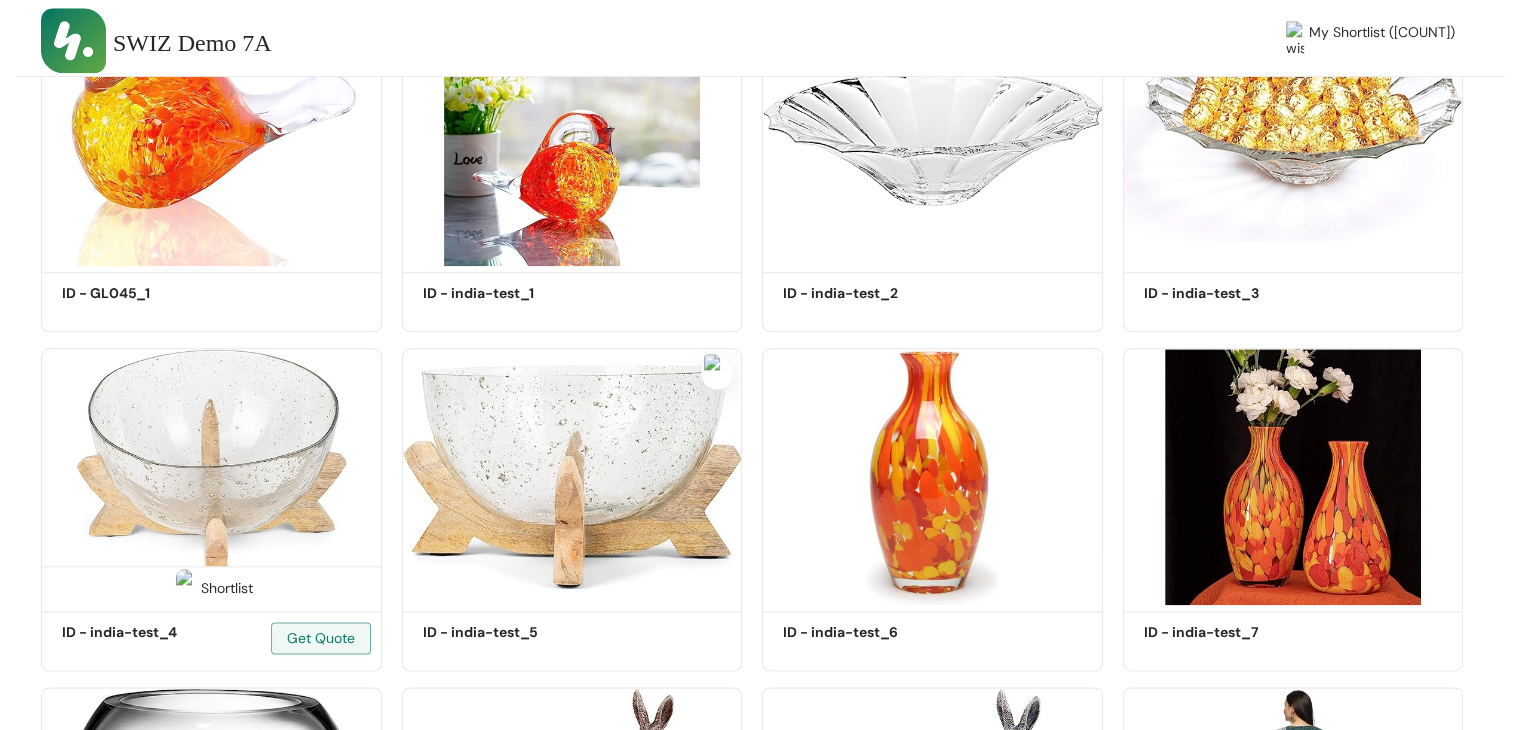 click at bounding box center [185, 588] 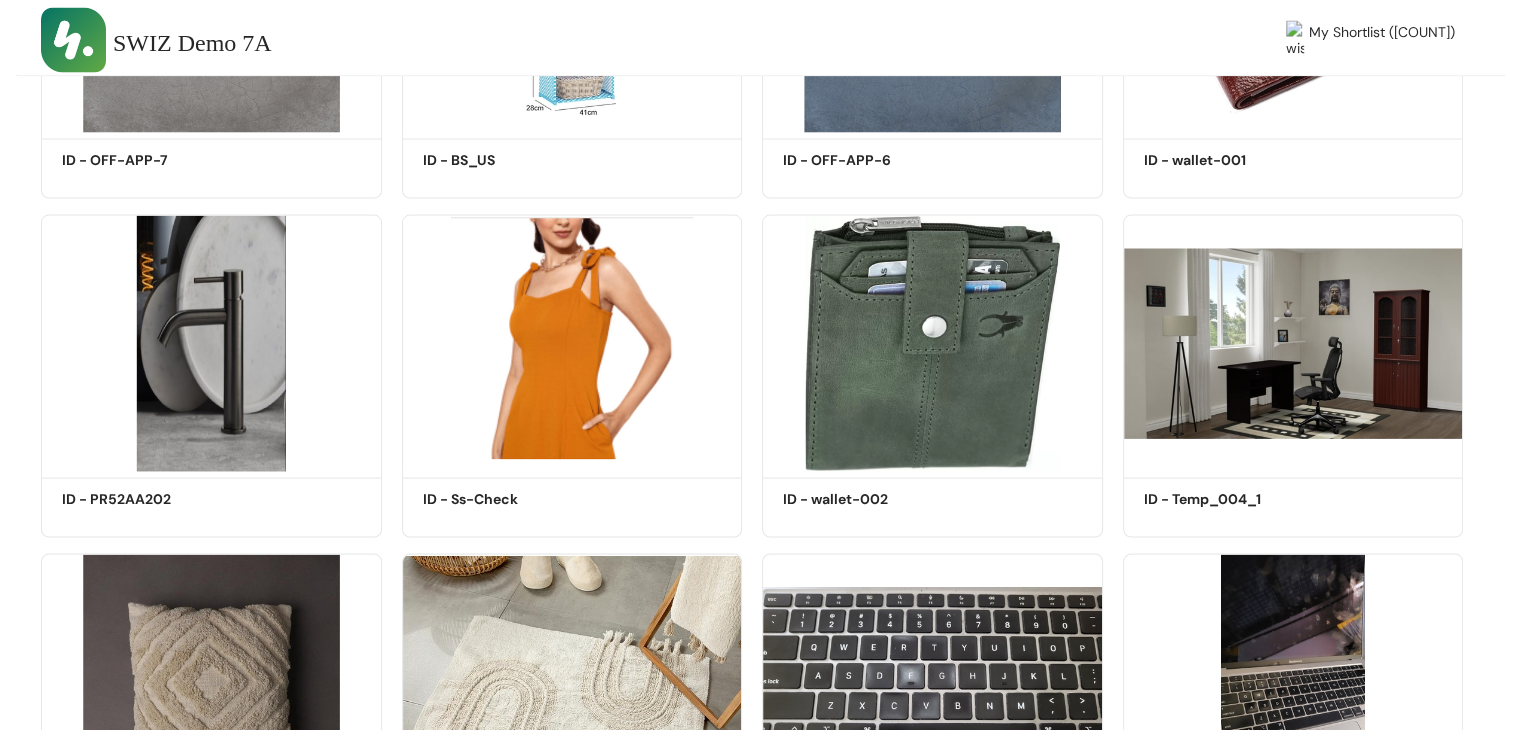 scroll, scrollTop: 4083, scrollLeft: 0, axis: vertical 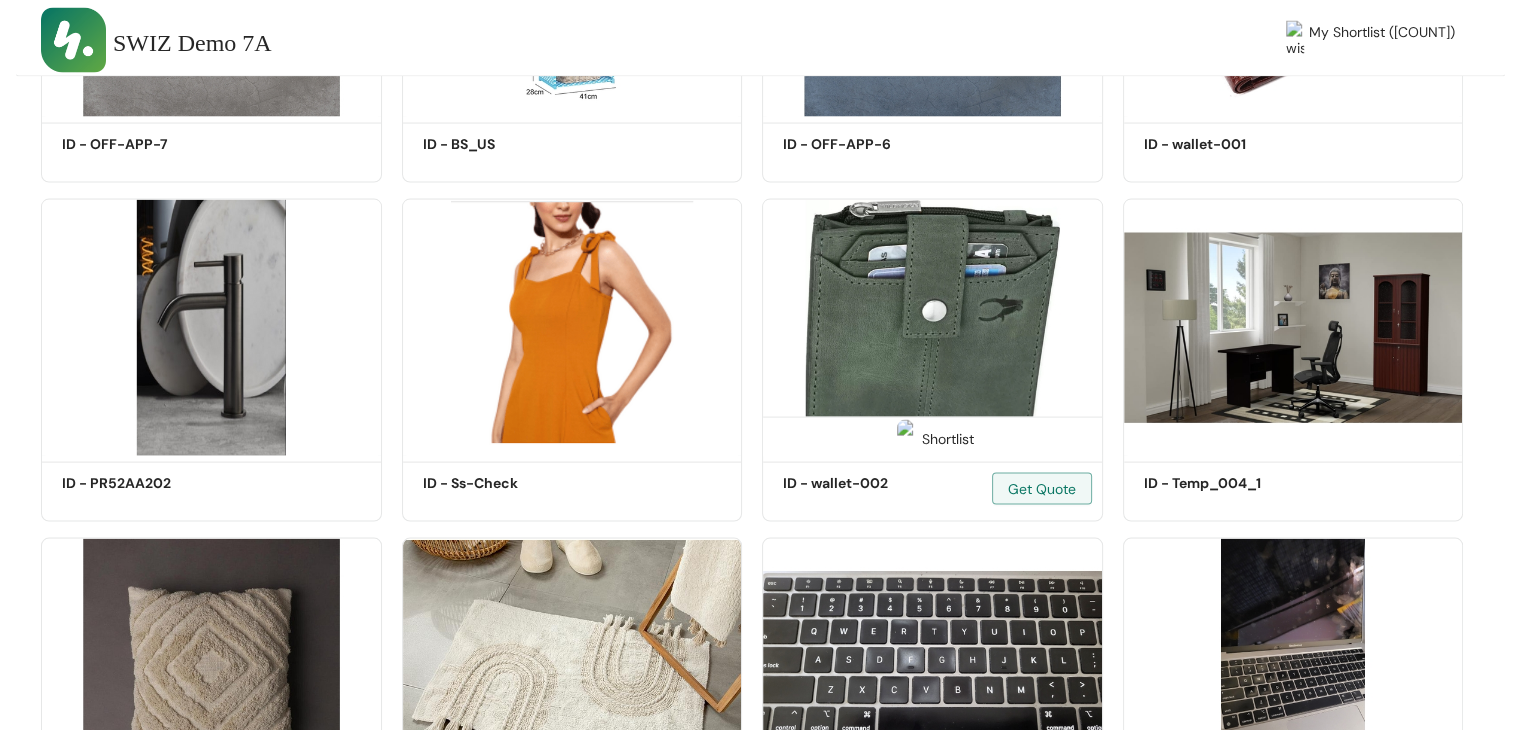 click at bounding box center (906, 439) 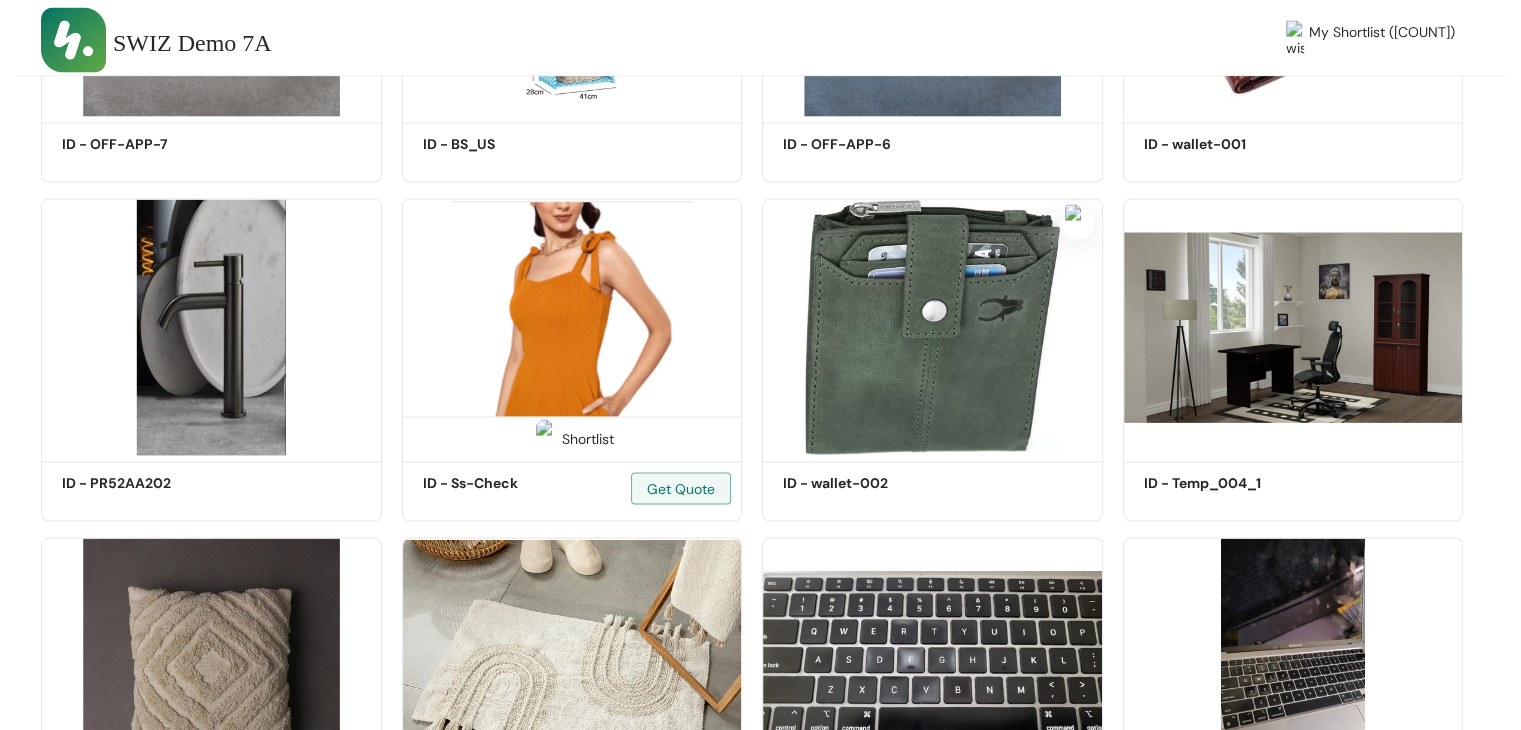 click at bounding box center (545, 439) 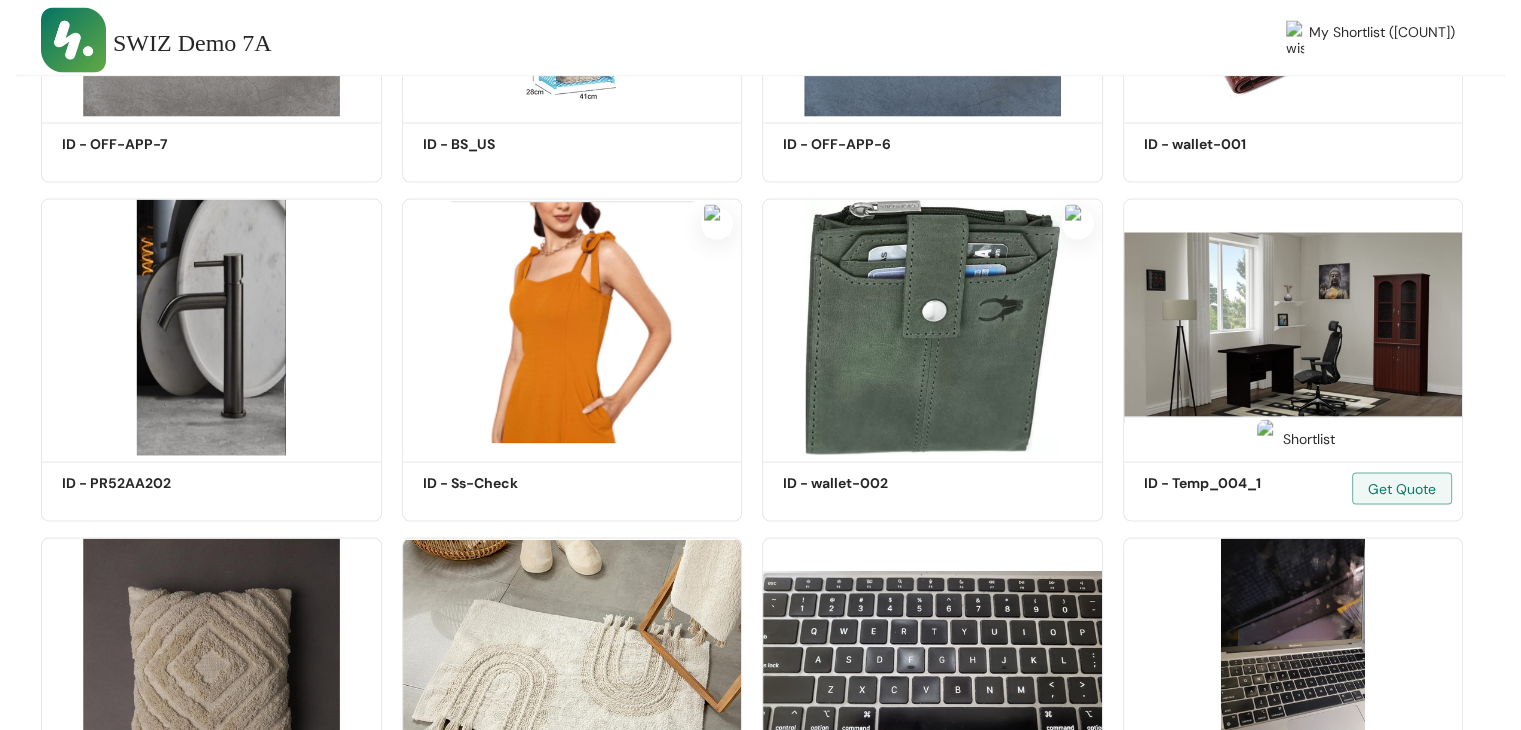 click at bounding box center [1266, 439] 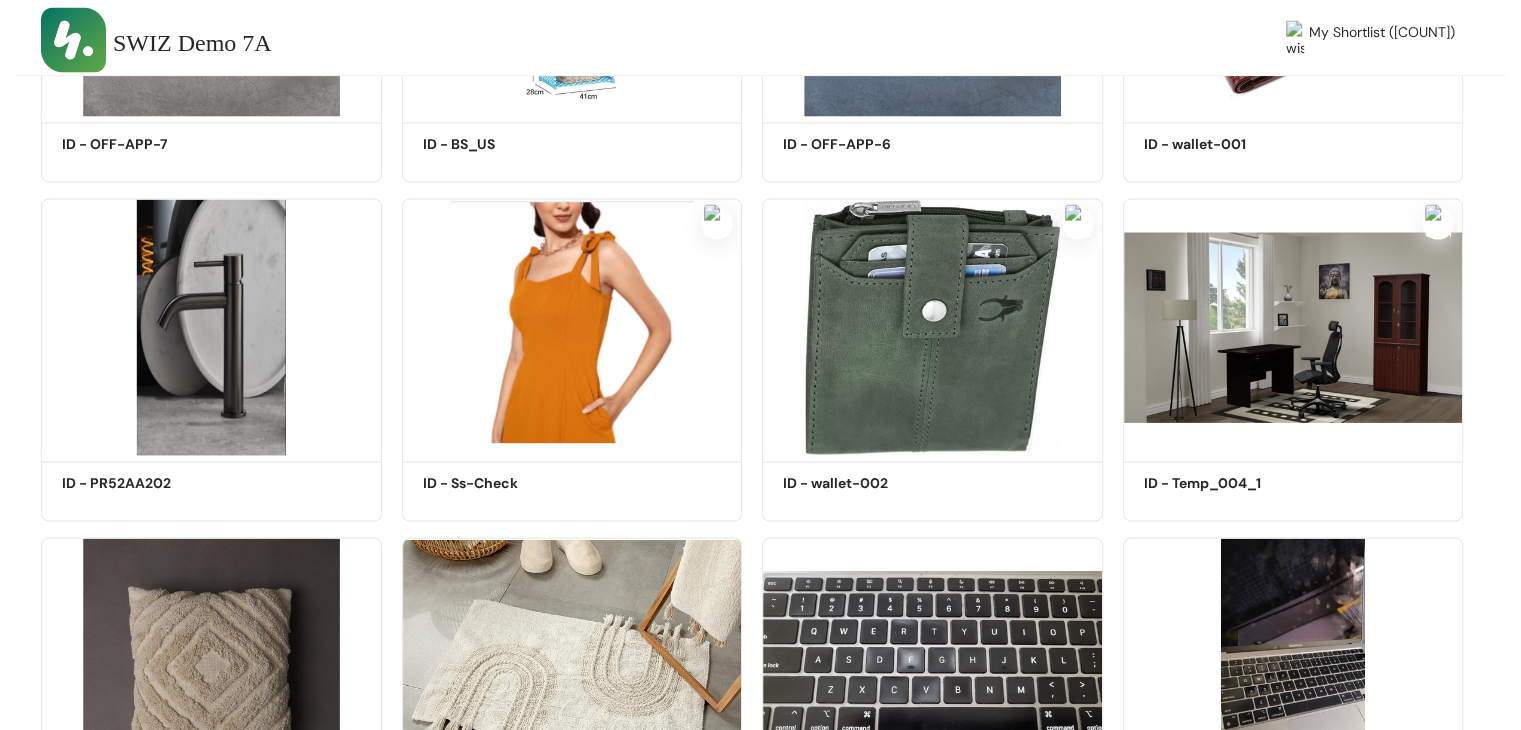 click on "My Shortlist (13)" at bounding box center (1382, 40) 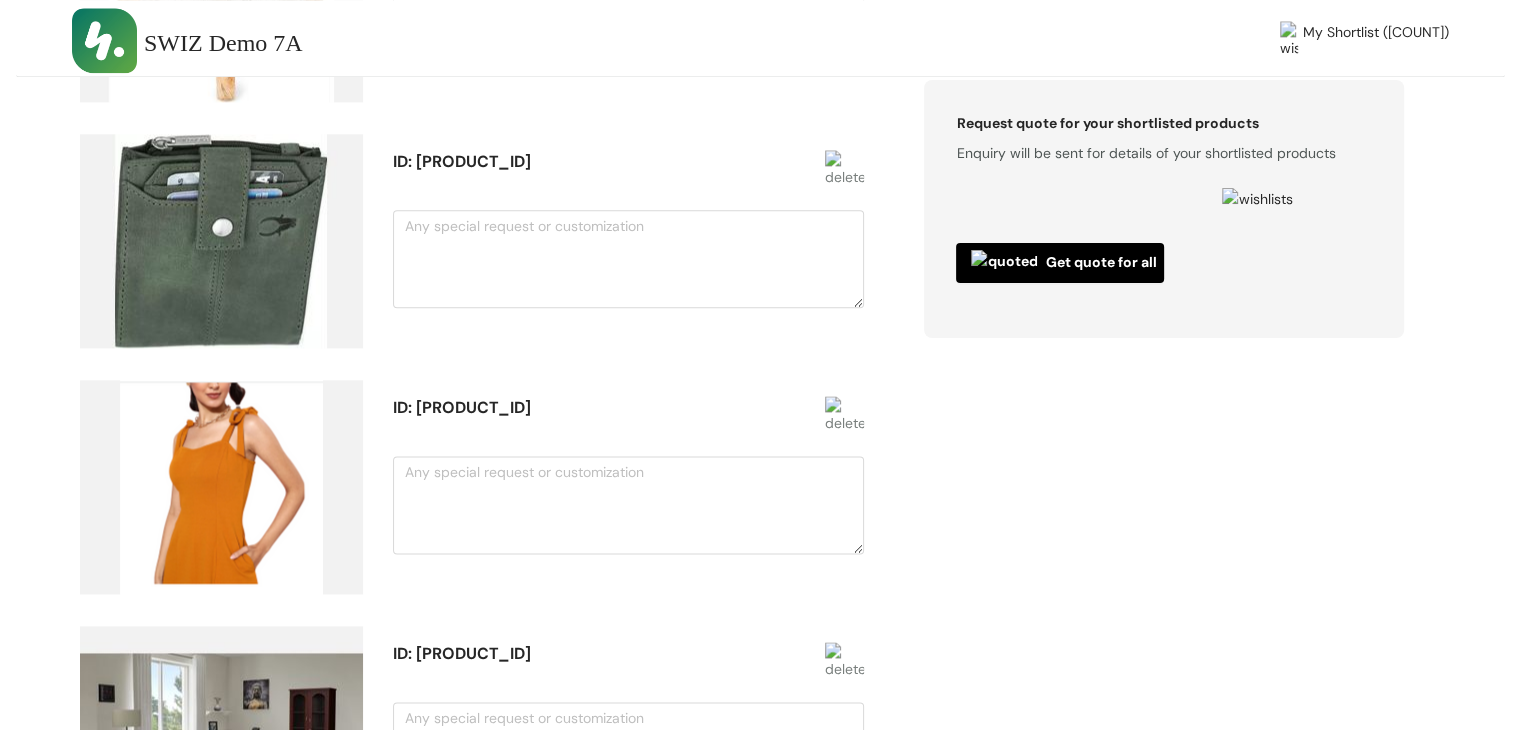 scroll, scrollTop: 2692, scrollLeft: 0, axis: vertical 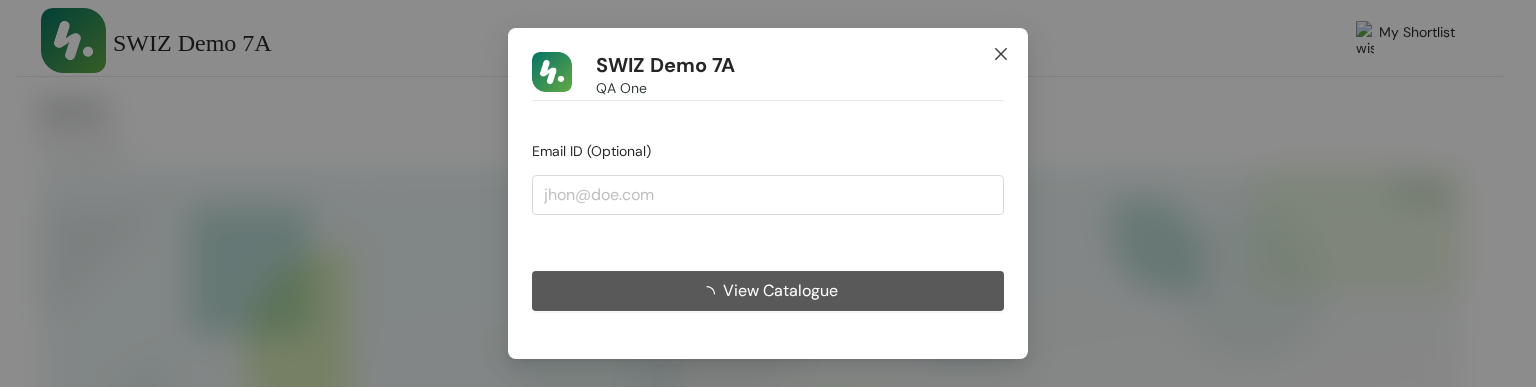click 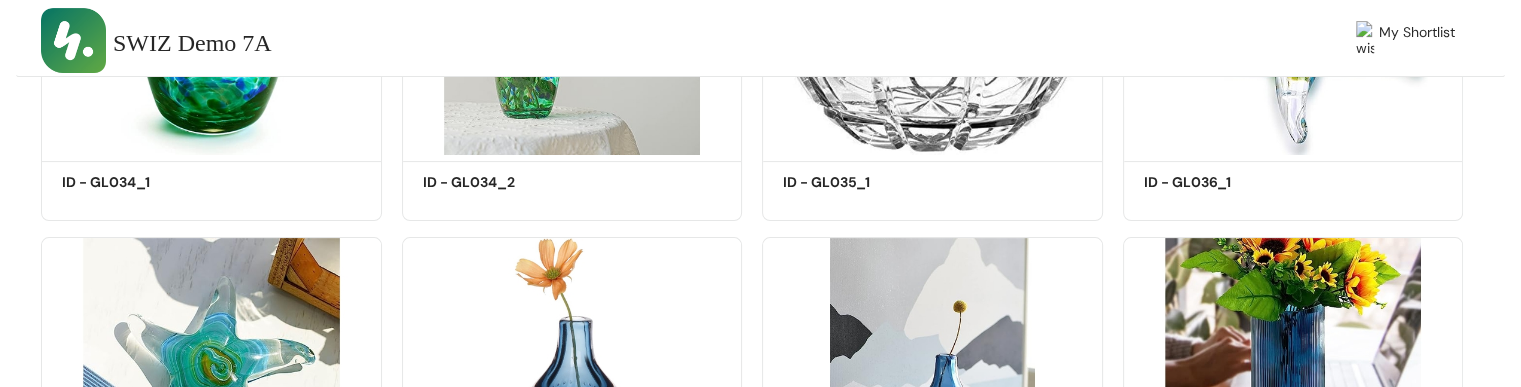 scroll, scrollTop: 655, scrollLeft: 0, axis: vertical 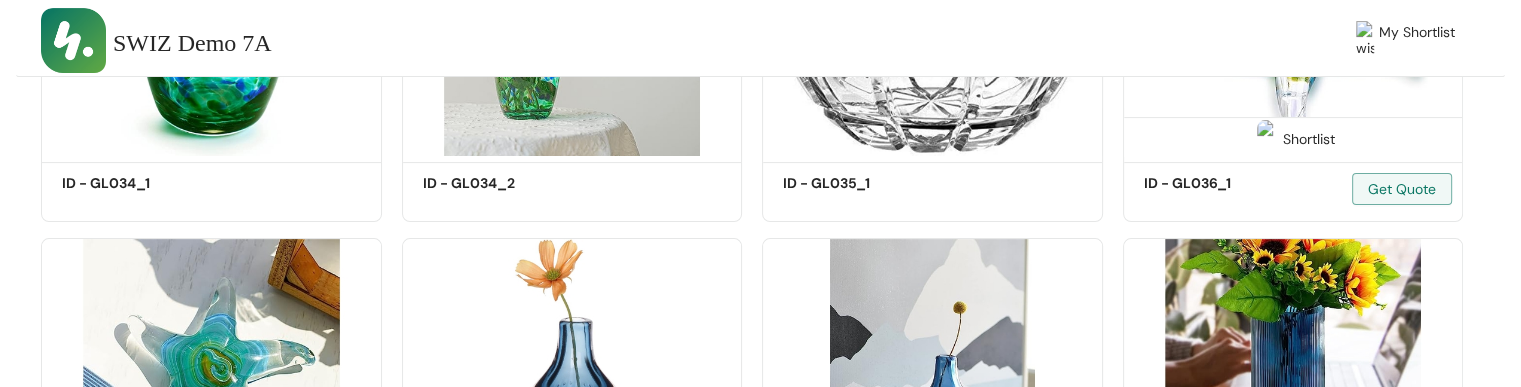 click on "Shortlist" at bounding box center [1293, 137] 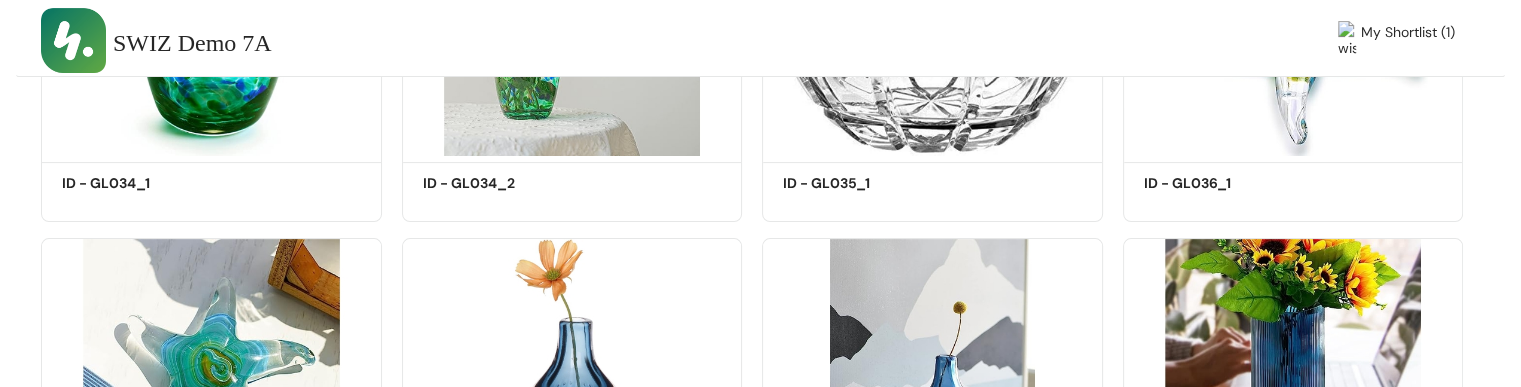 click on "My Shortlist (1)" at bounding box center (1408, 40) 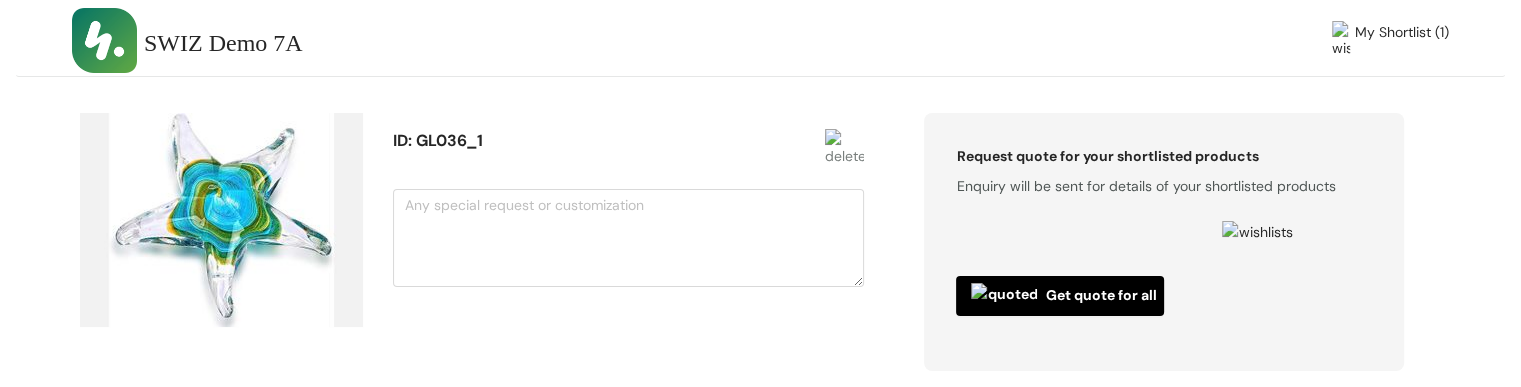 scroll, scrollTop: 82, scrollLeft: 0, axis: vertical 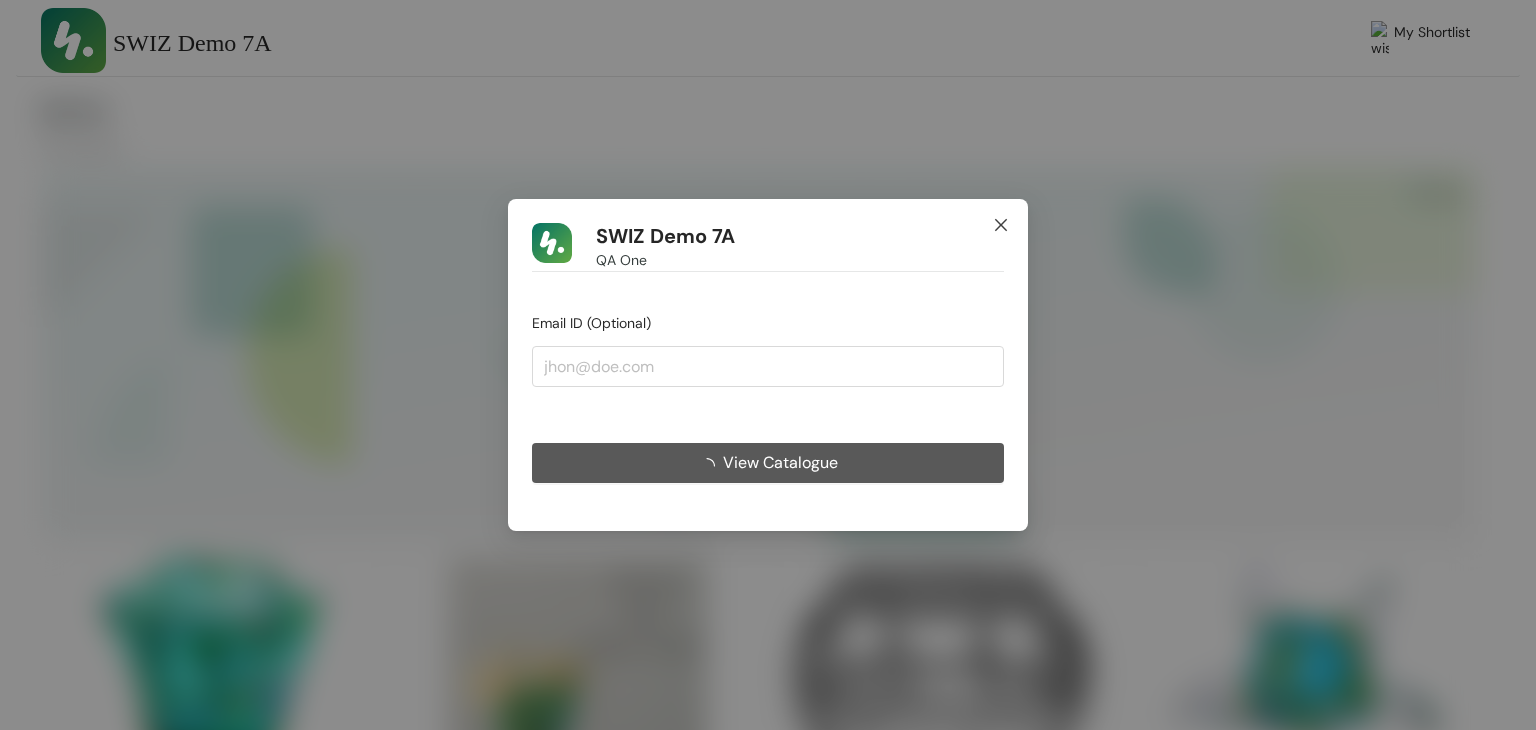 click 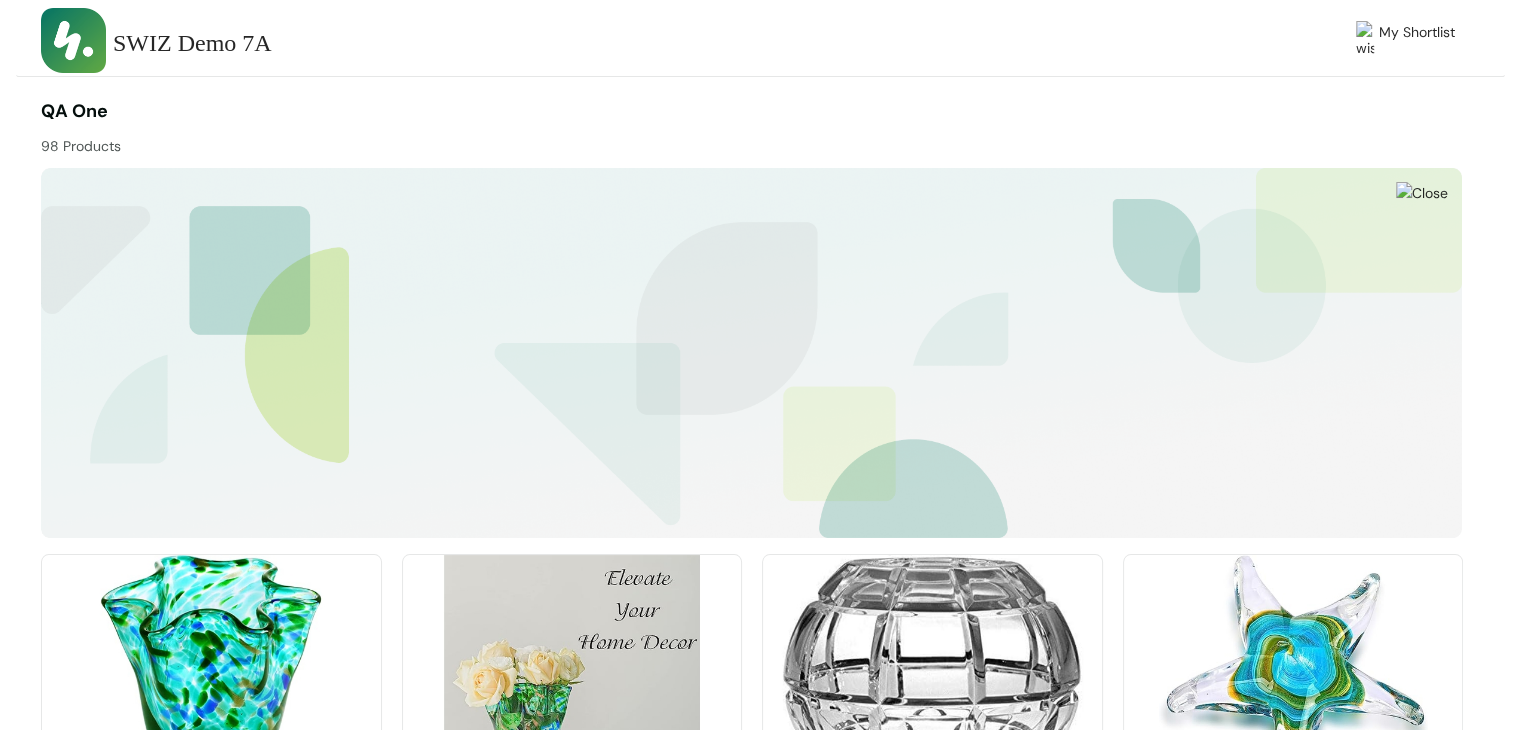 click at bounding box center (572, 682) 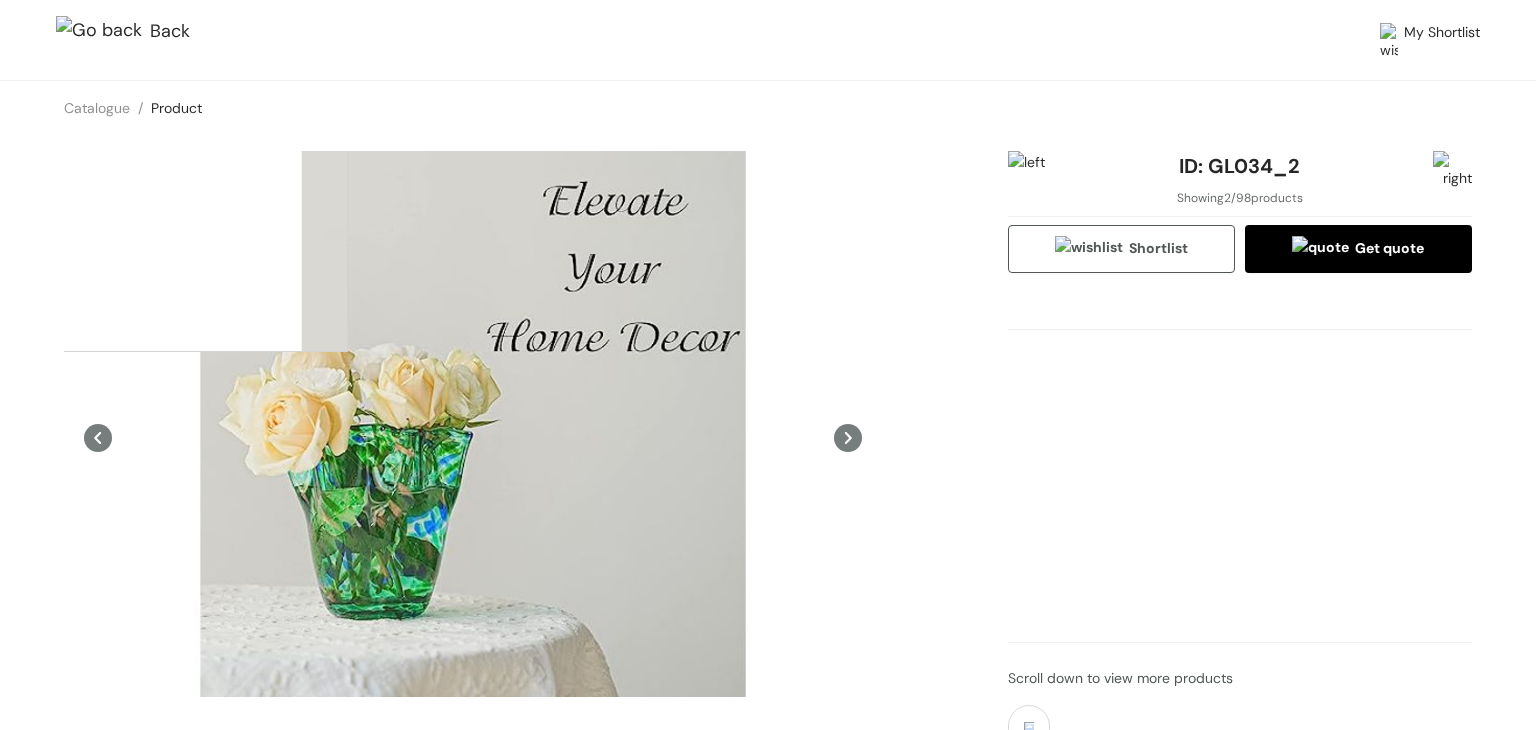 click at bounding box center (103, 32) 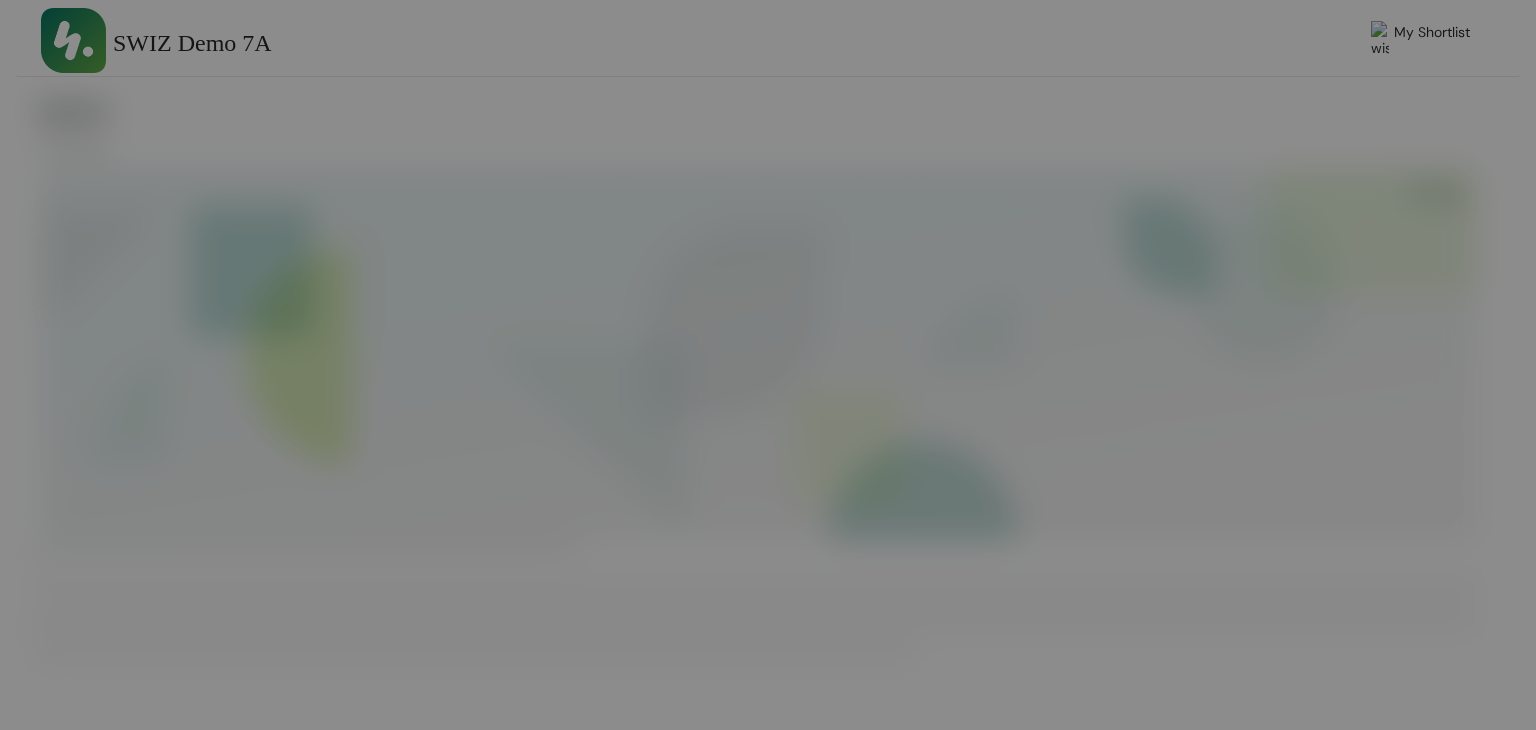 scroll, scrollTop: 0, scrollLeft: 0, axis: both 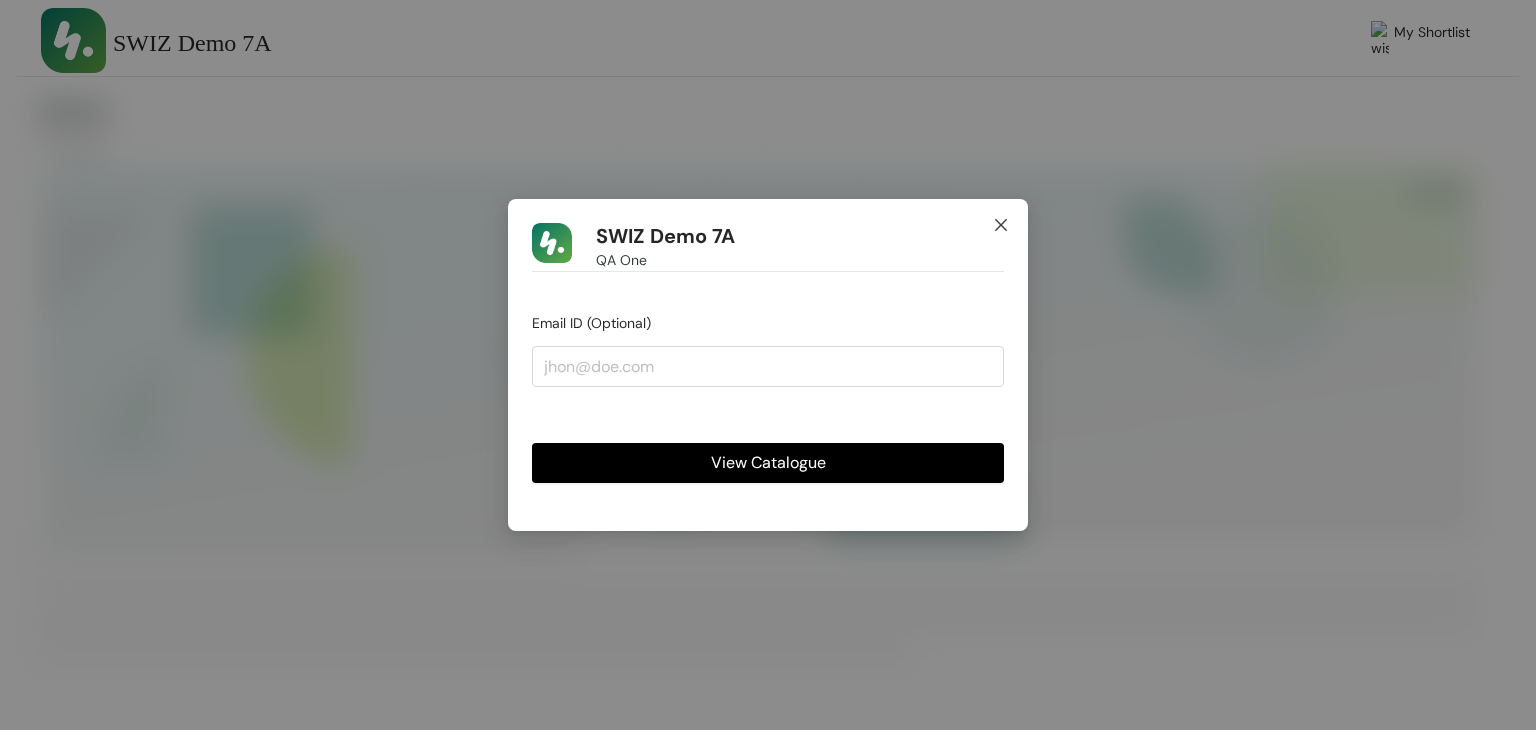 click at bounding box center [1001, 226] 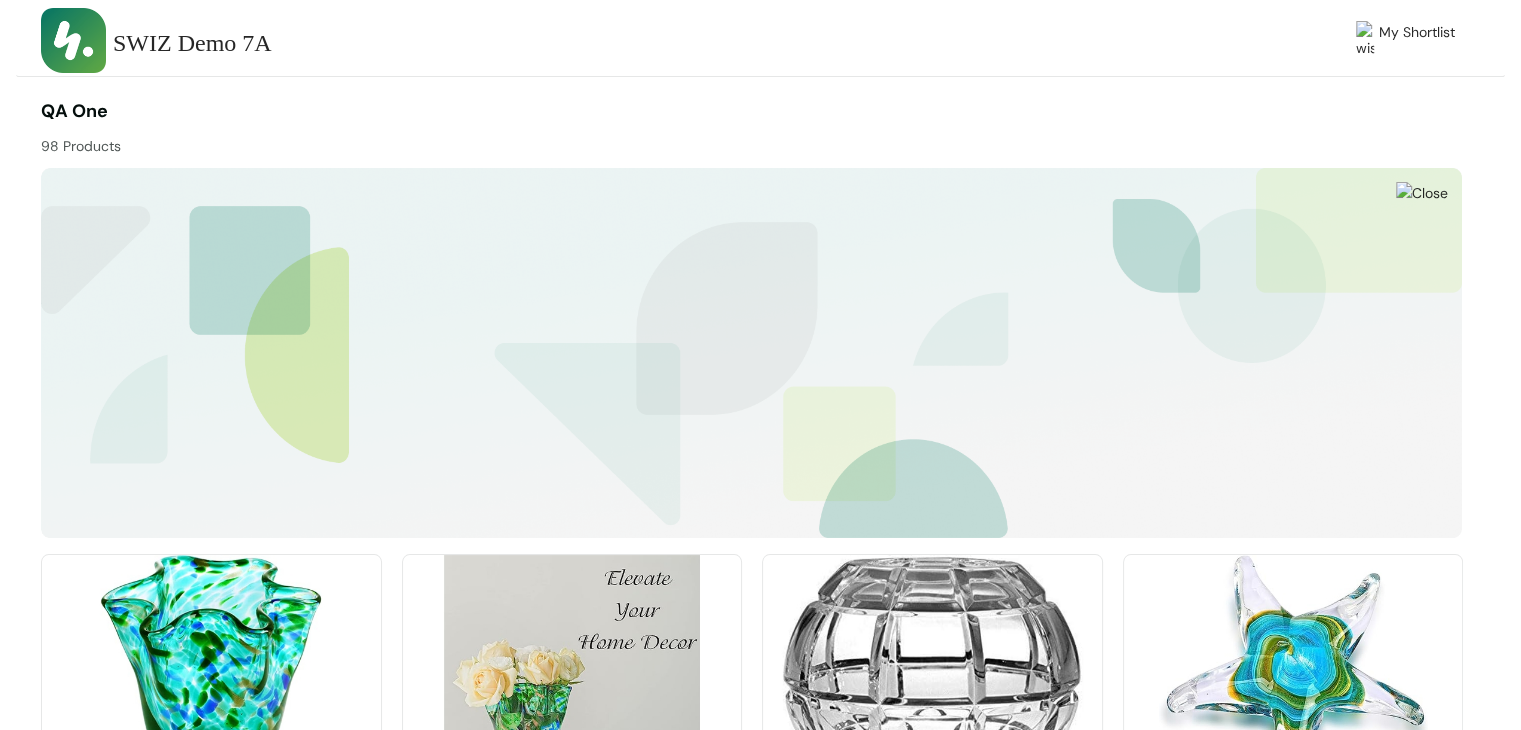click on "My Shortlist" at bounding box center [1417, 40] 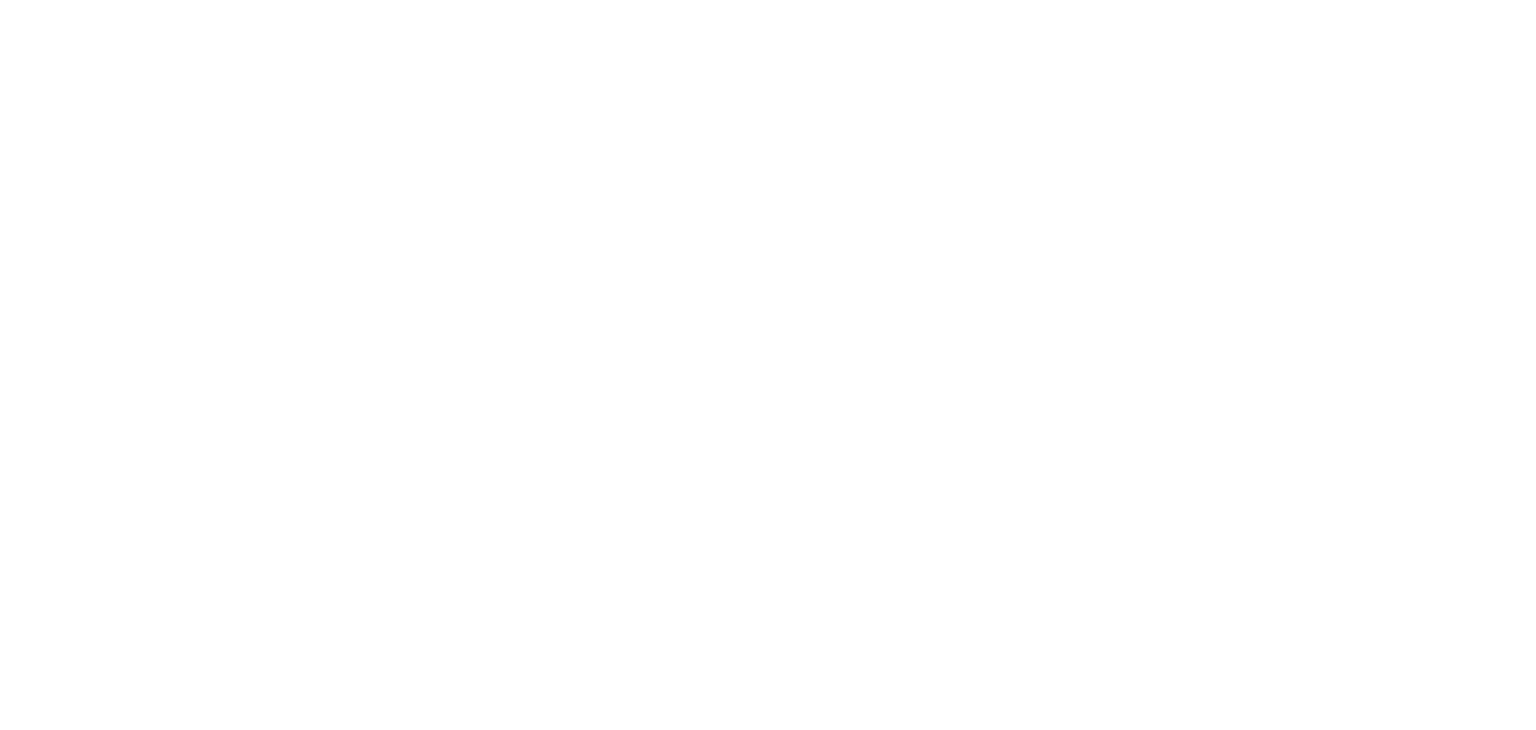 scroll, scrollTop: 0, scrollLeft: 0, axis: both 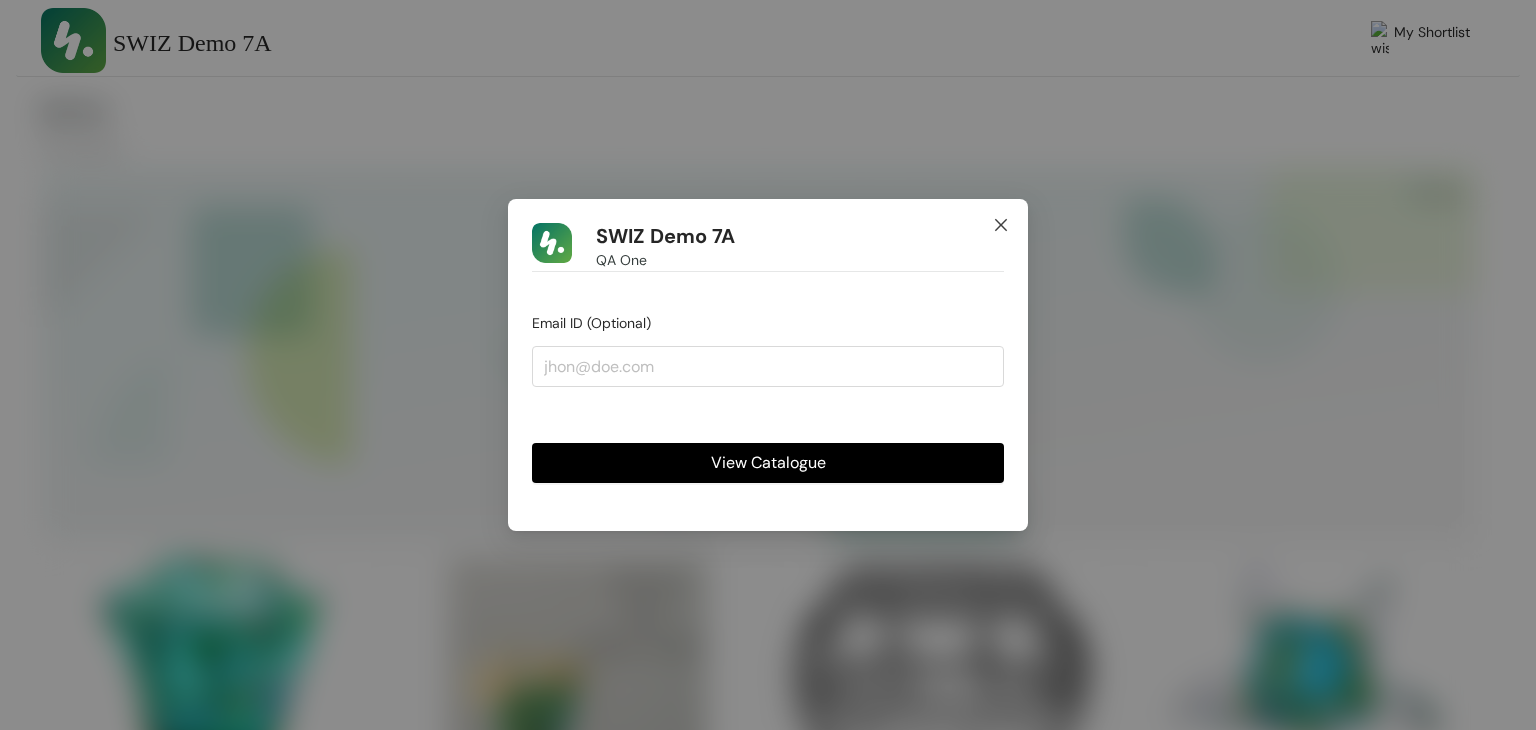 click at bounding box center (1001, 226) 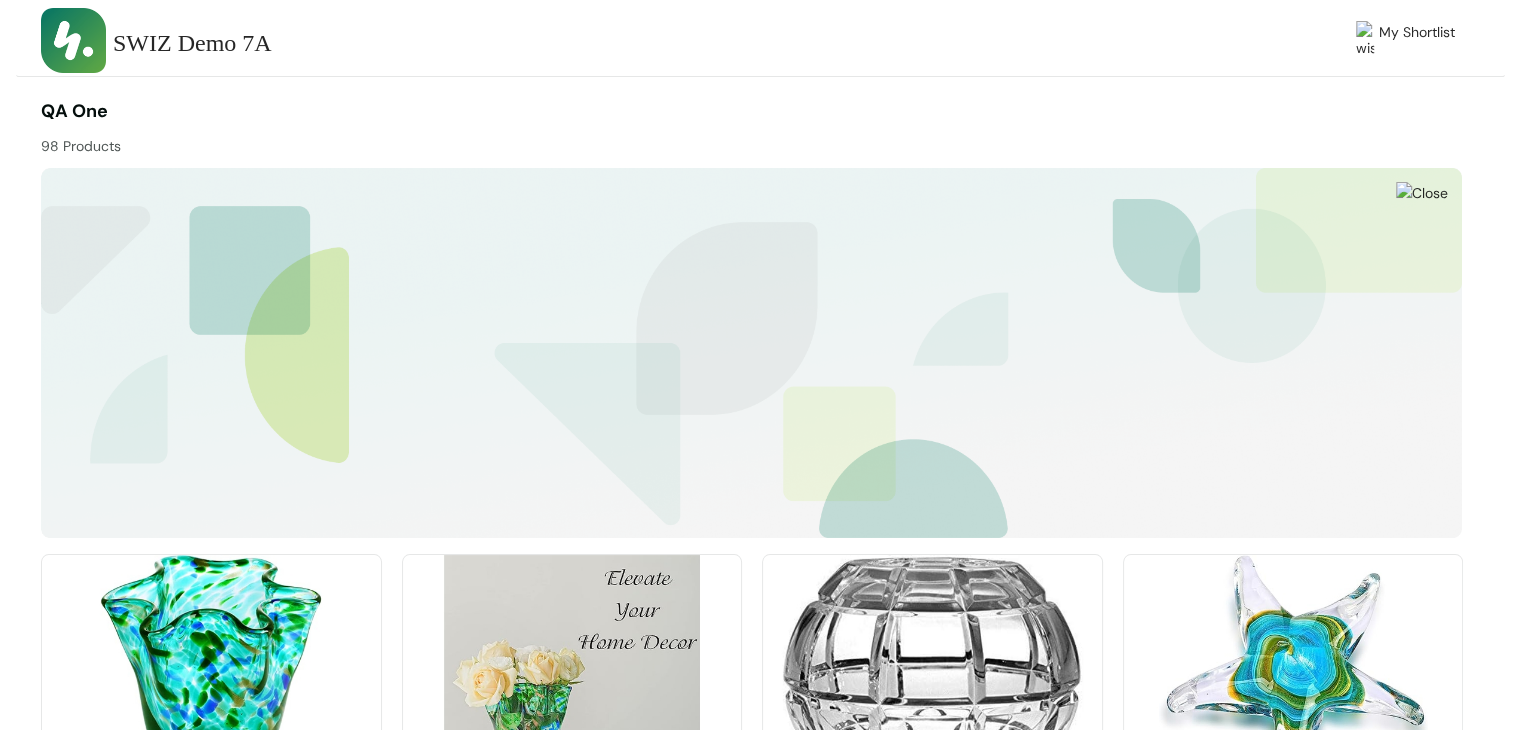 click on "My Shortlist" at bounding box center [1417, 40] 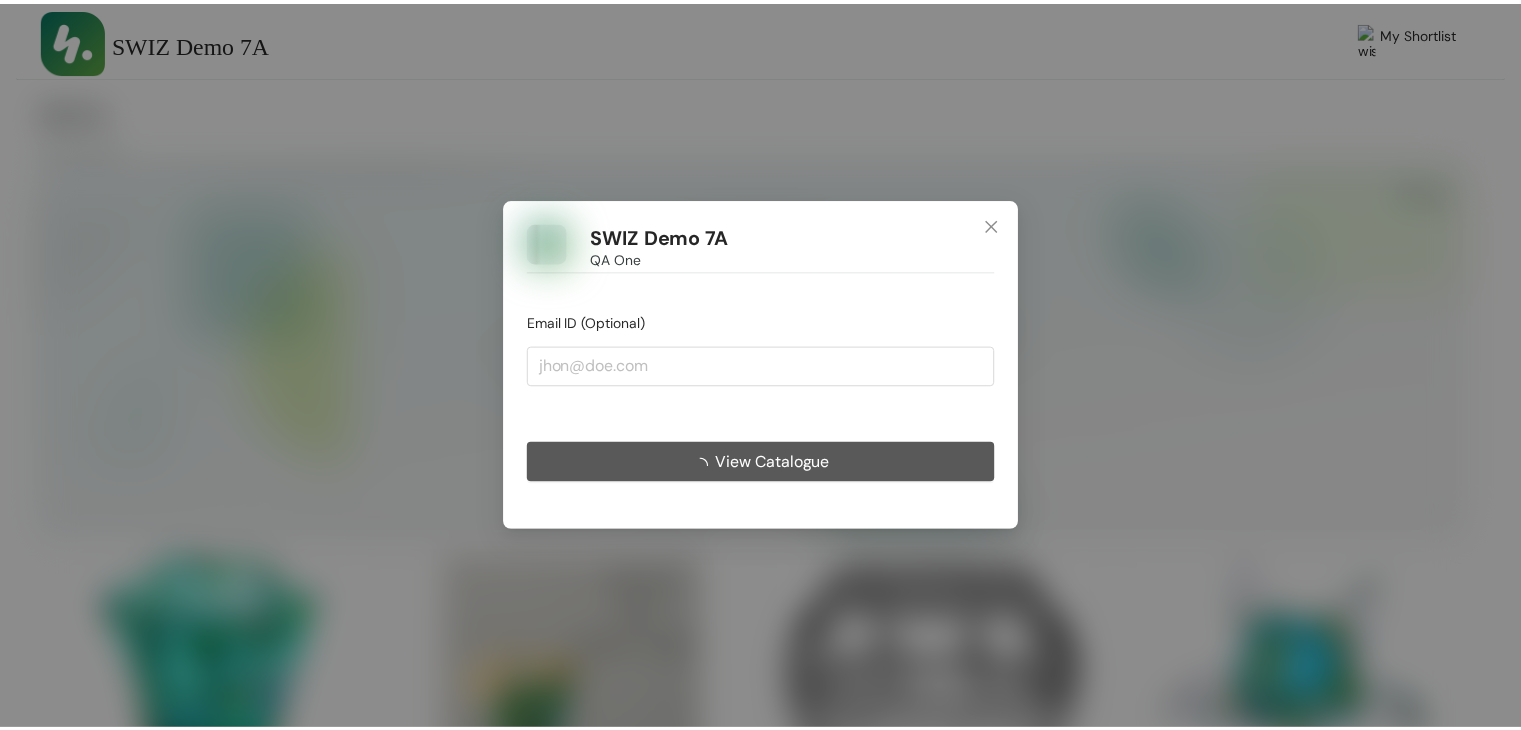scroll, scrollTop: 0, scrollLeft: 0, axis: both 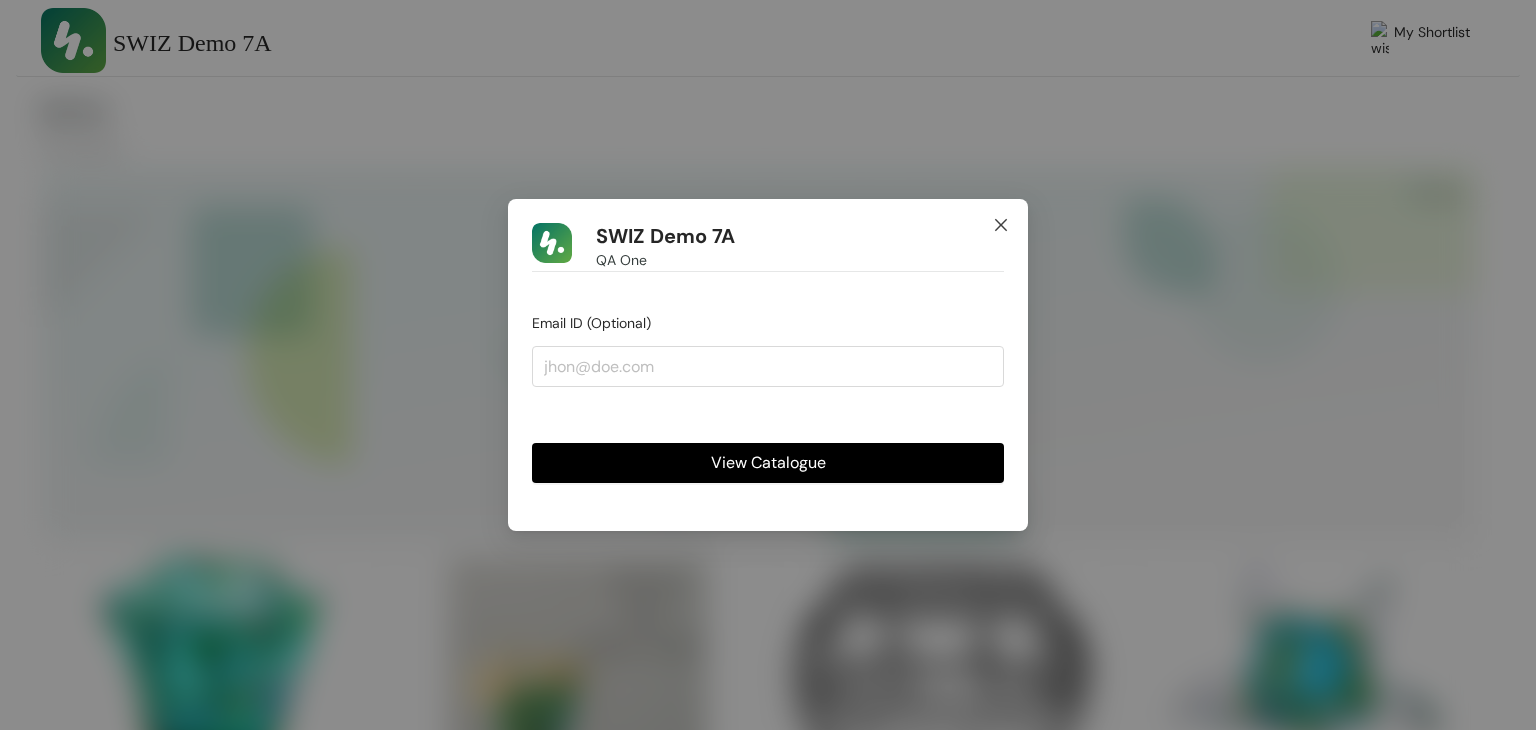 click at bounding box center (1001, 226) 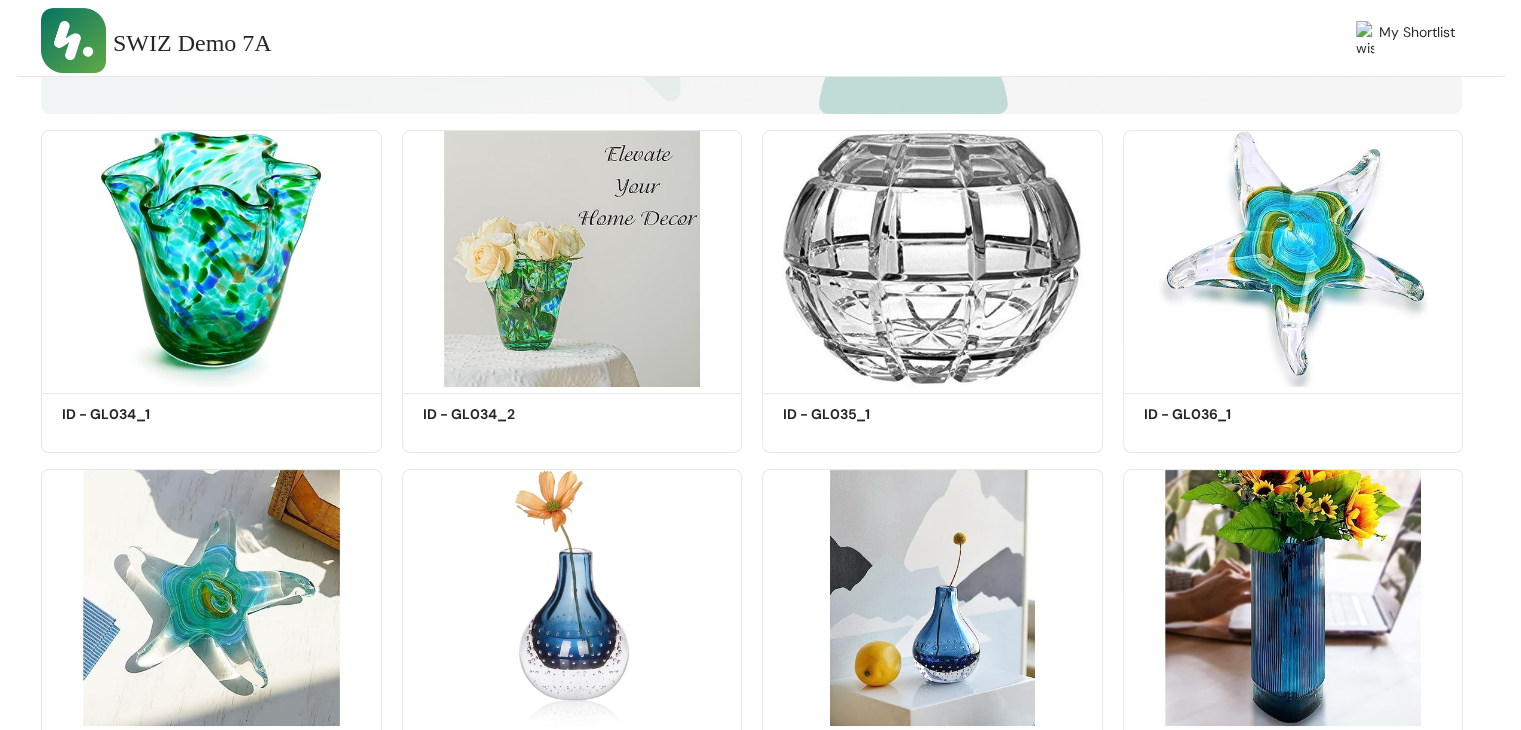 scroll, scrollTop: 428, scrollLeft: 0, axis: vertical 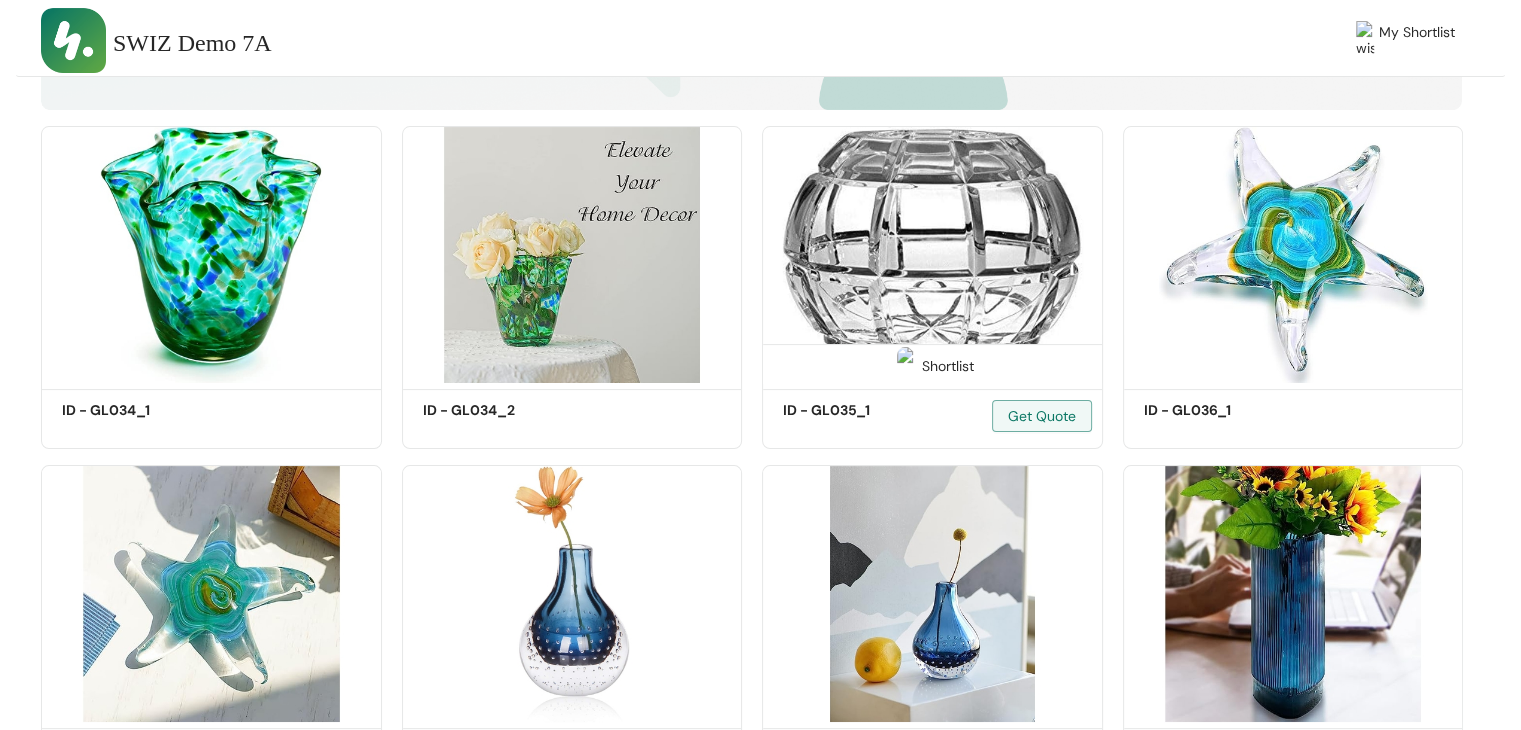 click on "Shortlist" at bounding box center [932, 364] 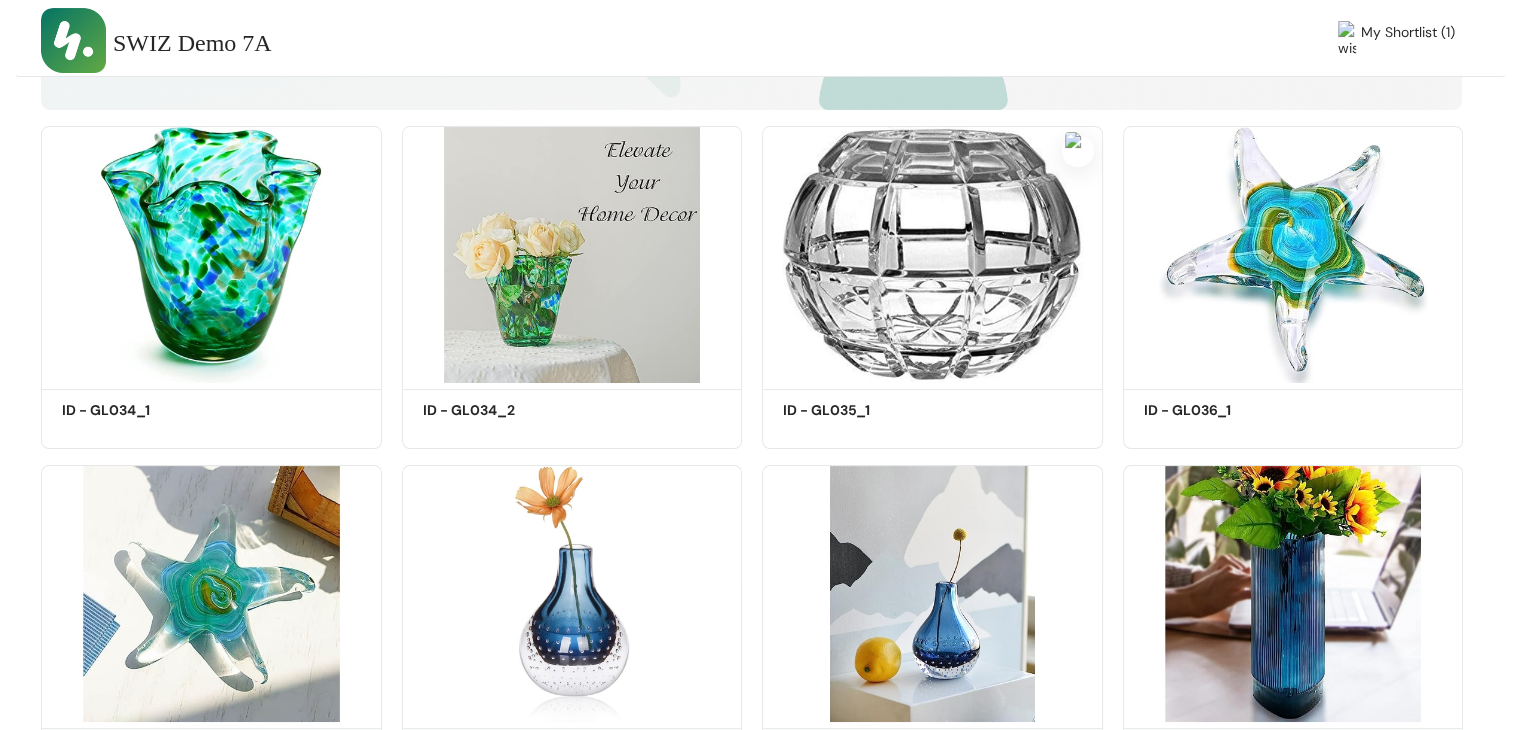 click on "My Shortlist (1)" at bounding box center [1101, 44] 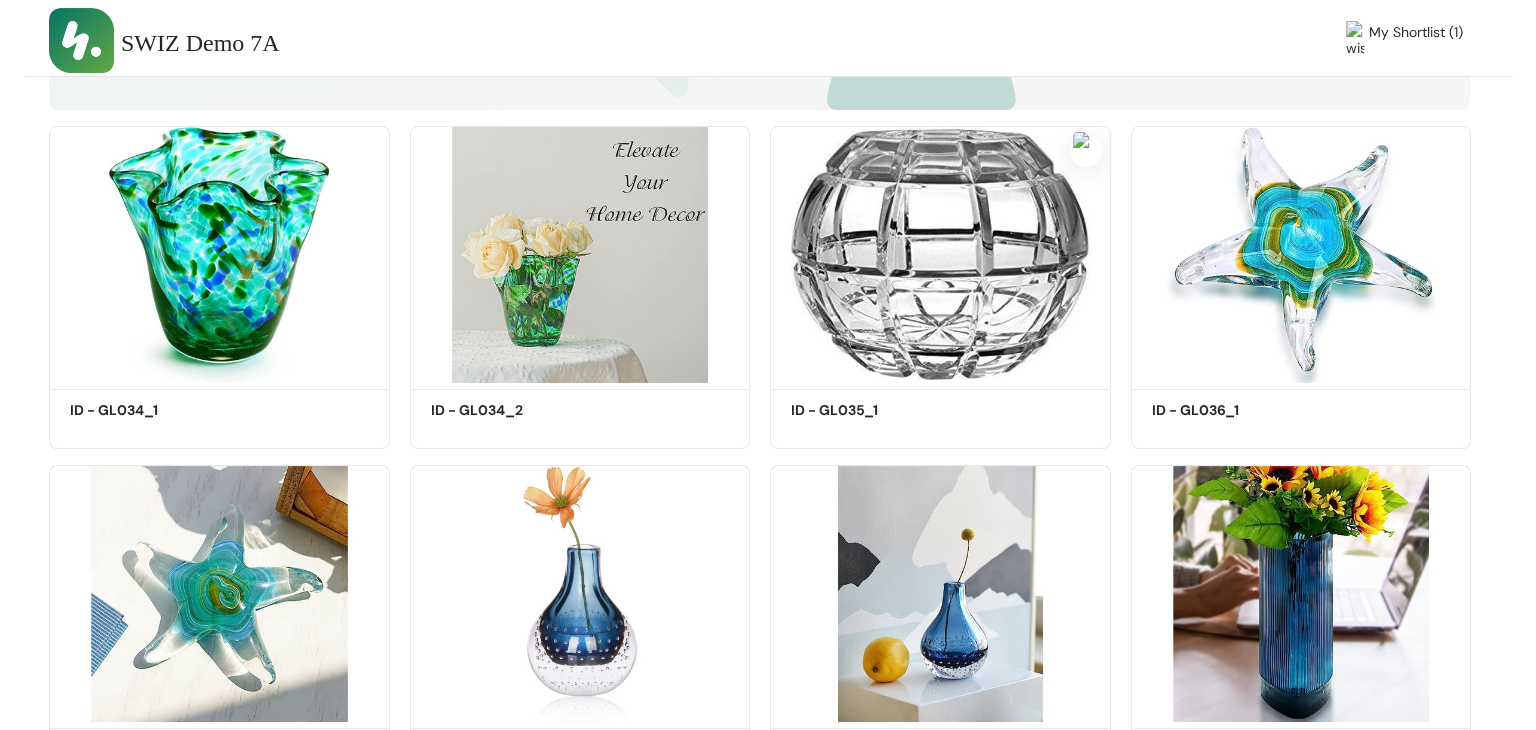 scroll, scrollTop: 0, scrollLeft: 0, axis: both 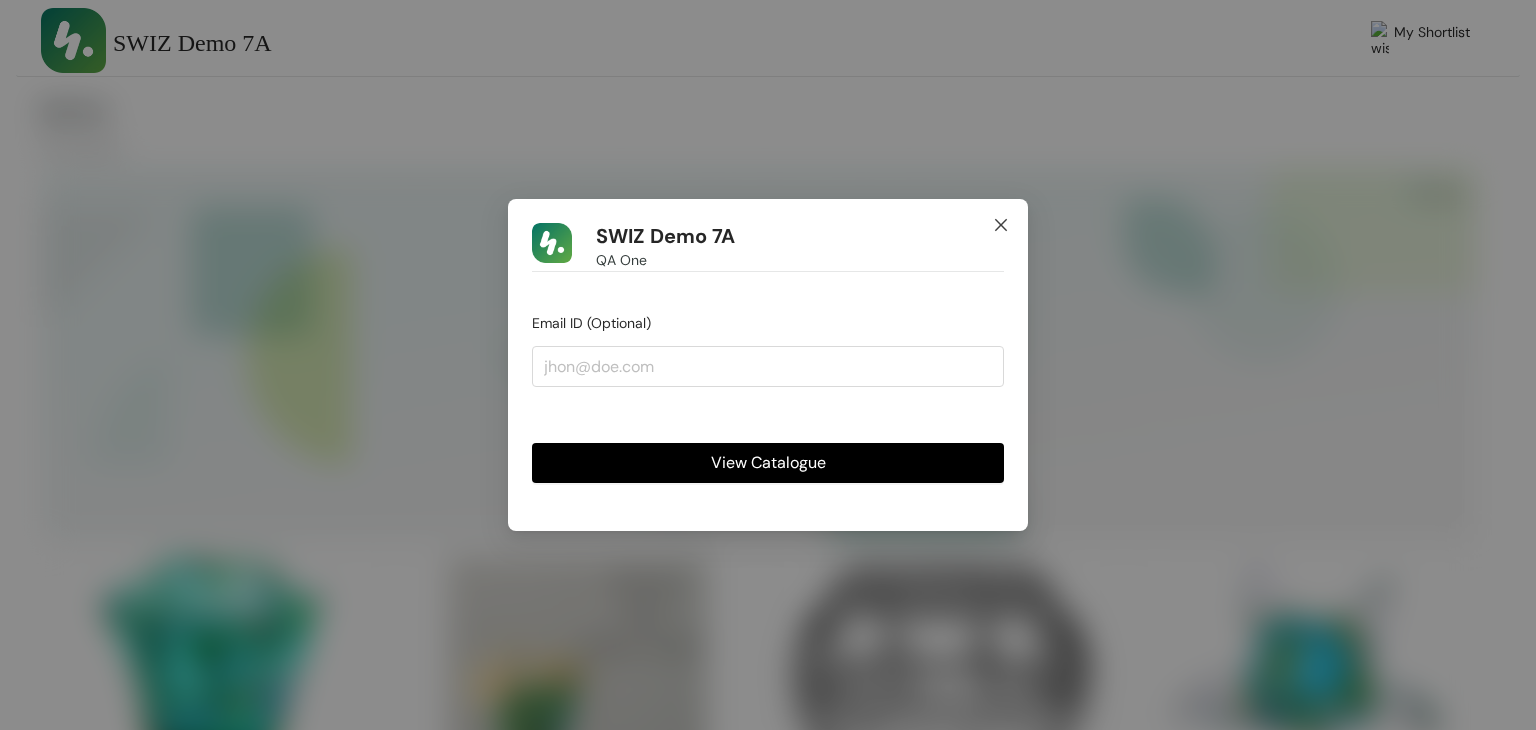 click 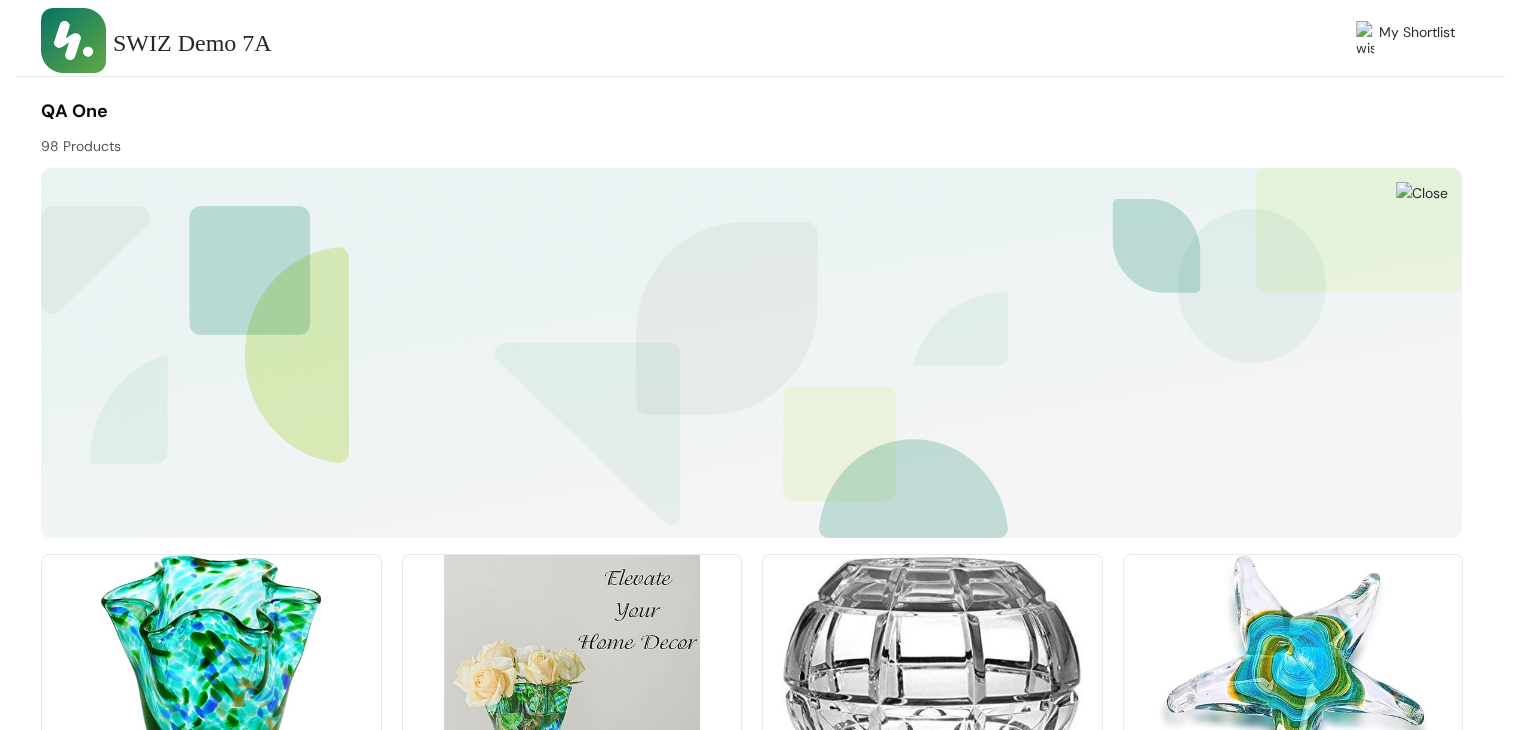 click on "My Shortlist" at bounding box center (1417, 40) 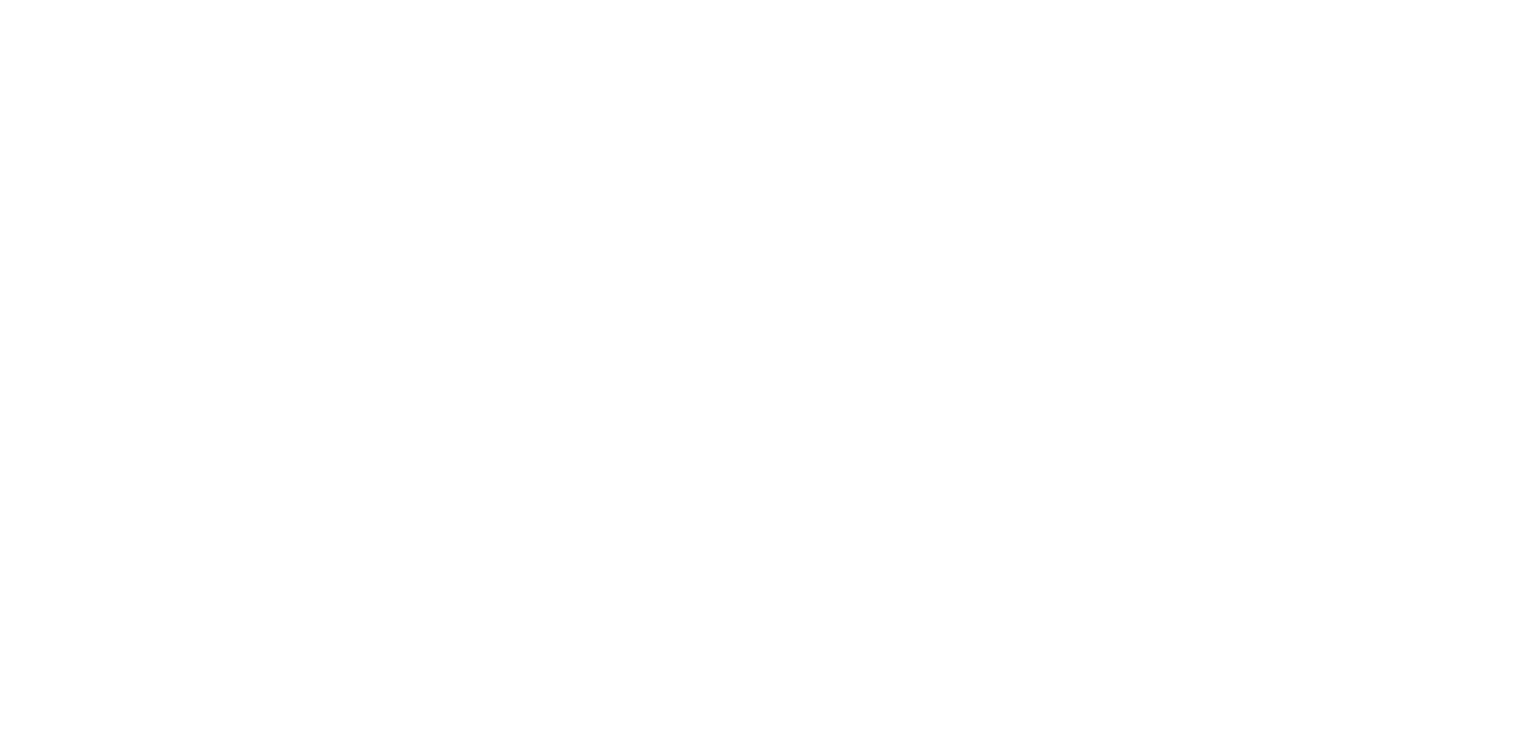 scroll, scrollTop: 0, scrollLeft: 0, axis: both 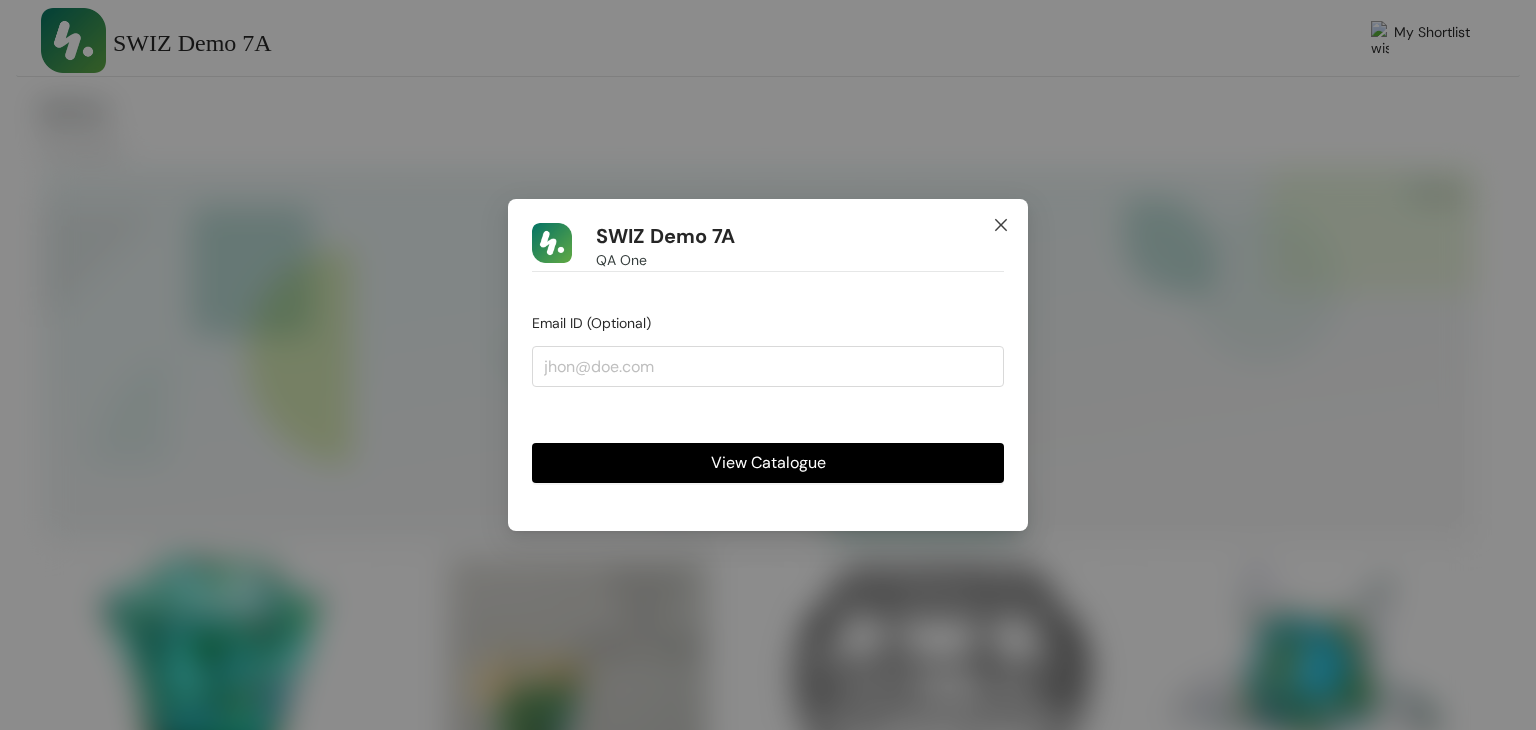 click 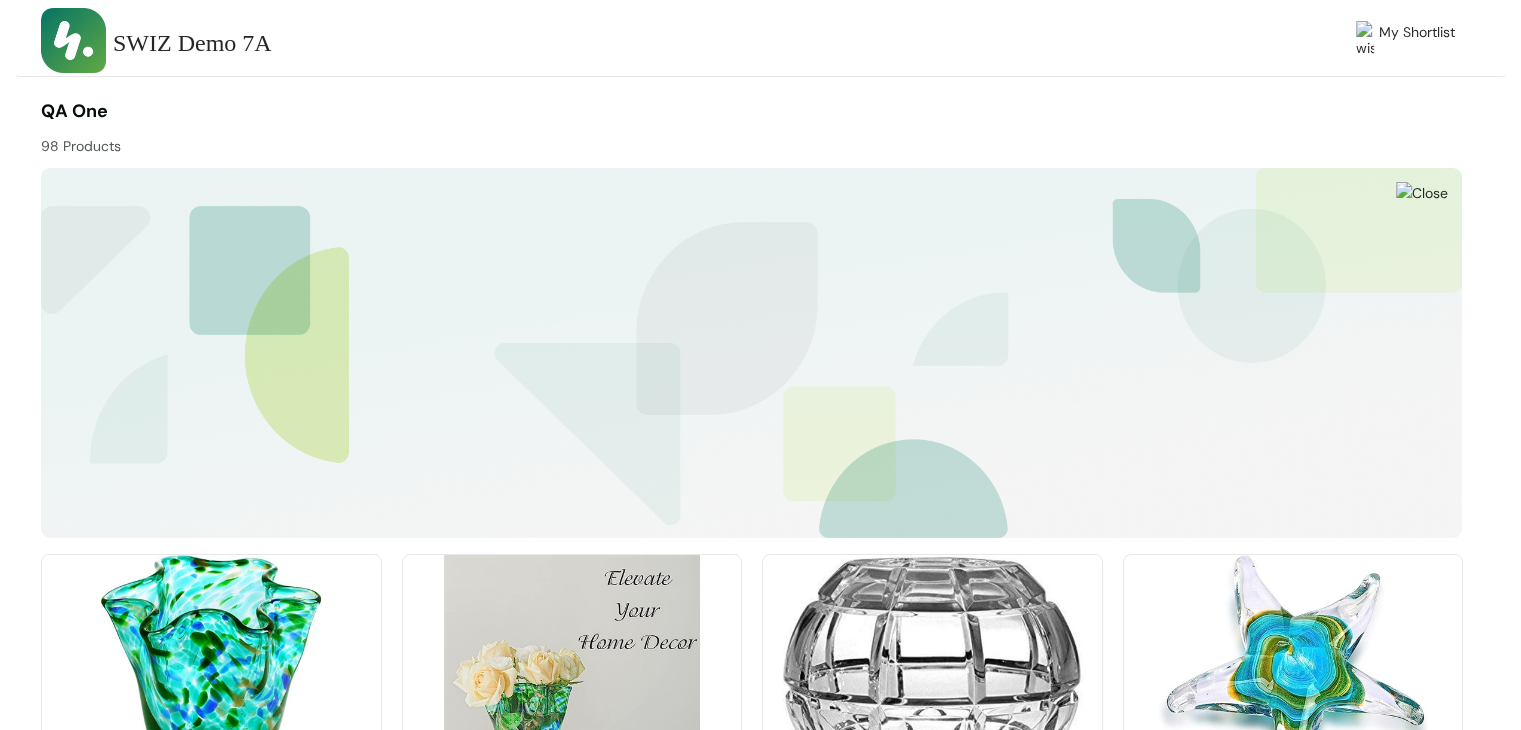 click on "SWIZ Demo 7A  My Shortlist" at bounding box center (748, 43) 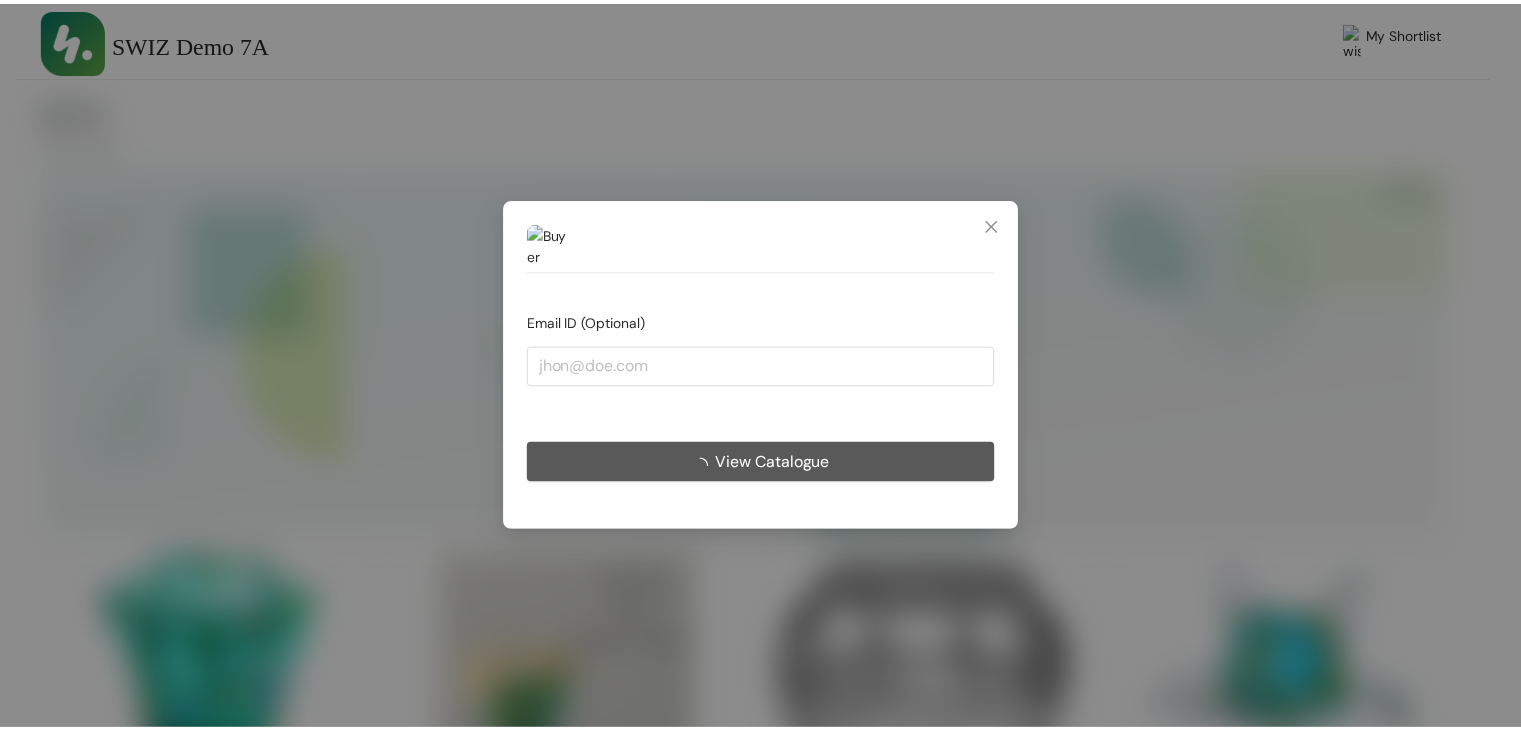scroll, scrollTop: 0, scrollLeft: 0, axis: both 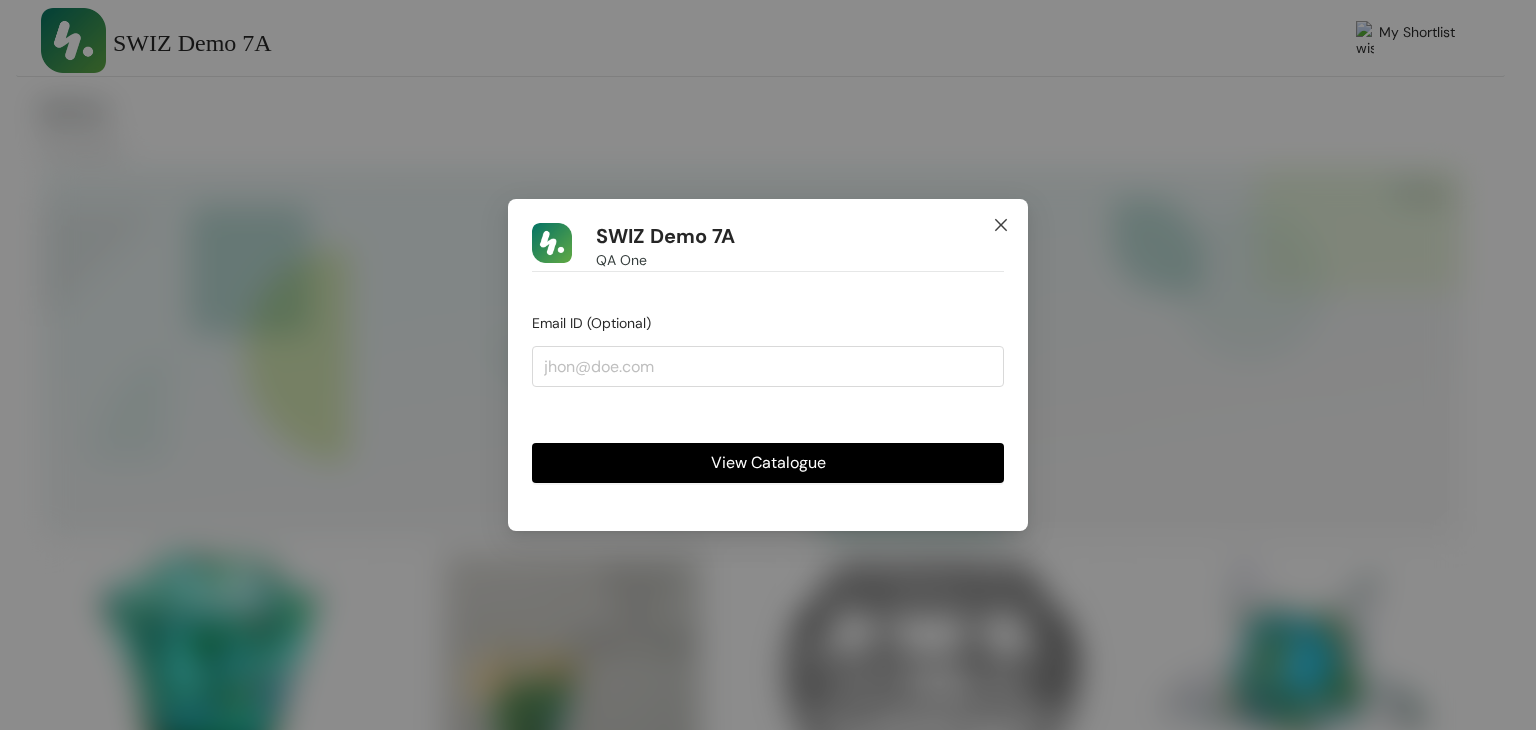 click at bounding box center [1001, 226] 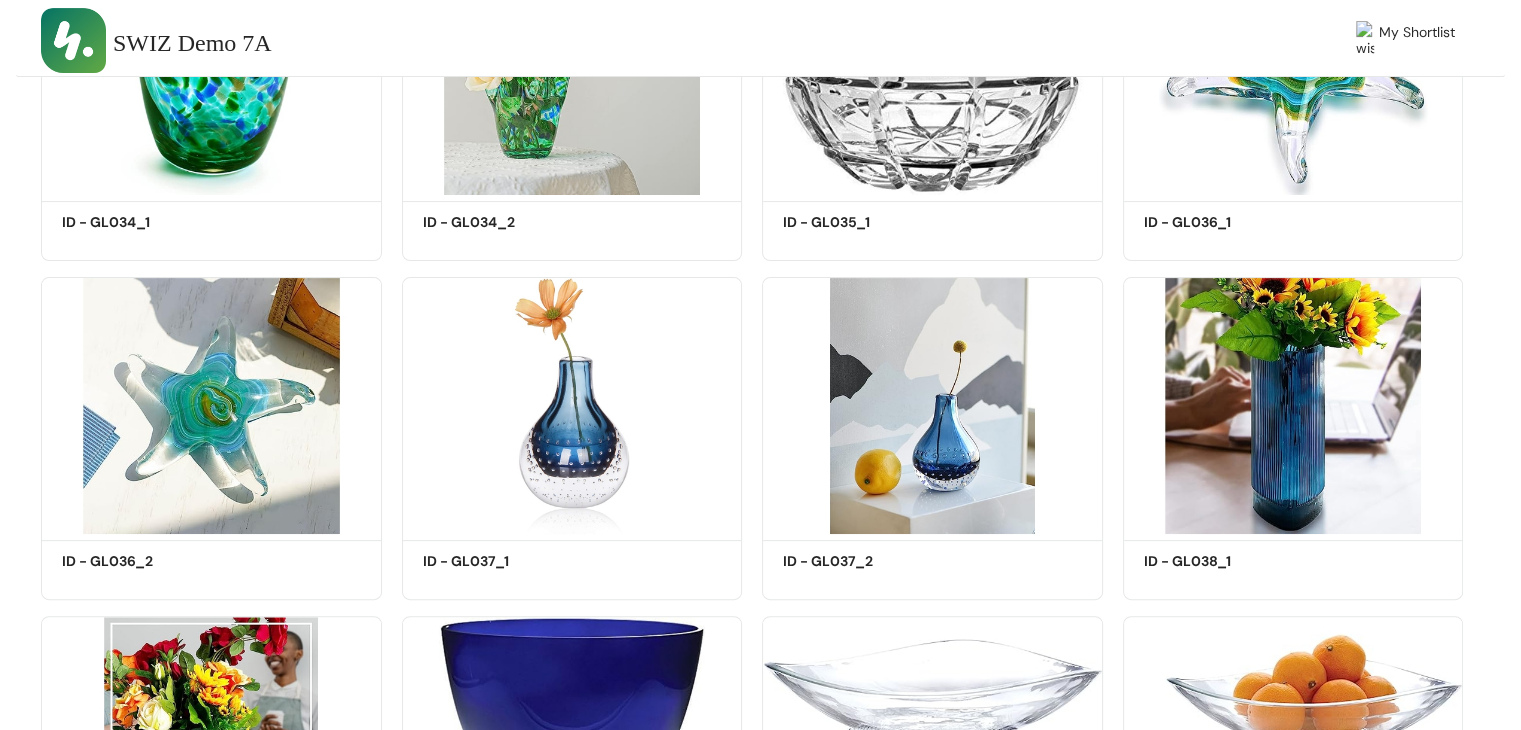 scroll, scrollTop: 619, scrollLeft: 0, axis: vertical 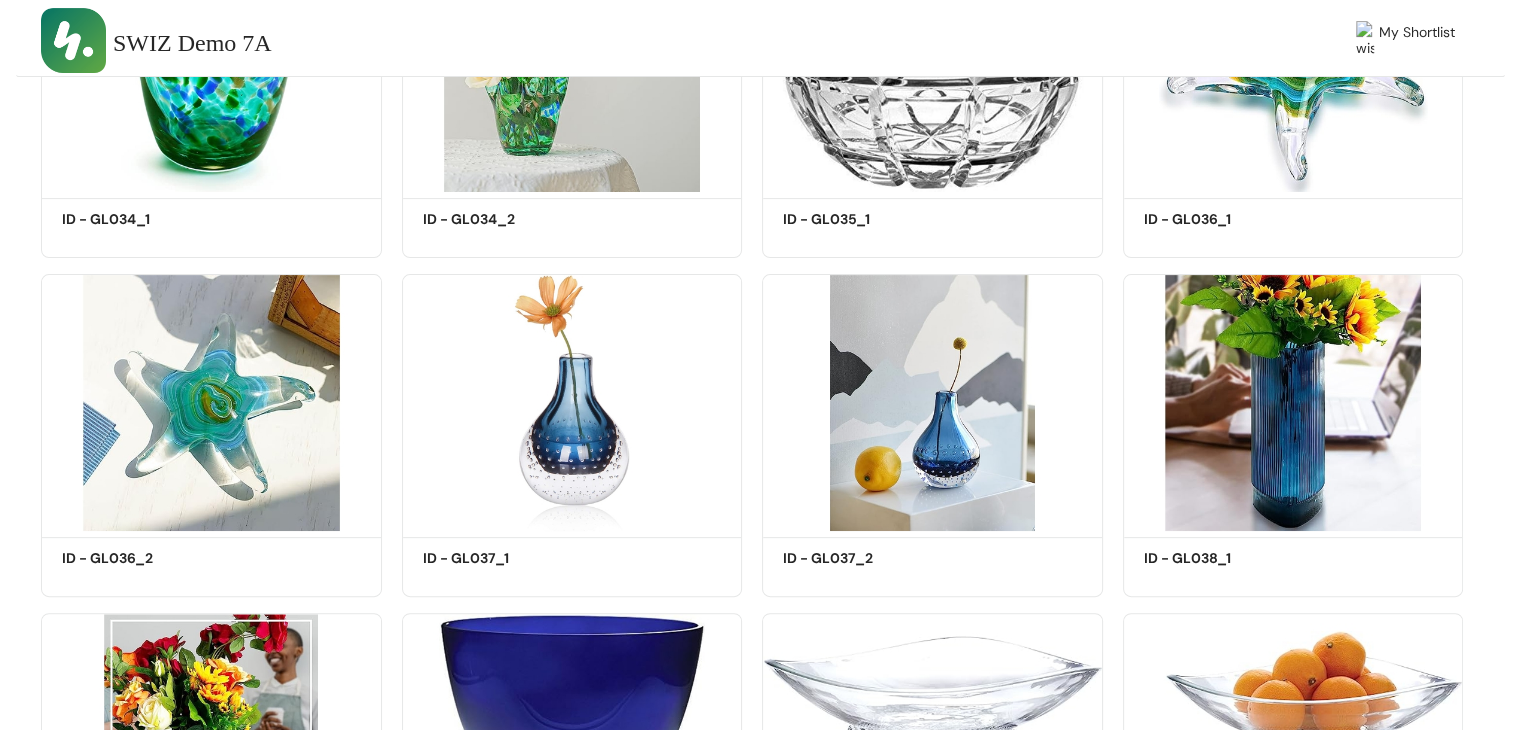 click on "My Shortlist" at bounding box center (1101, 44) 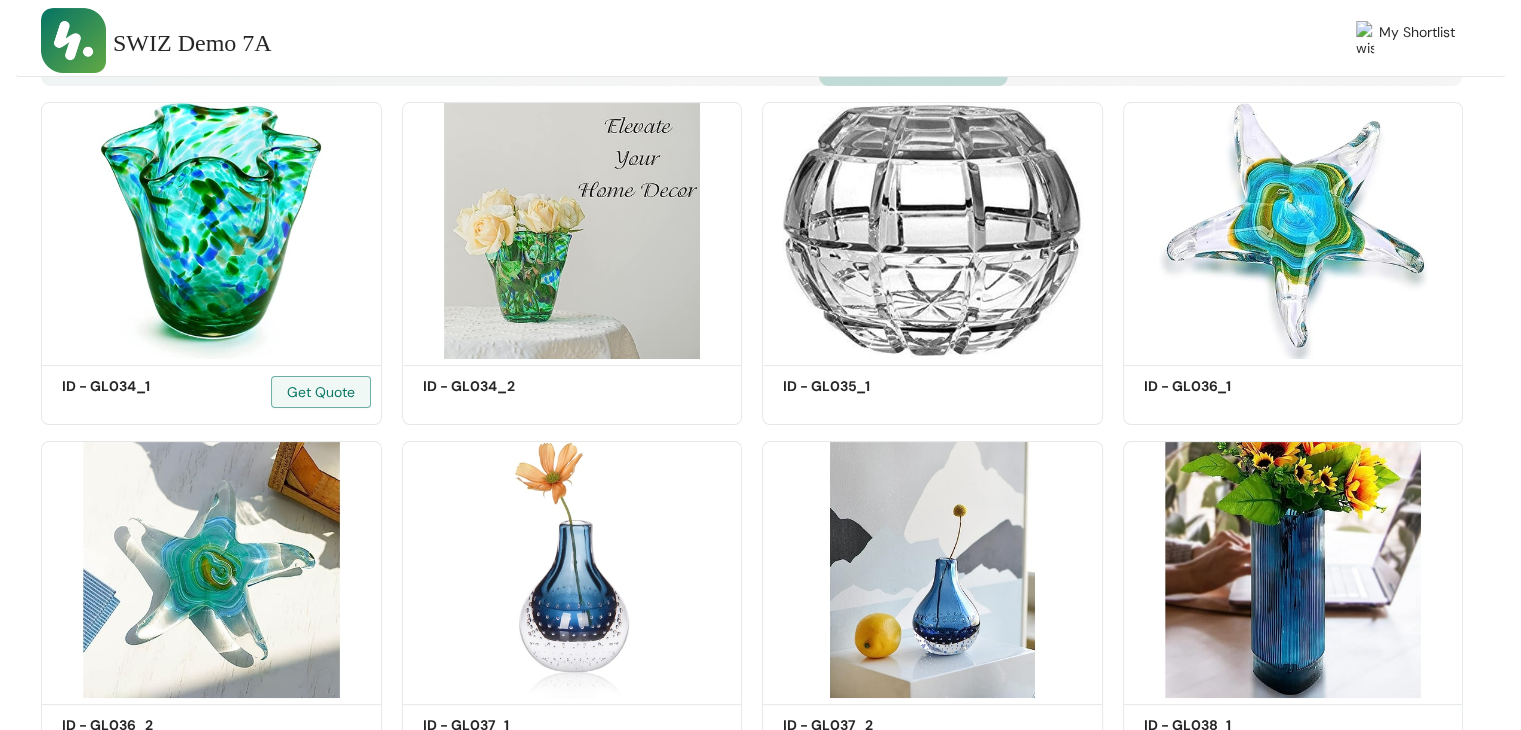 scroll, scrollTop: 455, scrollLeft: 0, axis: vertical 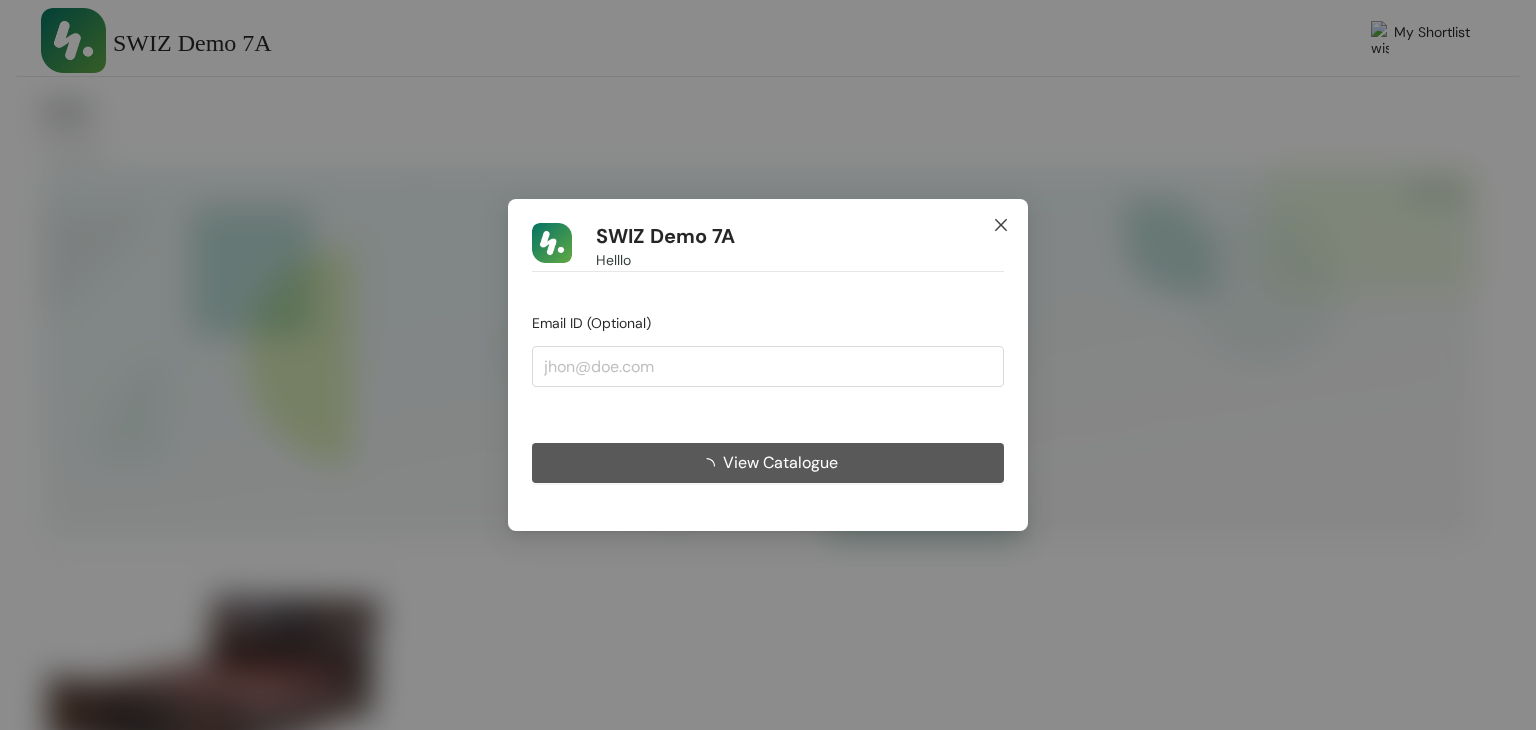 click at bounding box center [1001, 226] 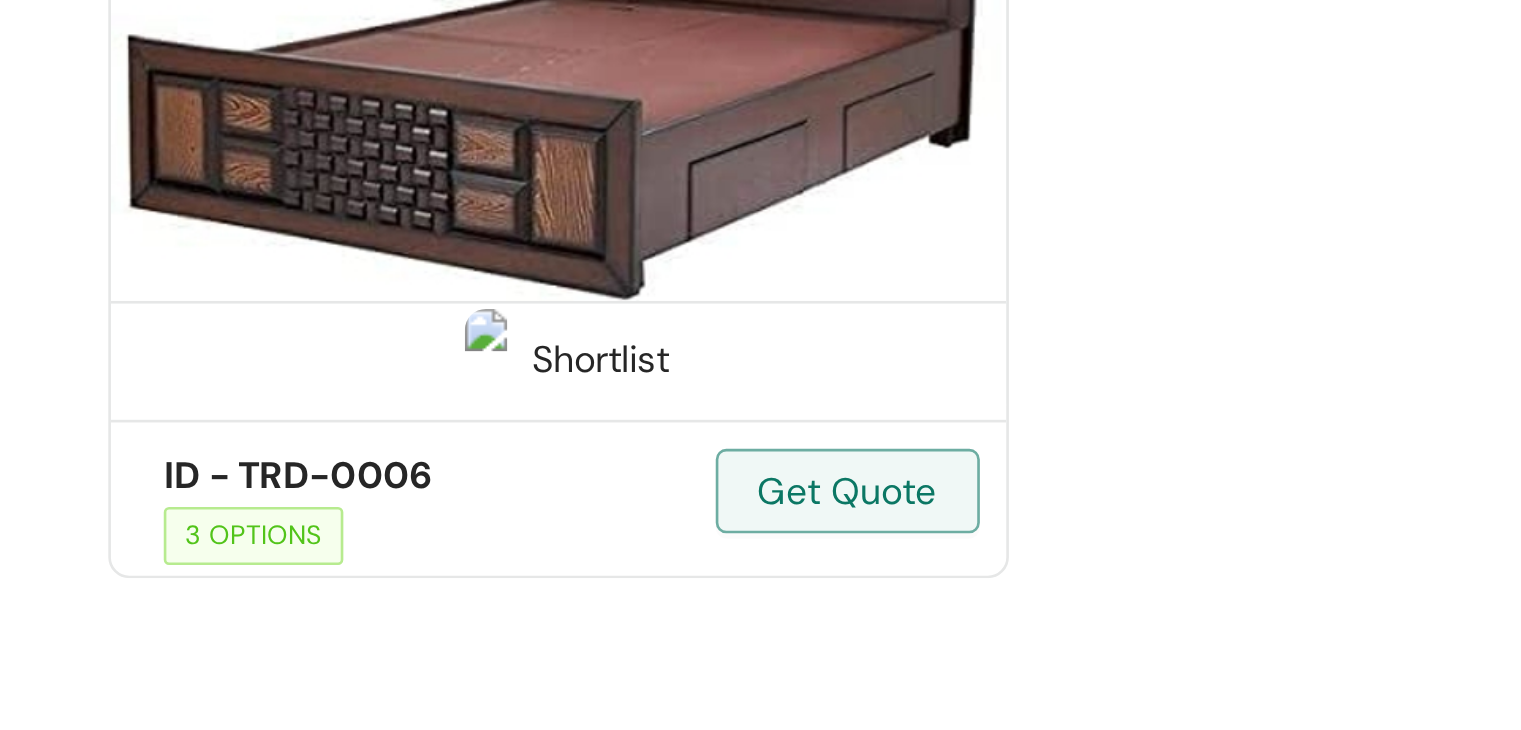 scroll, scrollTop: 210, scrollLeft: 0, axis: vertical 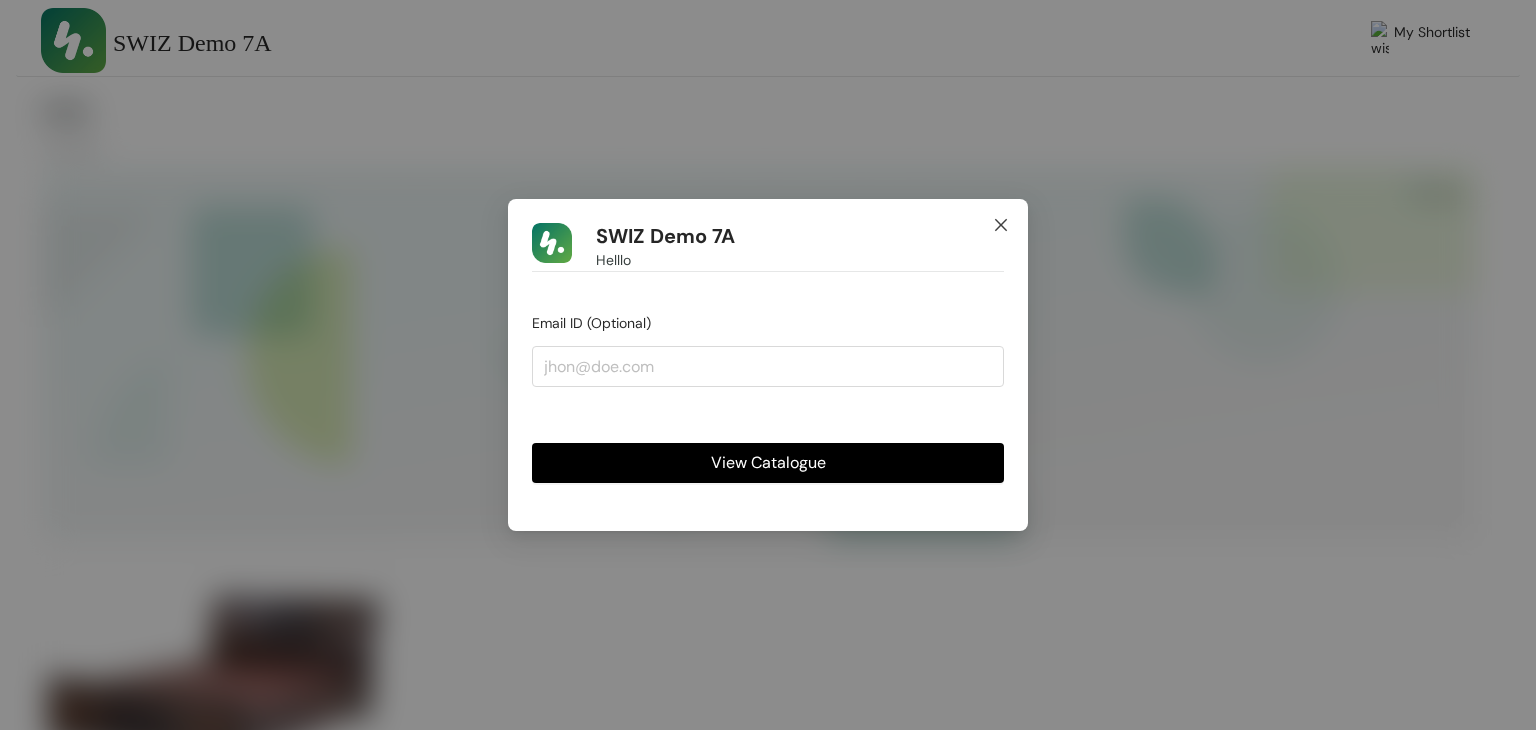 click at bounding box center (1001, 226) 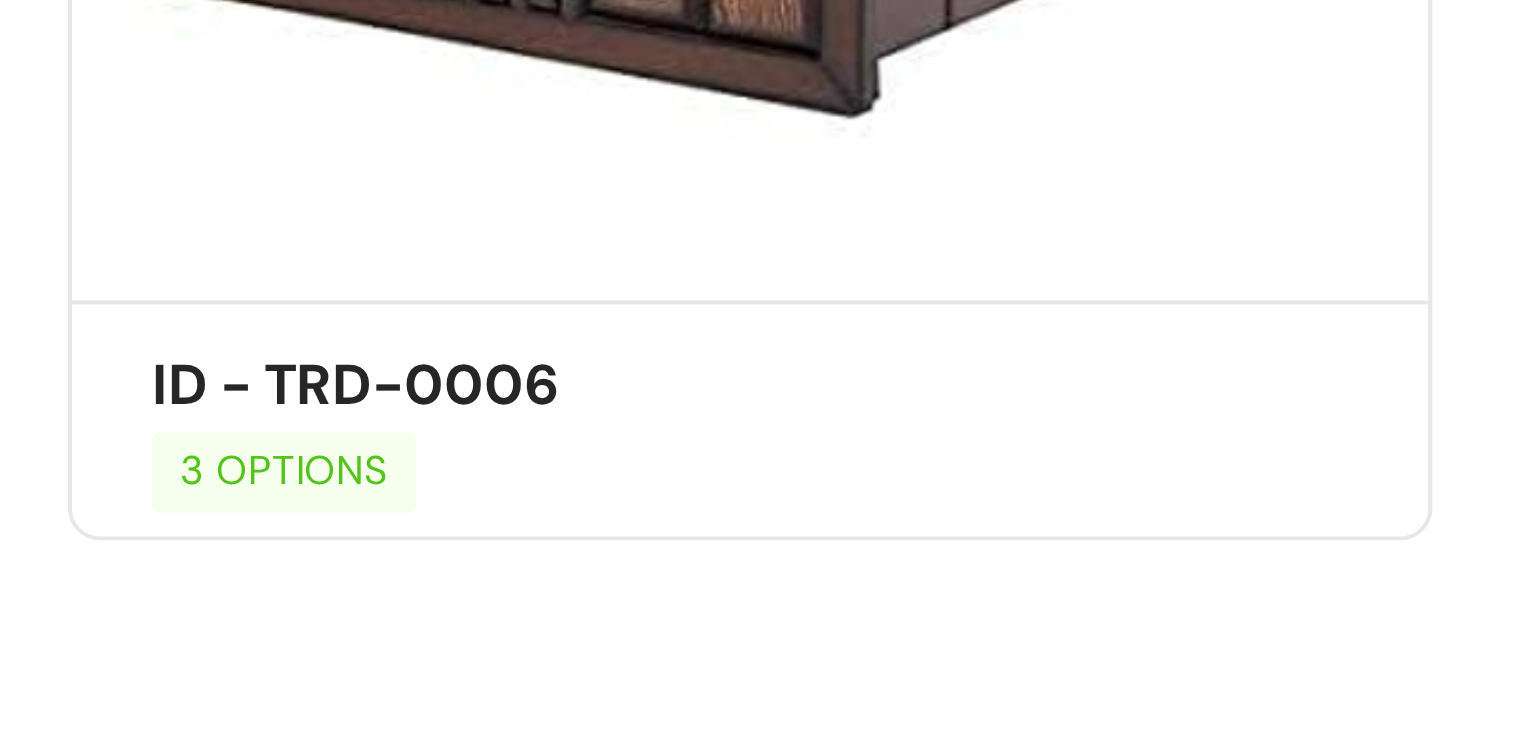 scroll, scrollTop: 211, scrollLeft: 0, axis: vertical 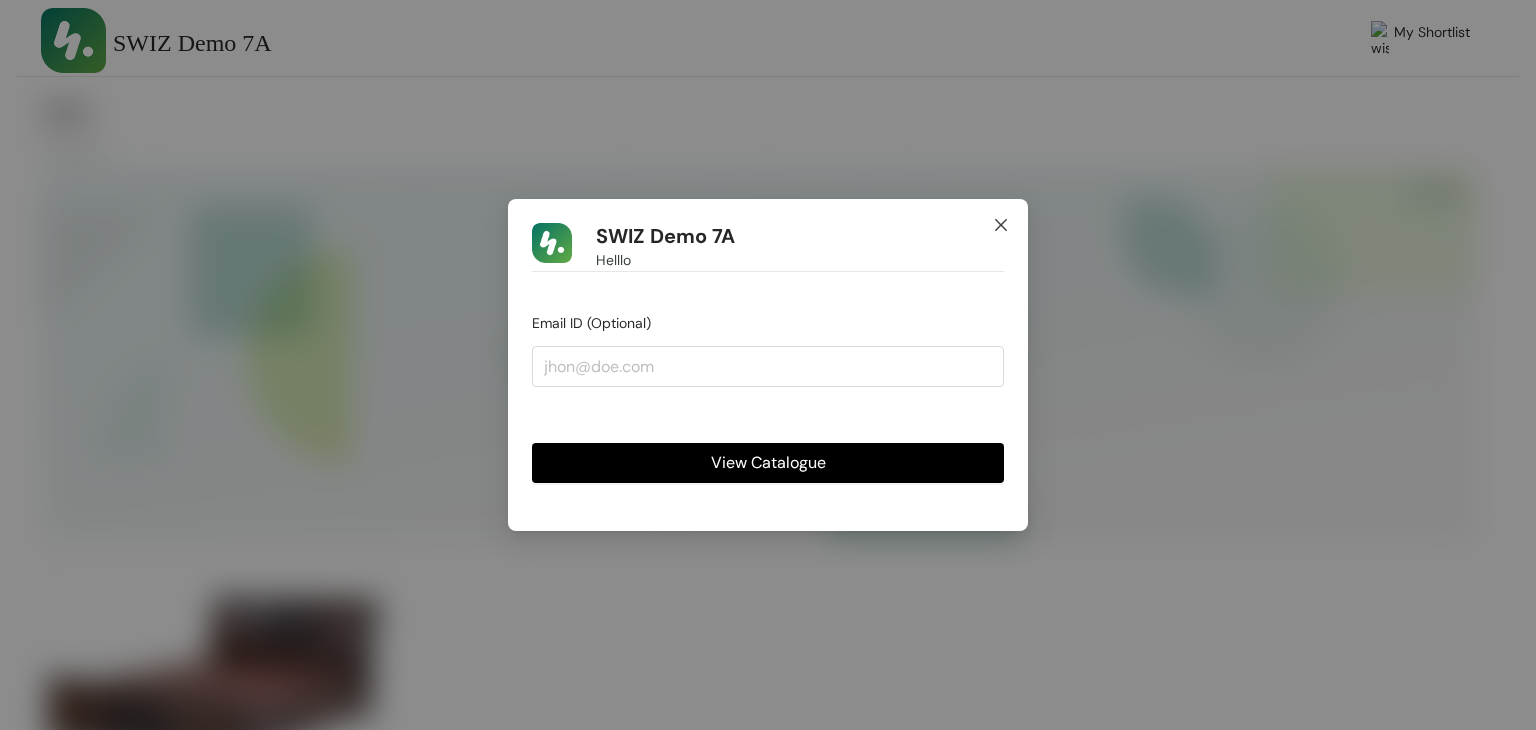 click 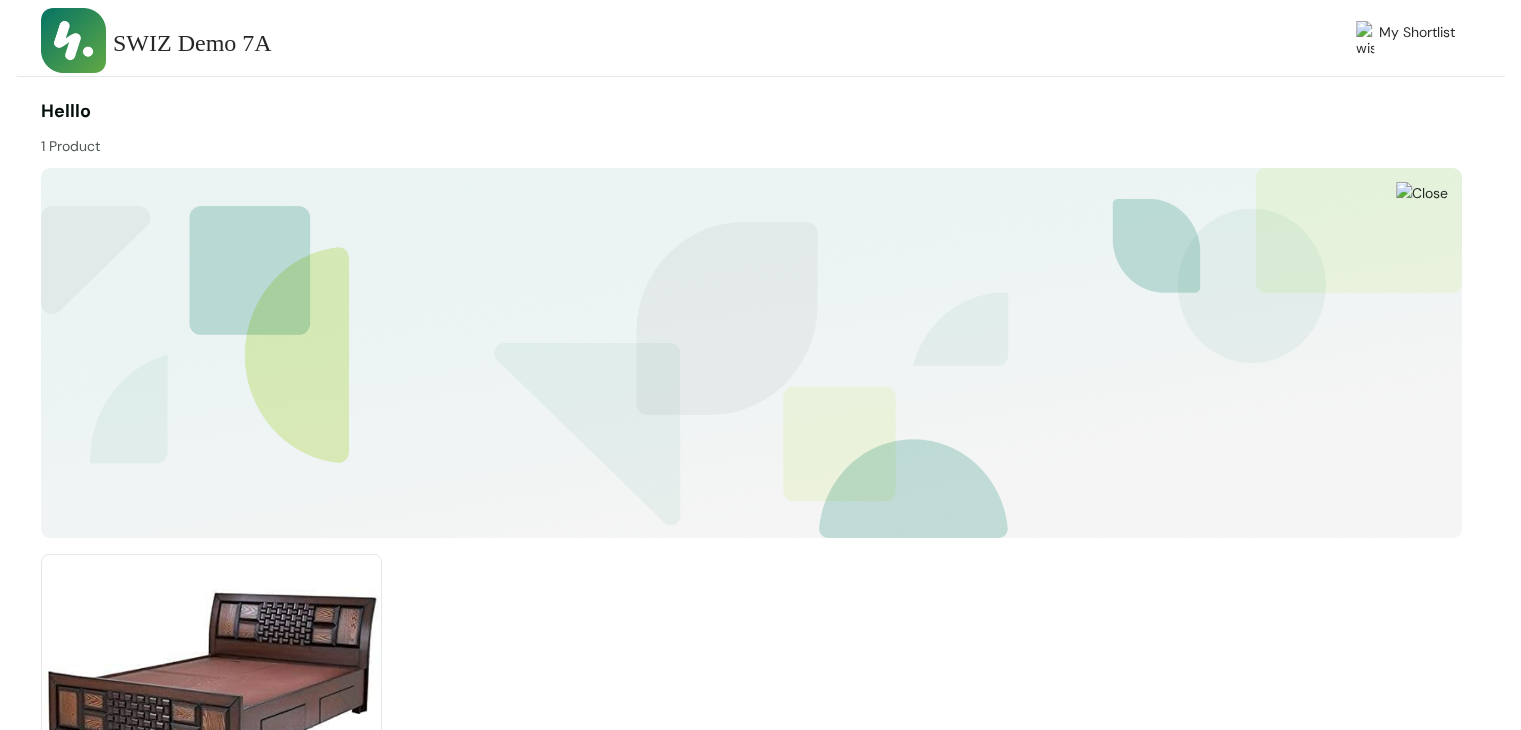 scroll, scrollTop: 211, scrollLeft: 0, axis: vertical 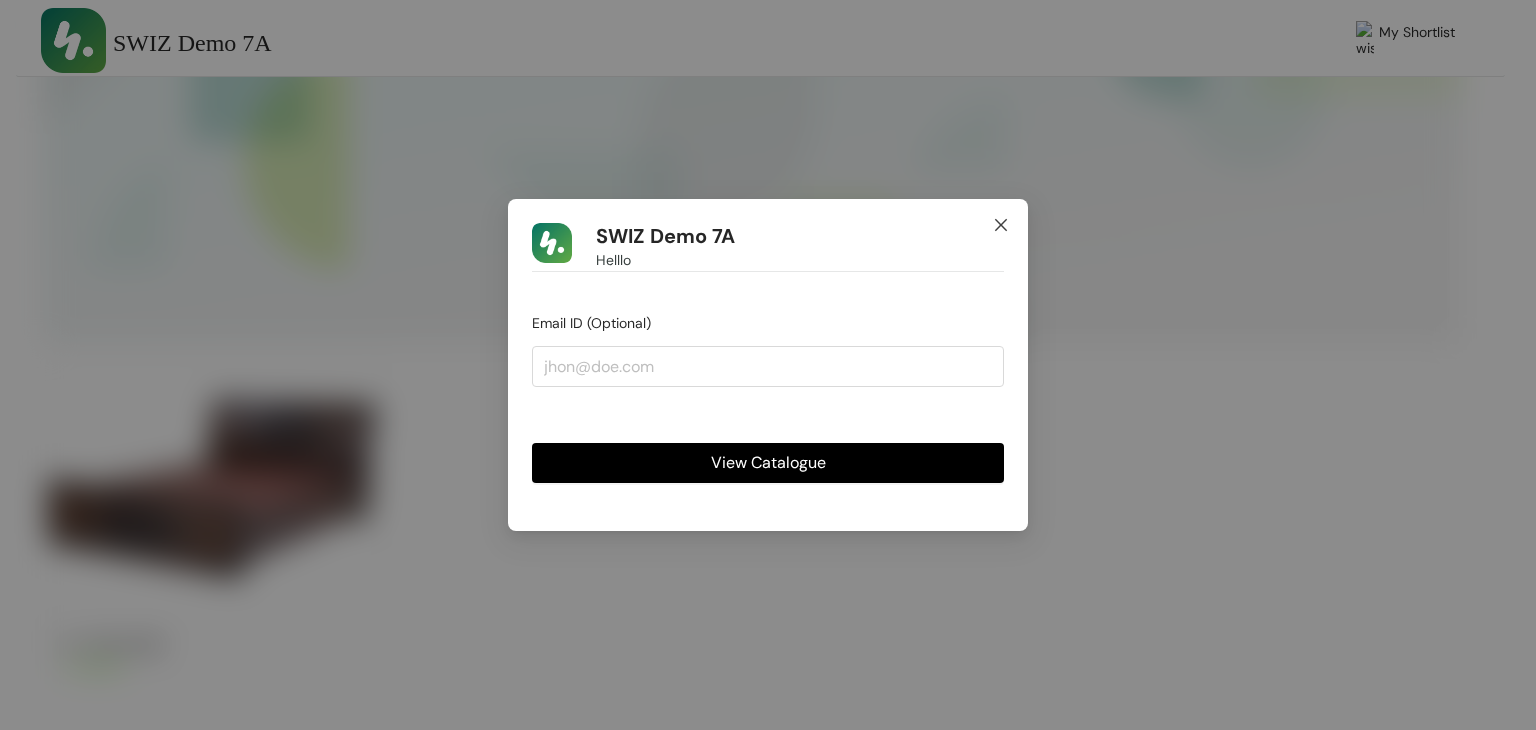 click 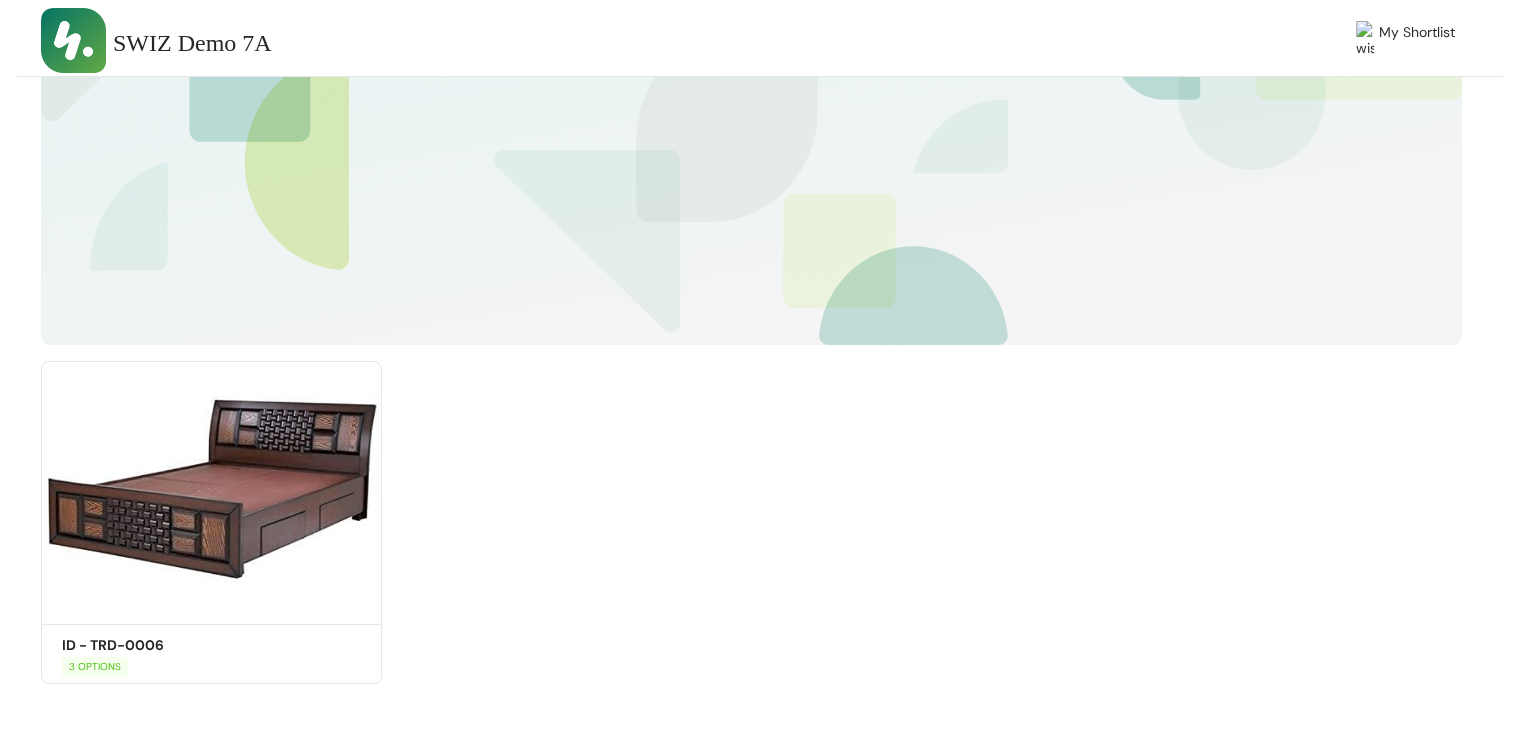 scroll, scrollTop: 0, scrollLeft: 0, axis: both 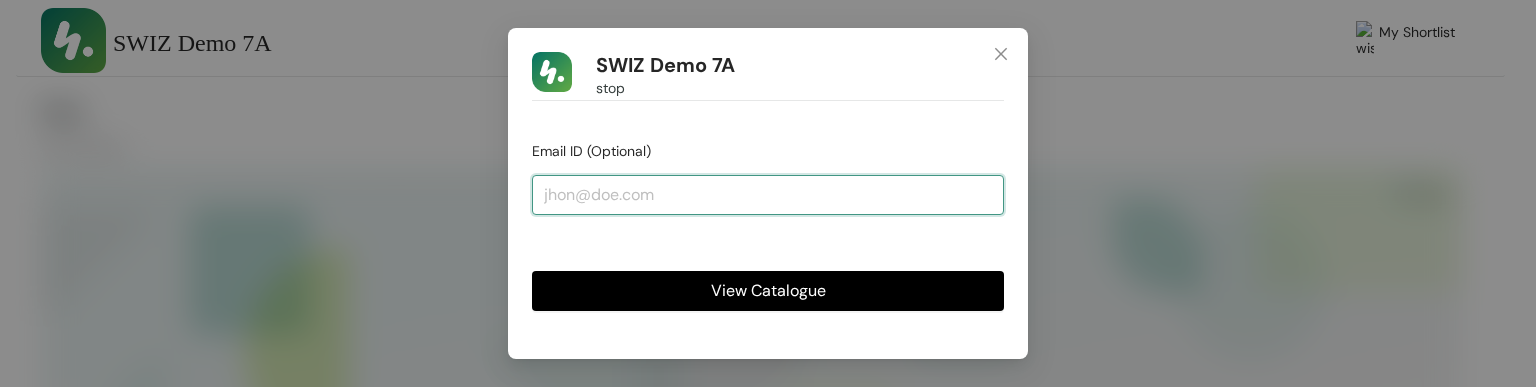 click at bounding box center (768, 195) 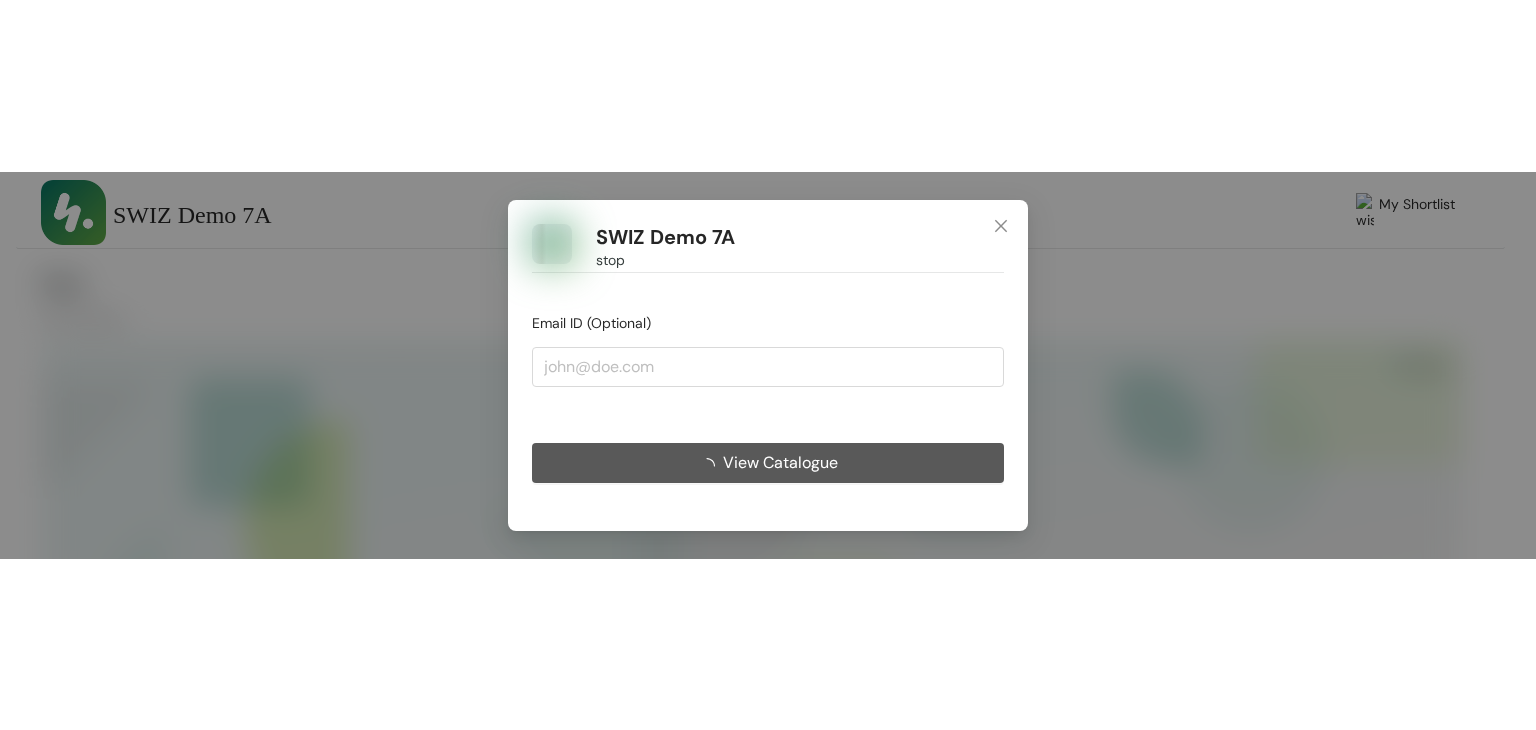 scroll, scrollTop: 0, scrollLeft: 0, axis: both 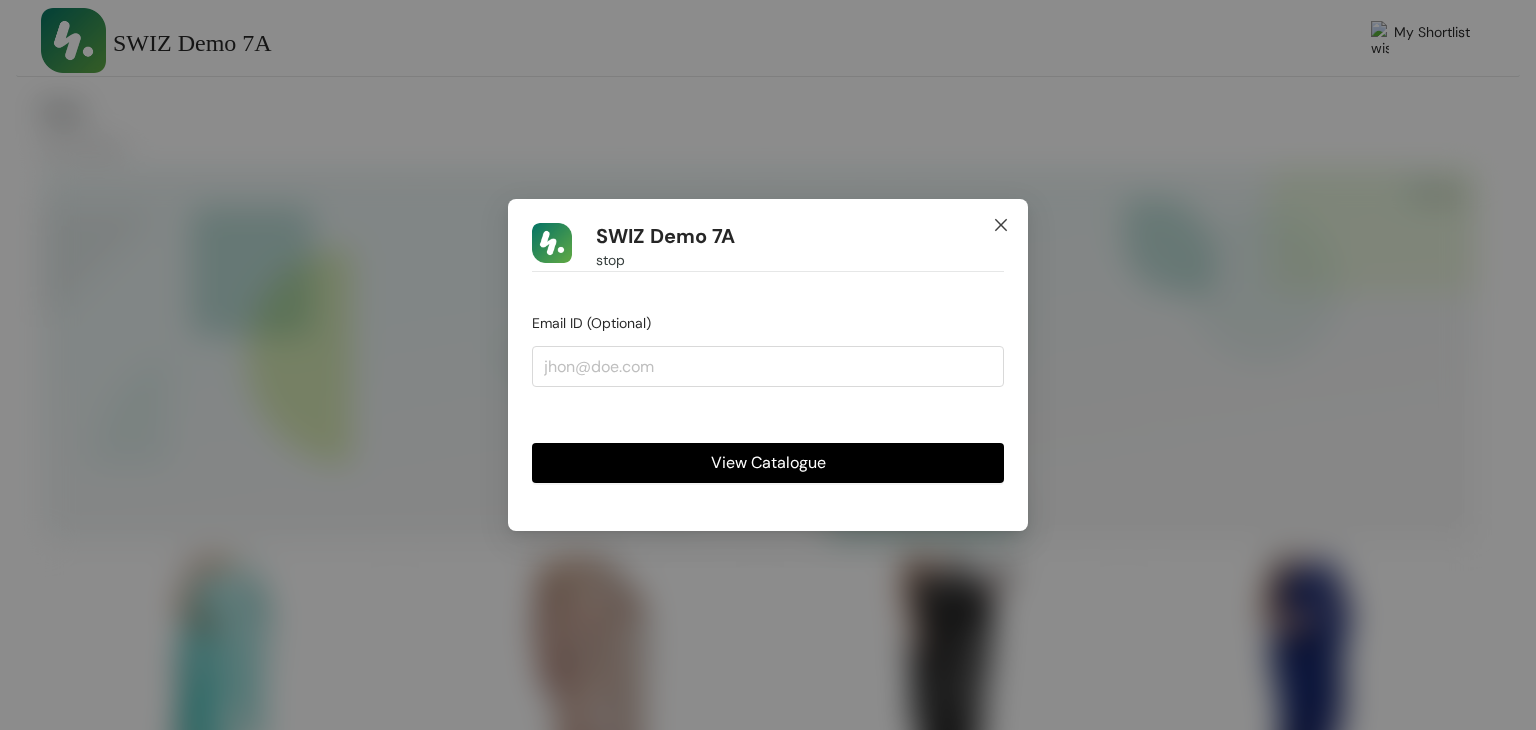 click 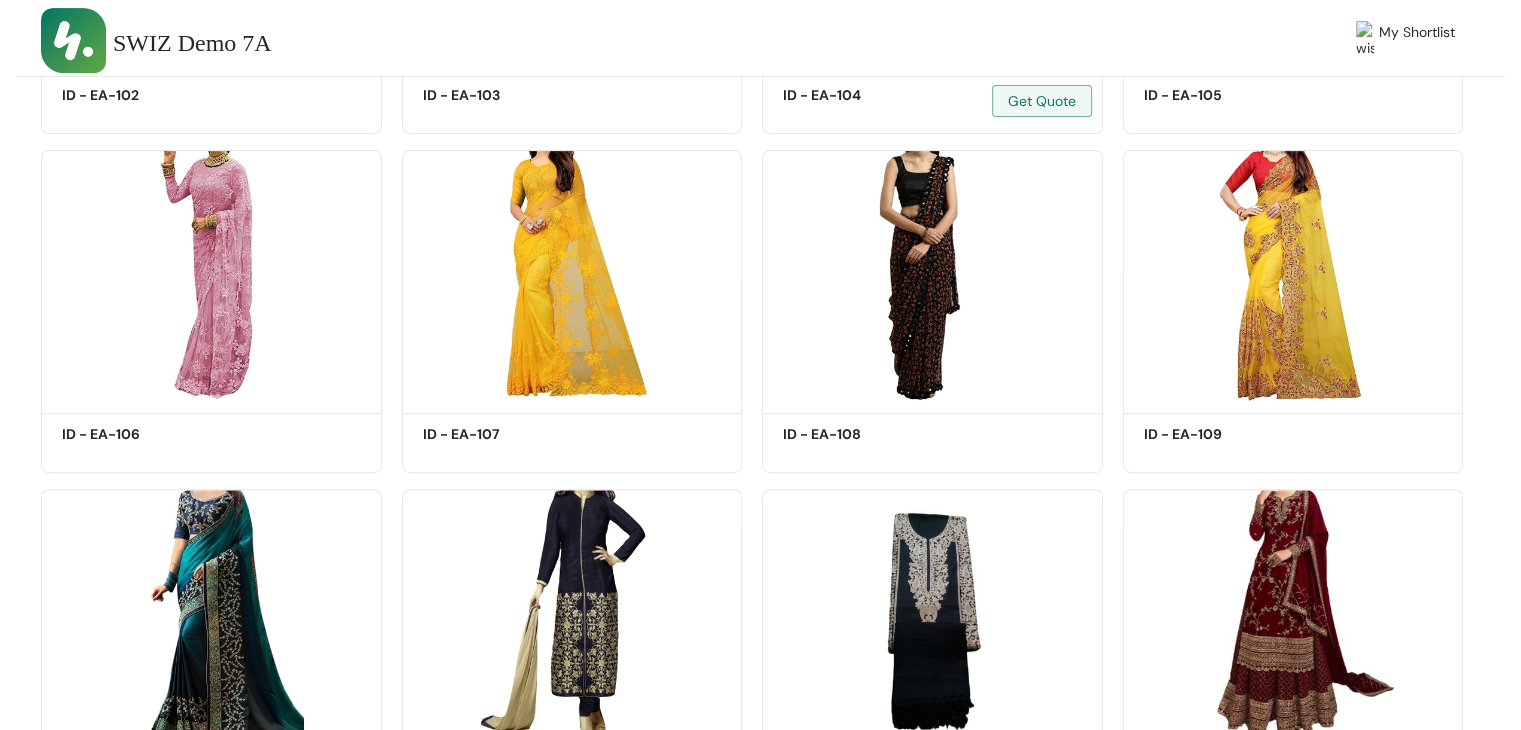 scroll, scrollTop: 0, scrollLeft: 0, axis: both 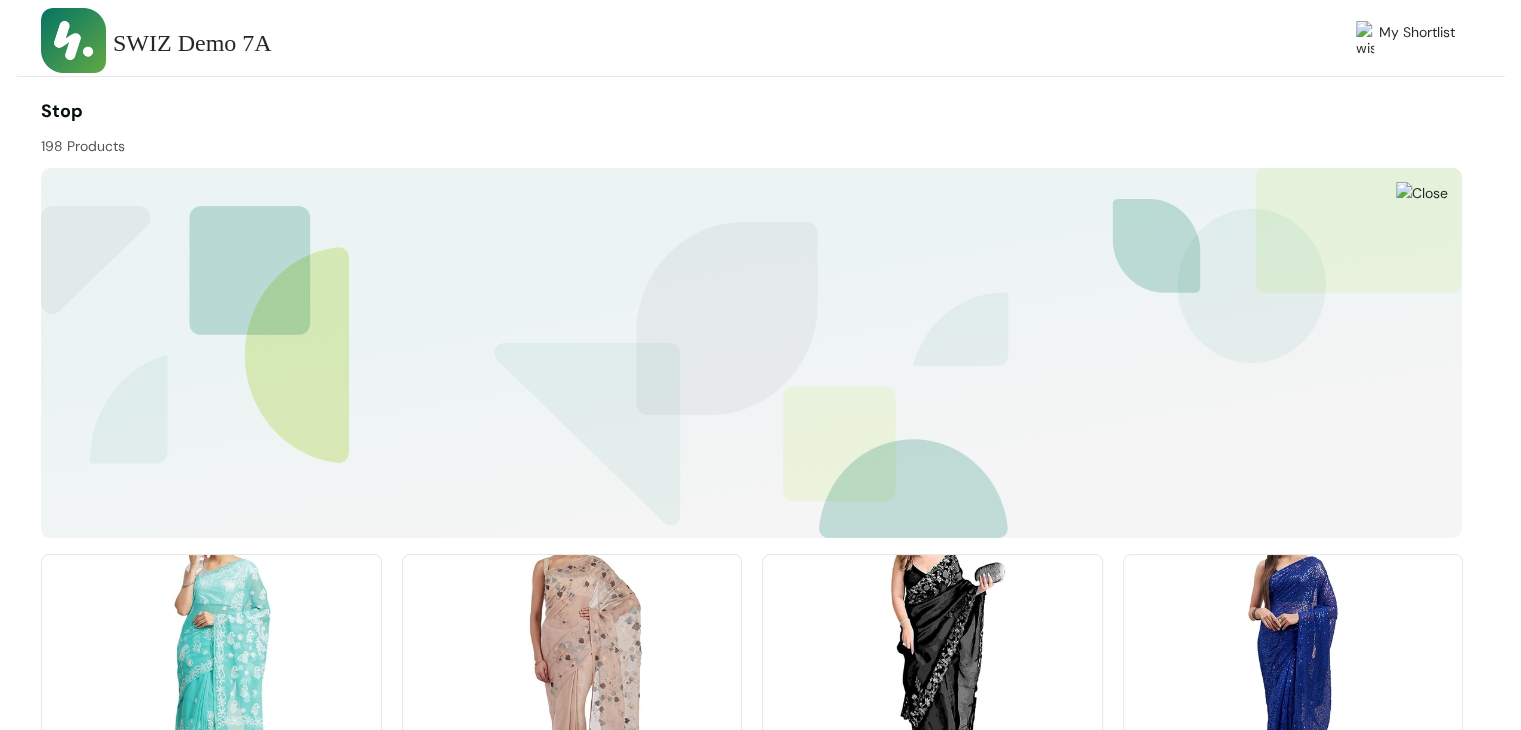 click on "My Shortlist" at bounding box center (1417, 40) 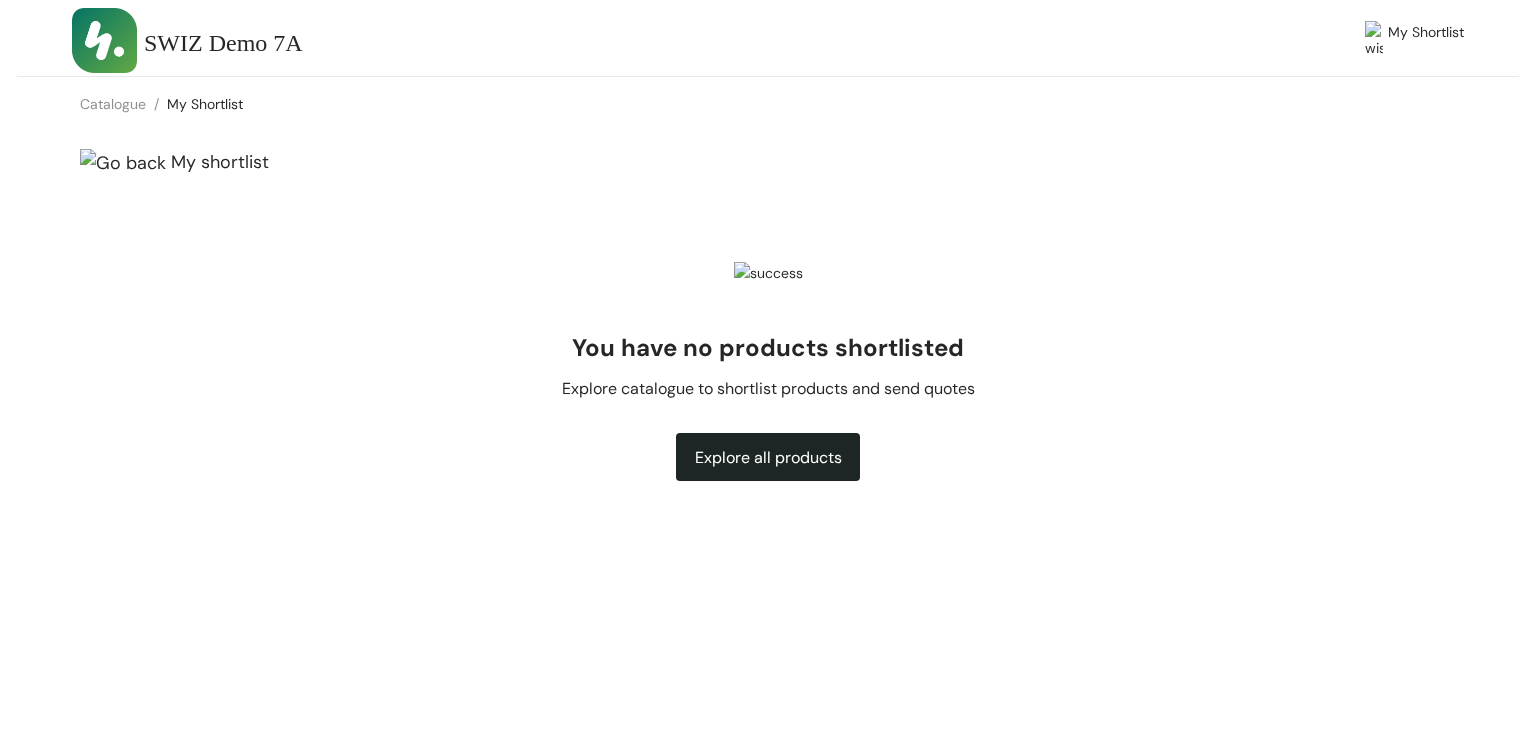 click on "You have no products shortlisted Explore catalogue to shortlist products and send quotes Explore all products" at bounding box center (768, 372) 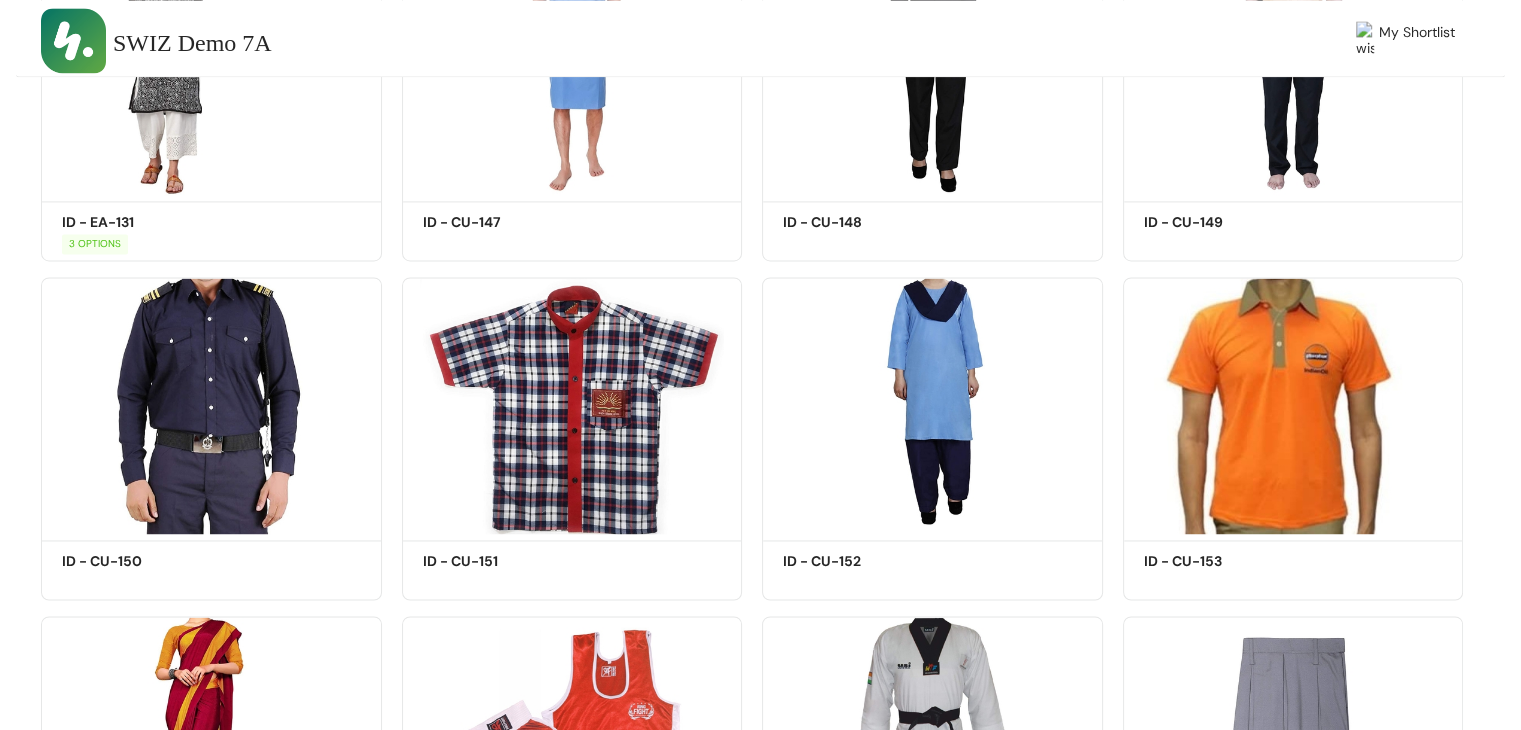 scroll, scrollTop: 2990, scrollLeft: 0, axis: vertical 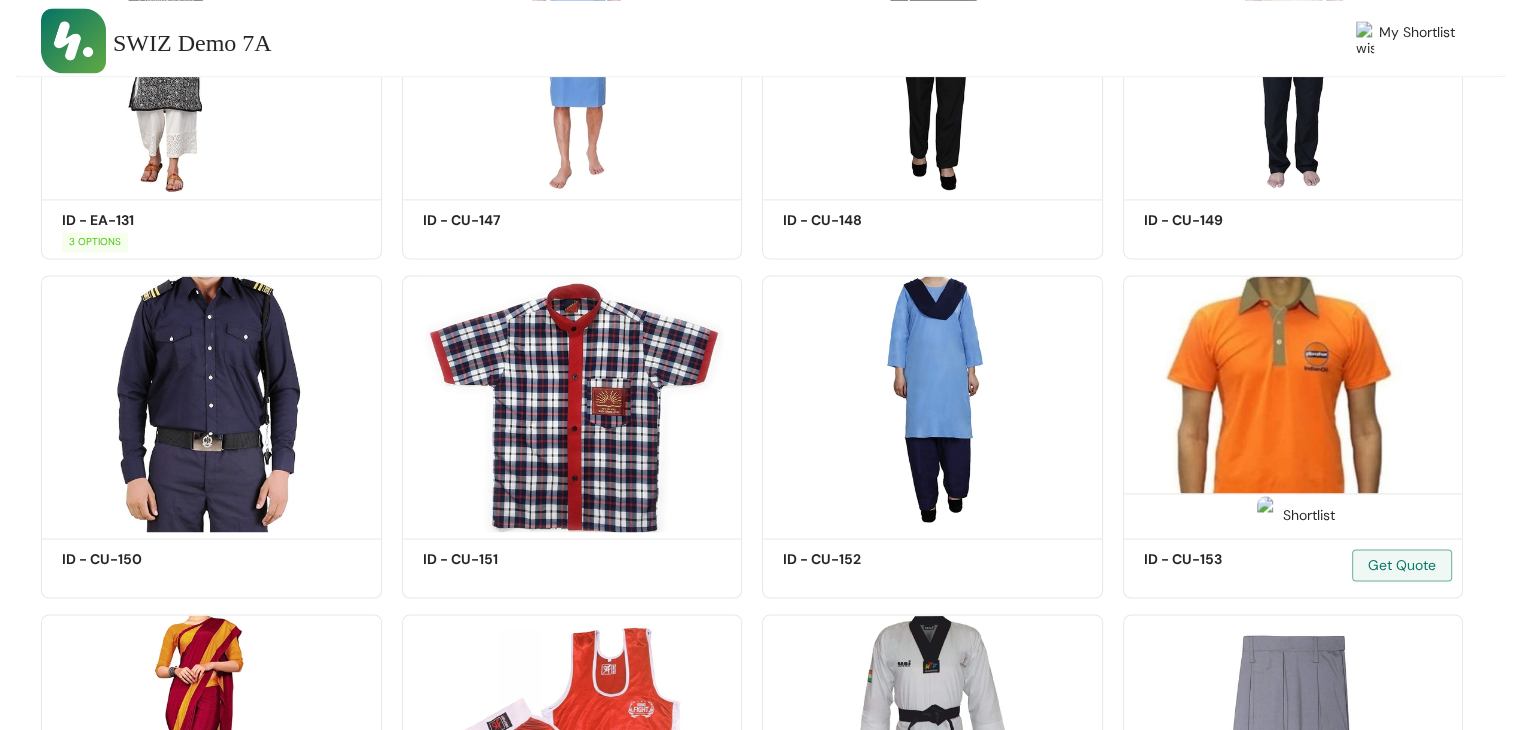 click at bounding box center (1293, 403) 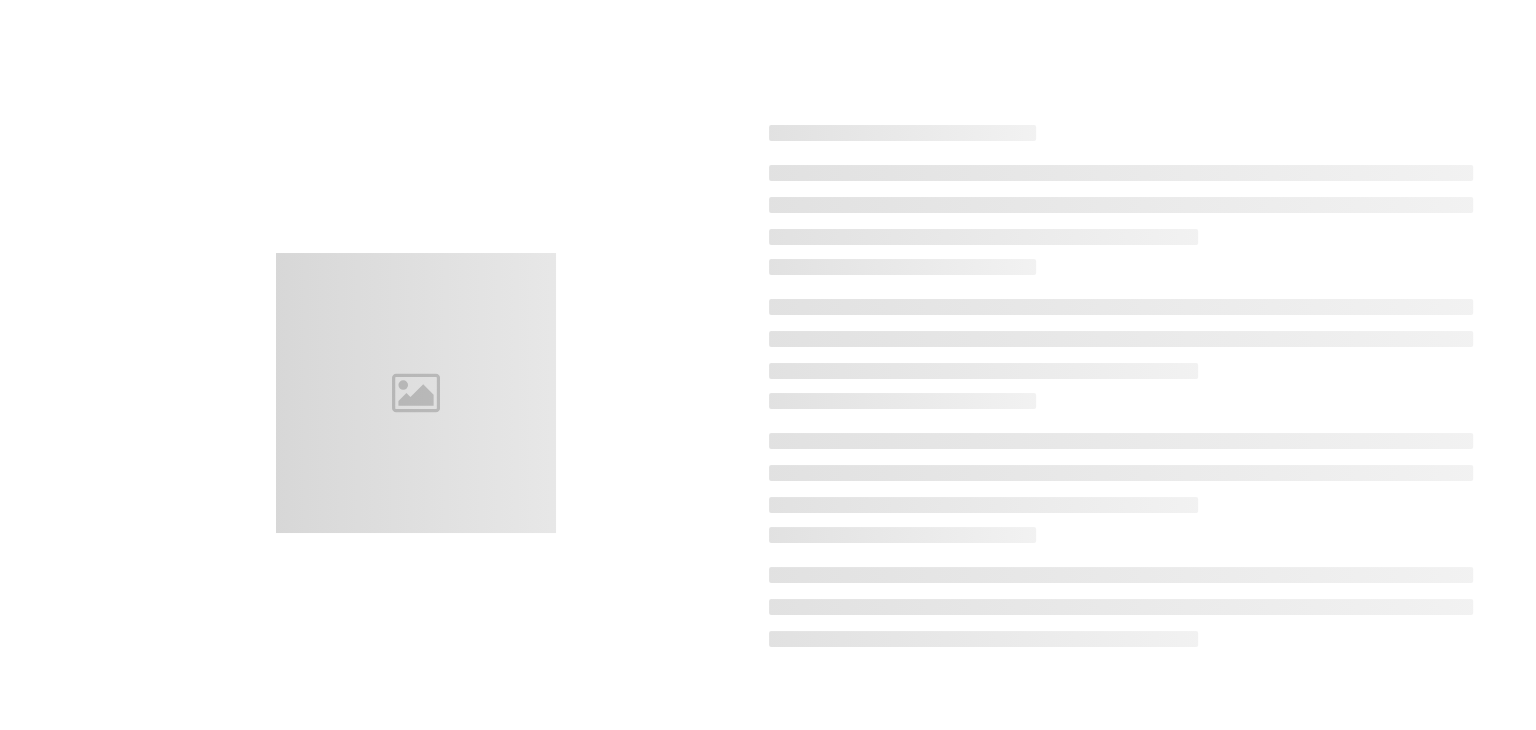 scroll, scrollTop: 0, scrollLeft: 0, axis: both 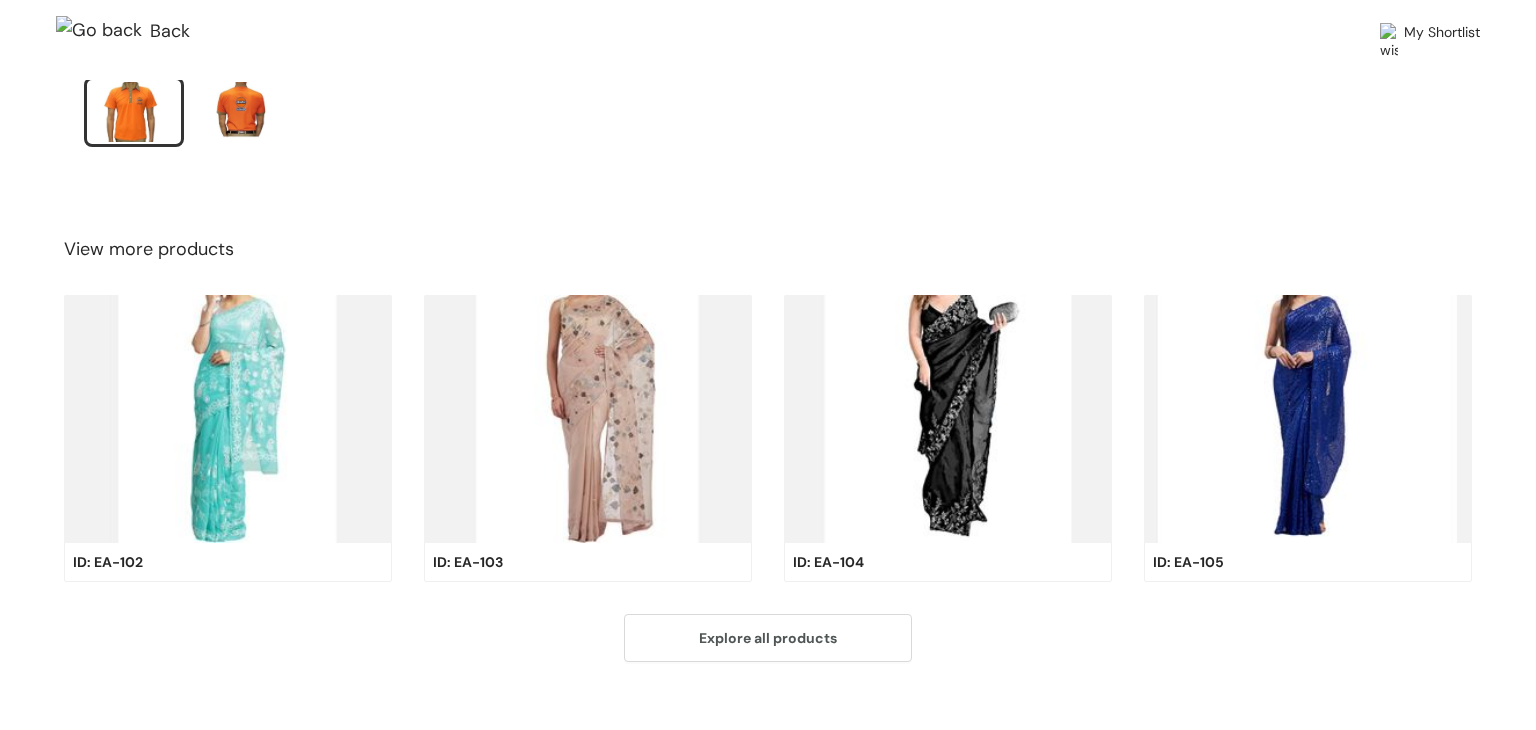 click on "My Shortlist" at bounding box center (1442, 43) 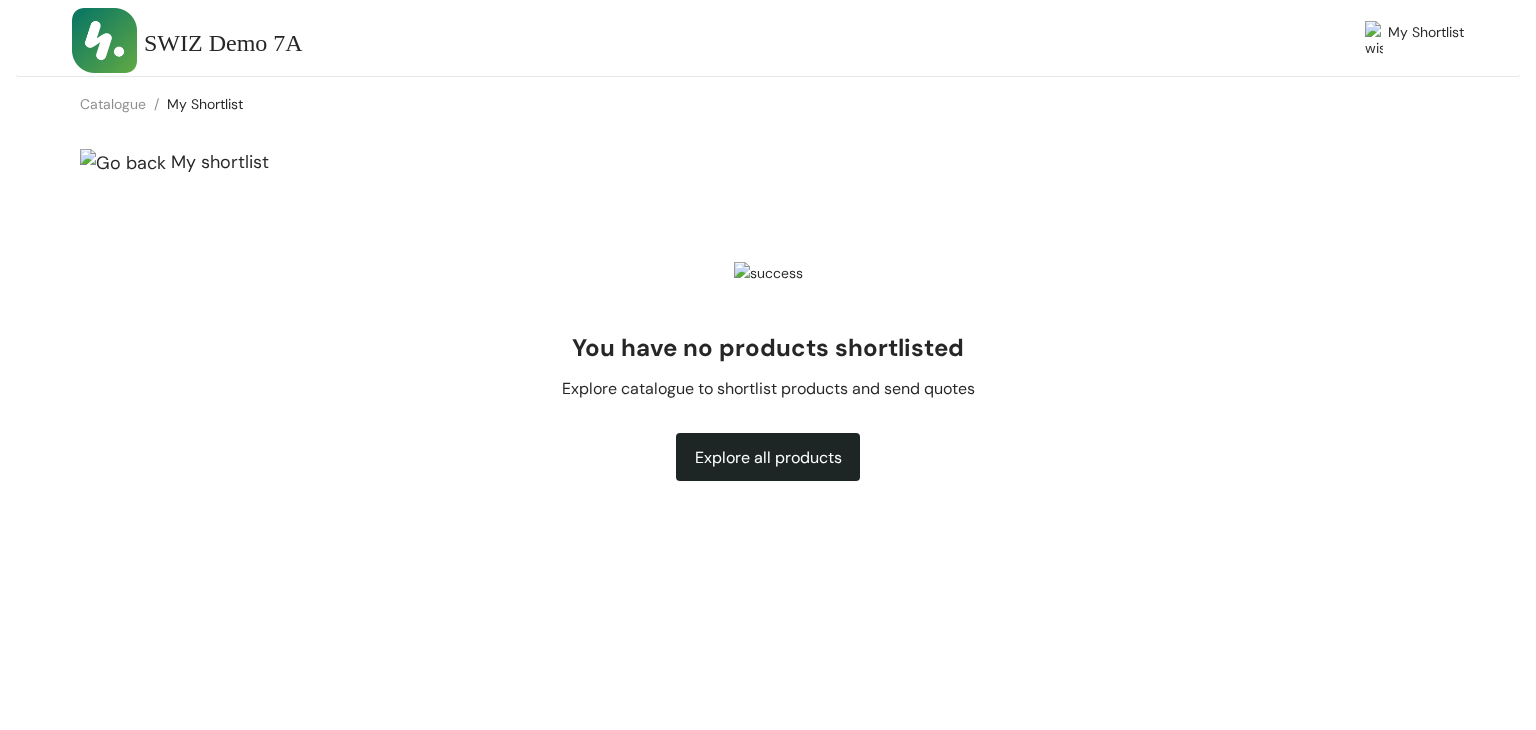 click on "My shortlist" at bounding box center (220, 162) 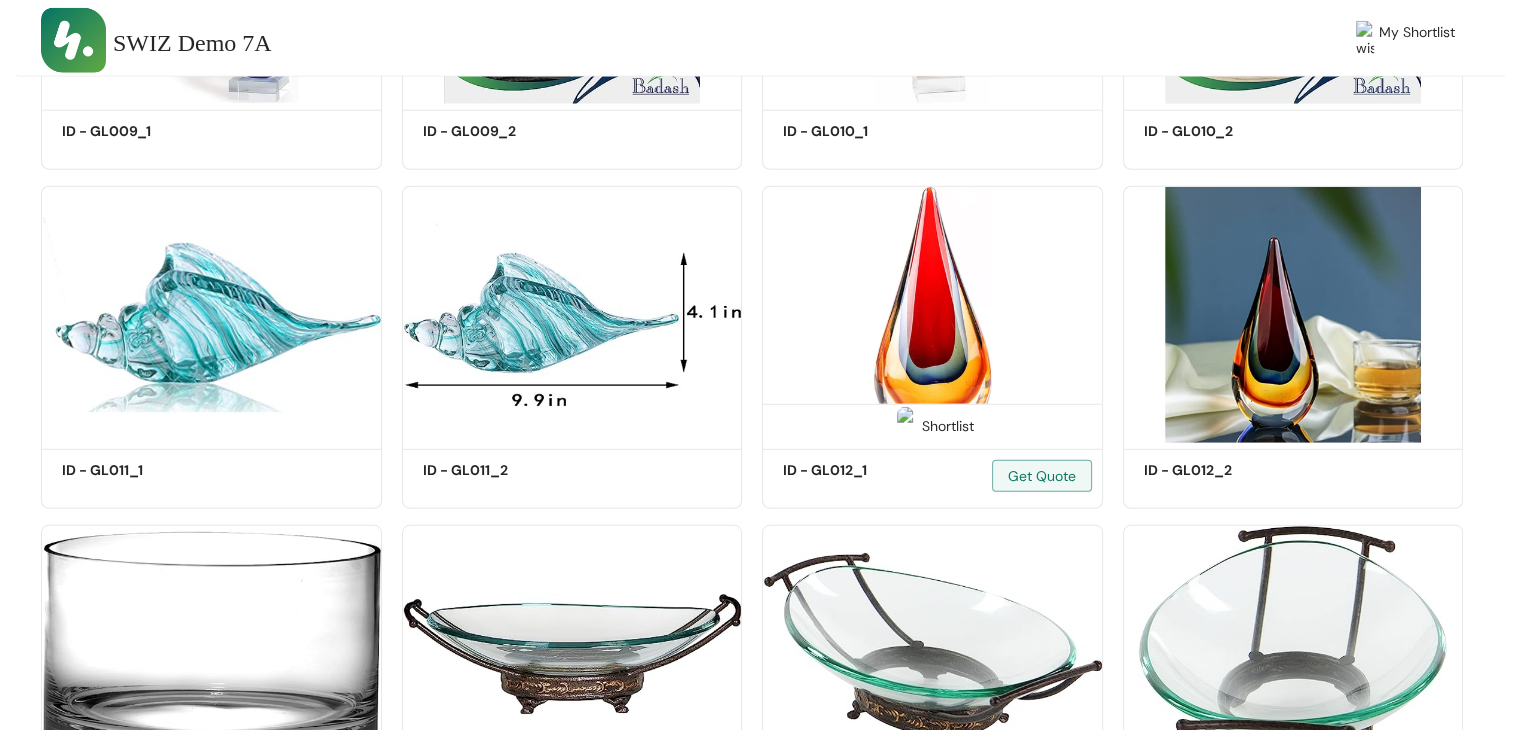 scroll, scrollTop: 7024, scrollLeft: 0, axis: vertical 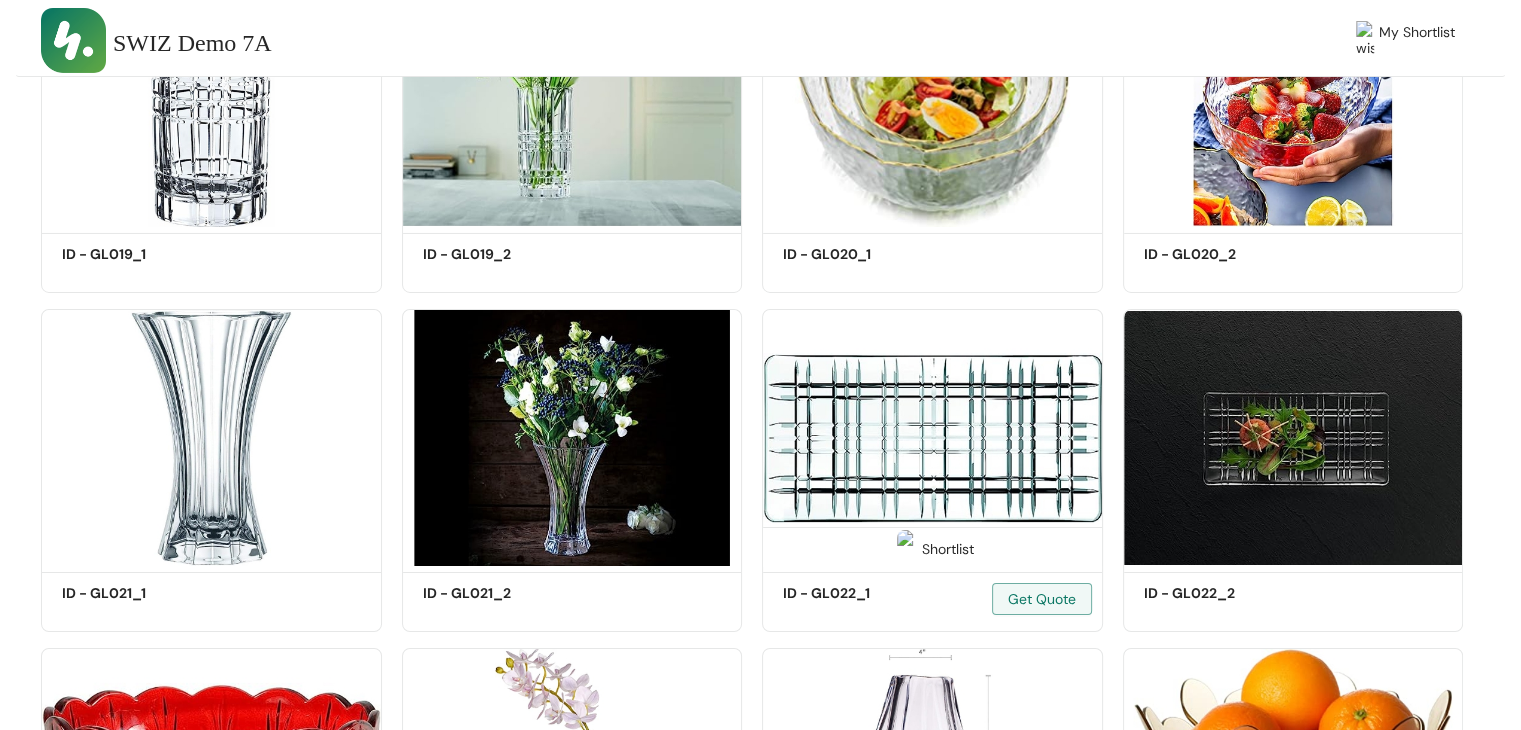 click at bounding box center (932, 437) 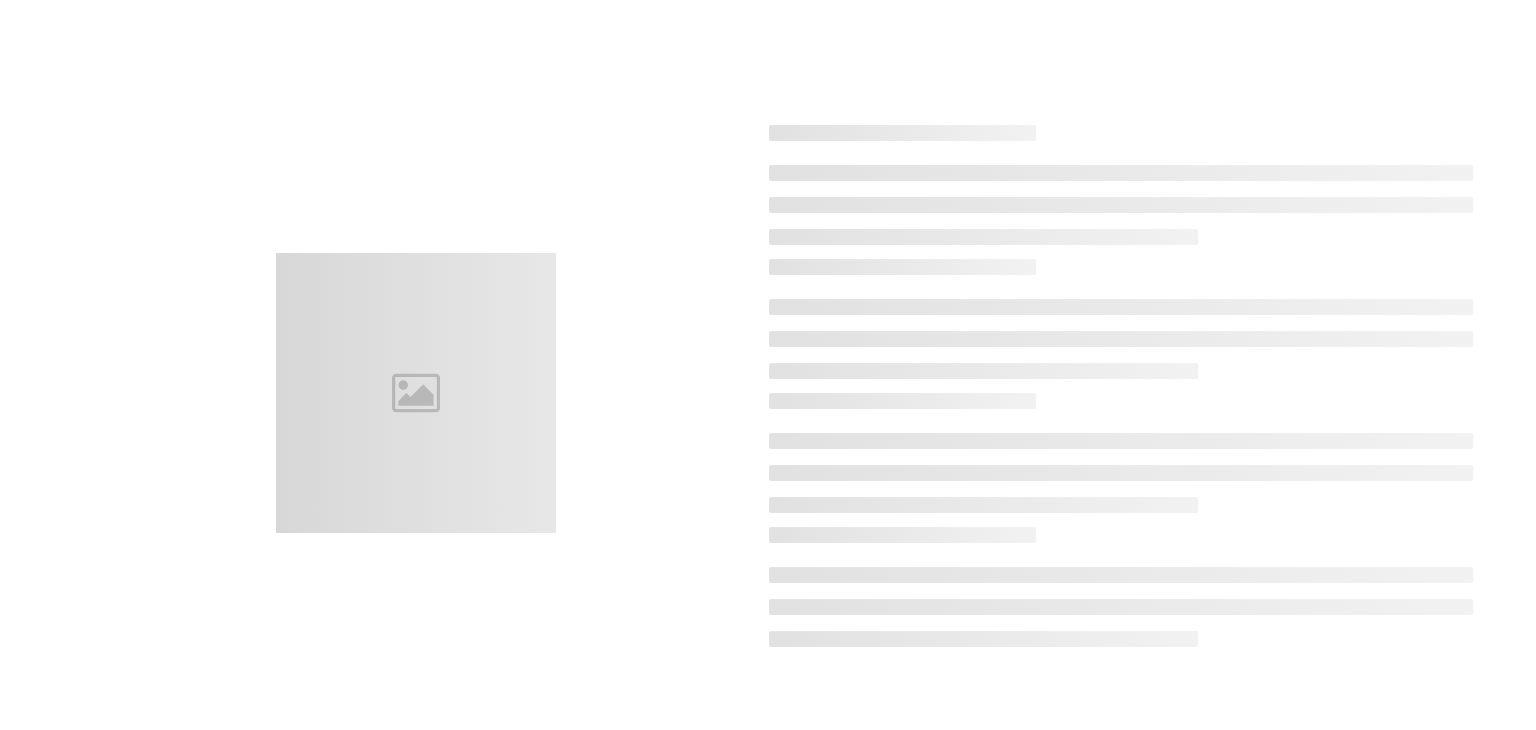 scroll, scrollTop: 0, scrollLeft: 0, axis: both 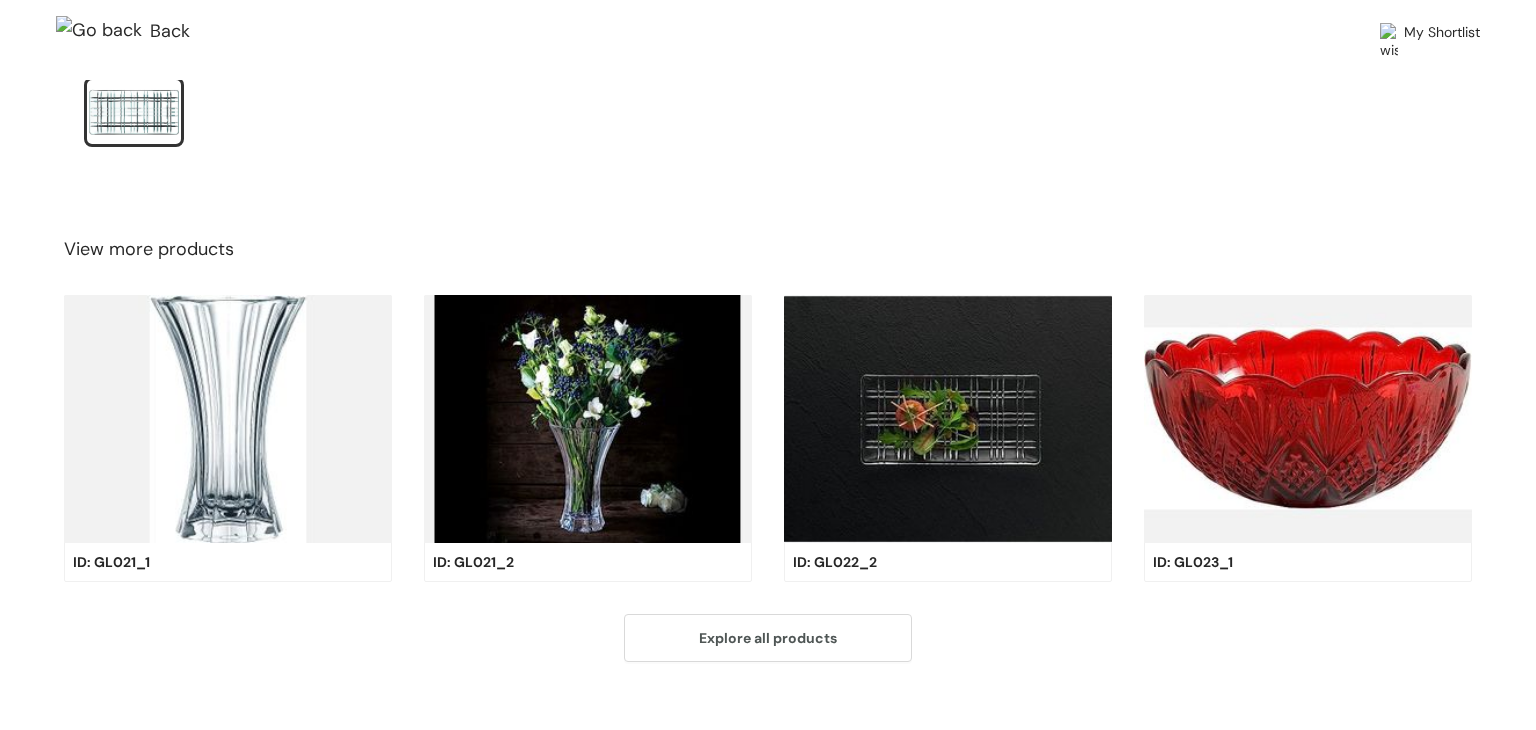 click at bounding box center (948, 419) 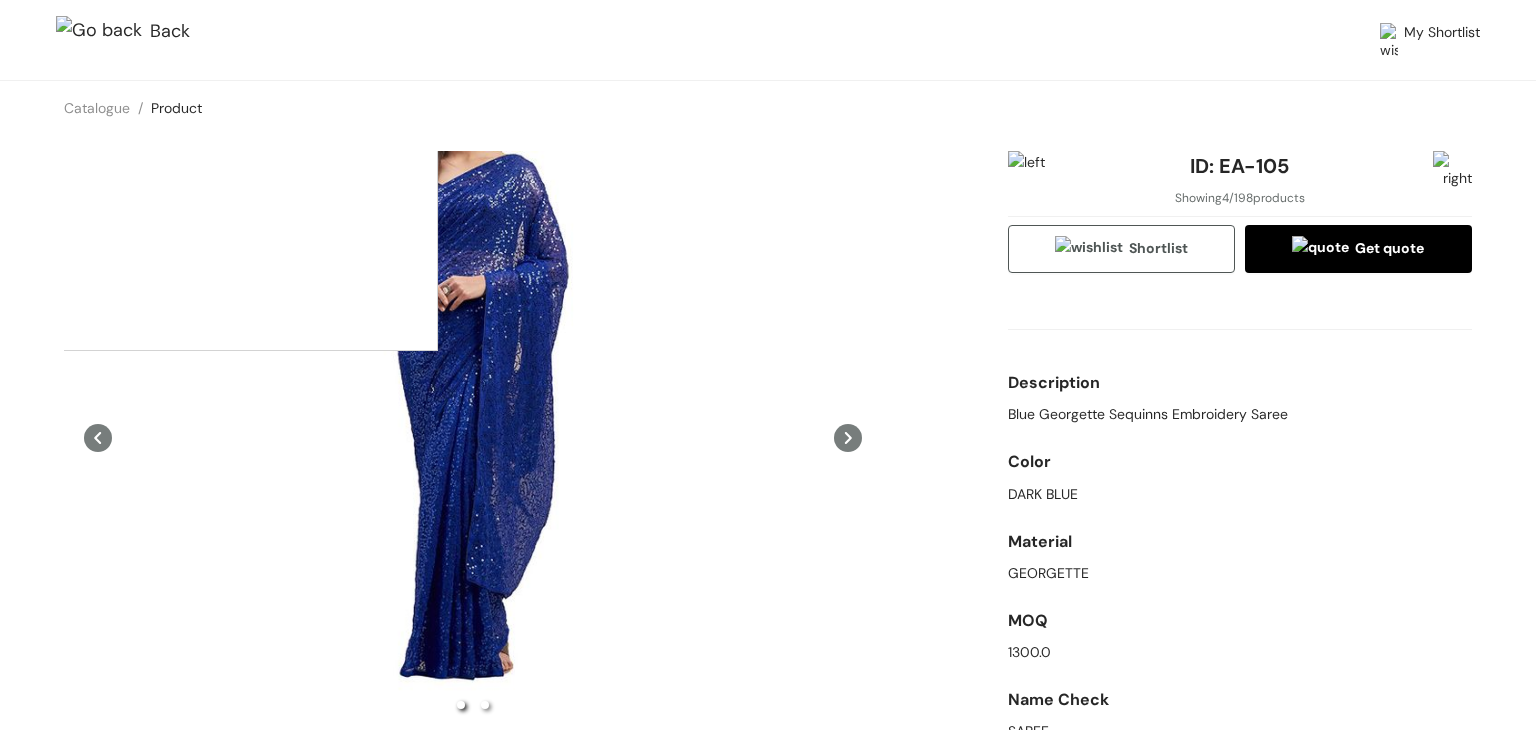scroll, scrollTop: 668, scrollLeft: 0, axis: vertical 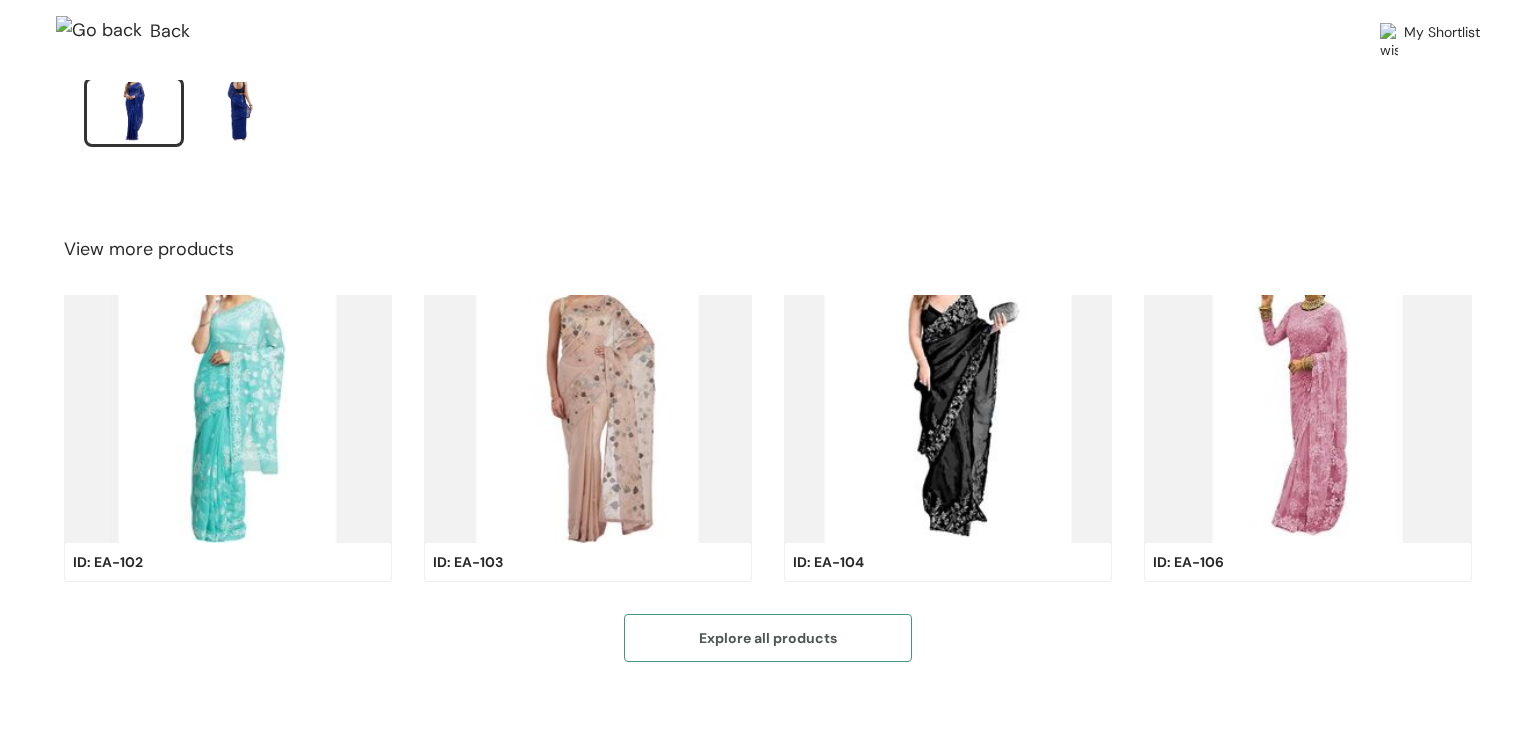 click on "Explore all products" at bounding box center [768, 638] 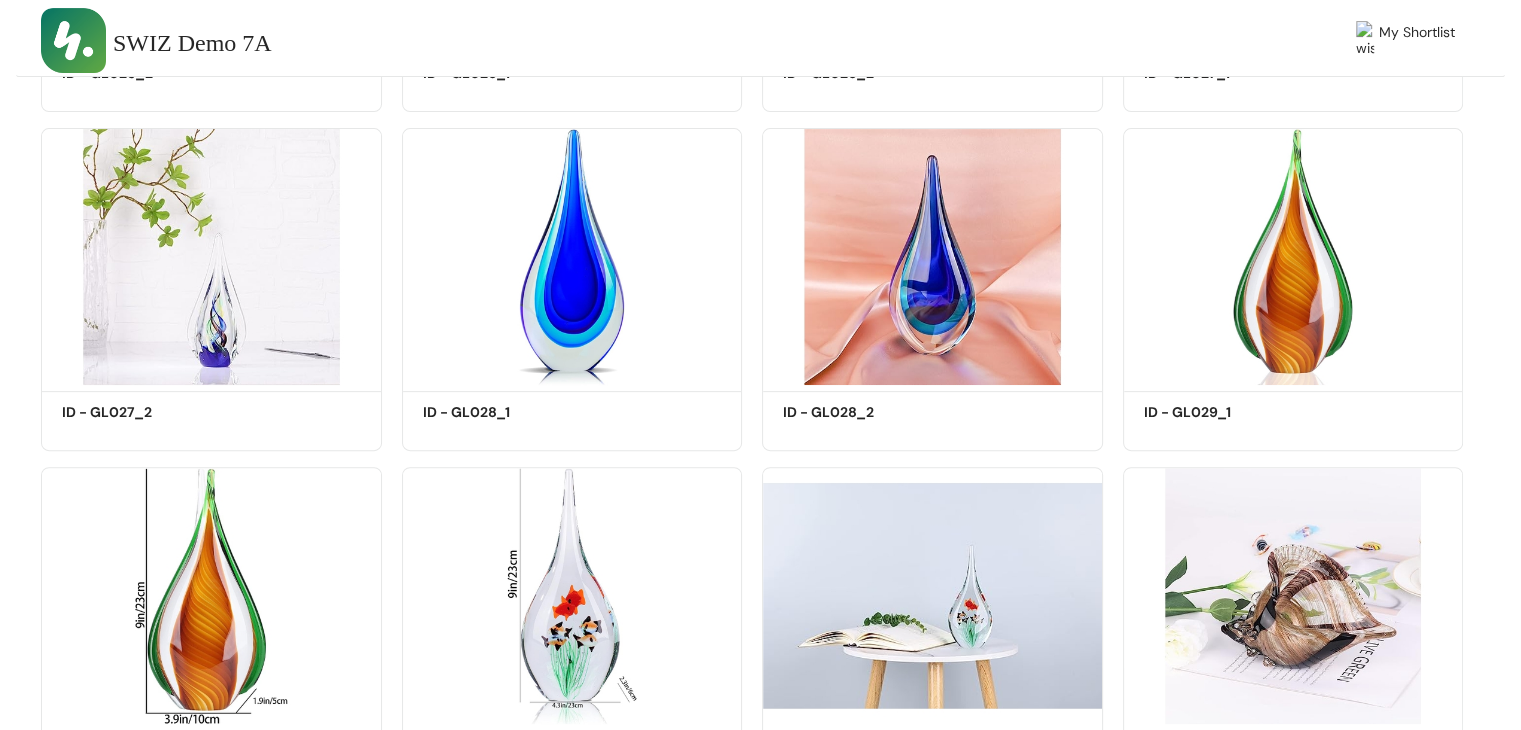 scroll, scrollTop: 8224, scrollLeft: 0, axis: vertical 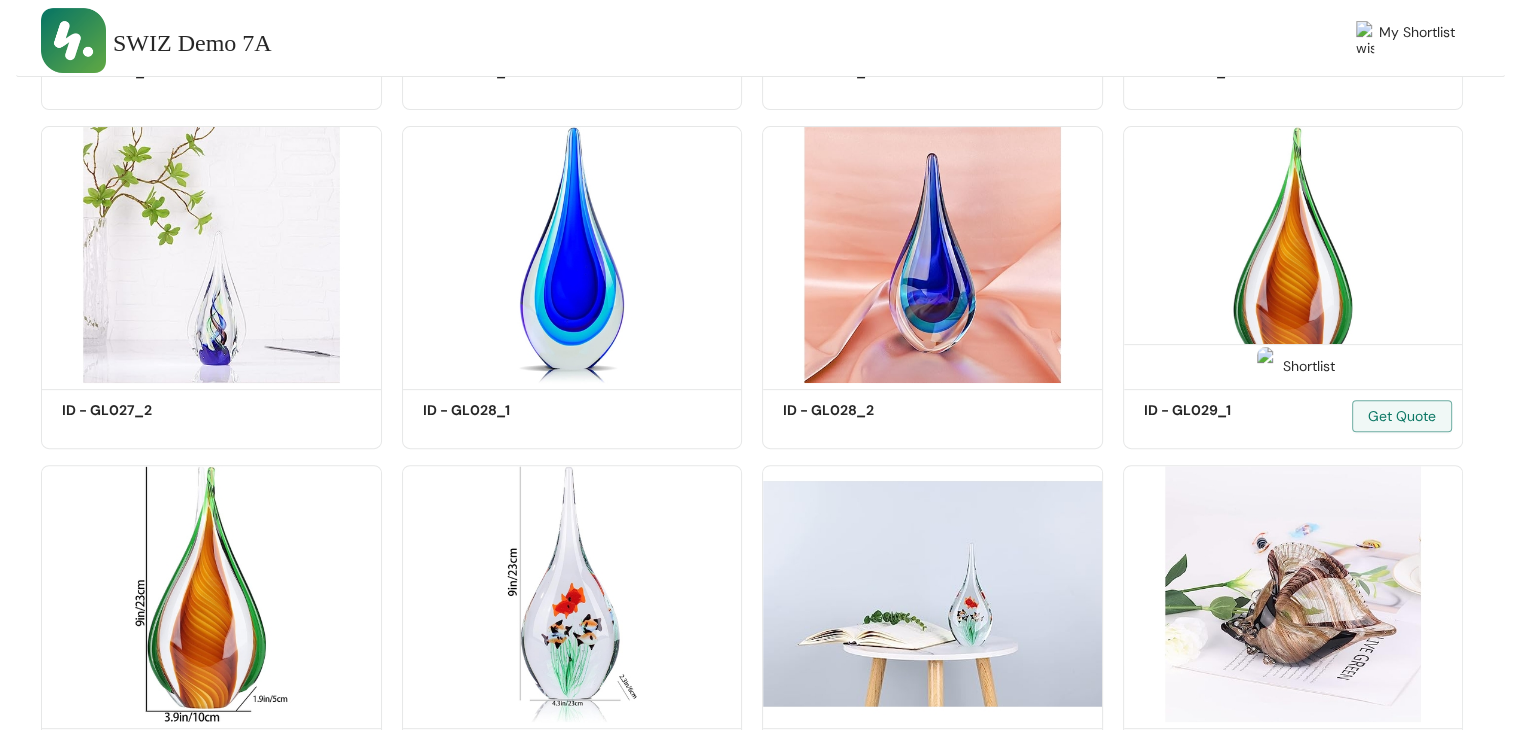 click at bounding box center (1293, 254) 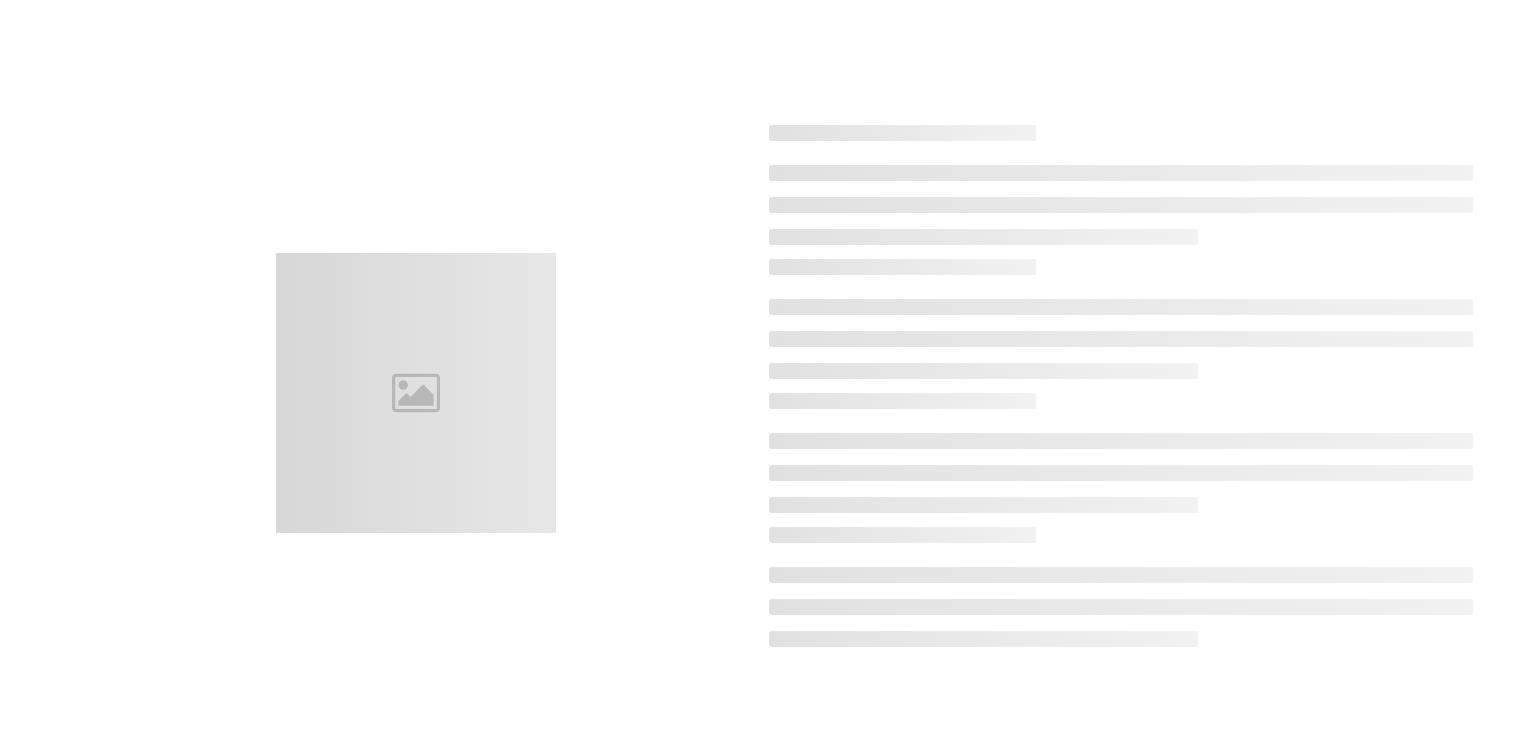 scroll, scrollTop: 0, scrollLeft: 0, axis: both 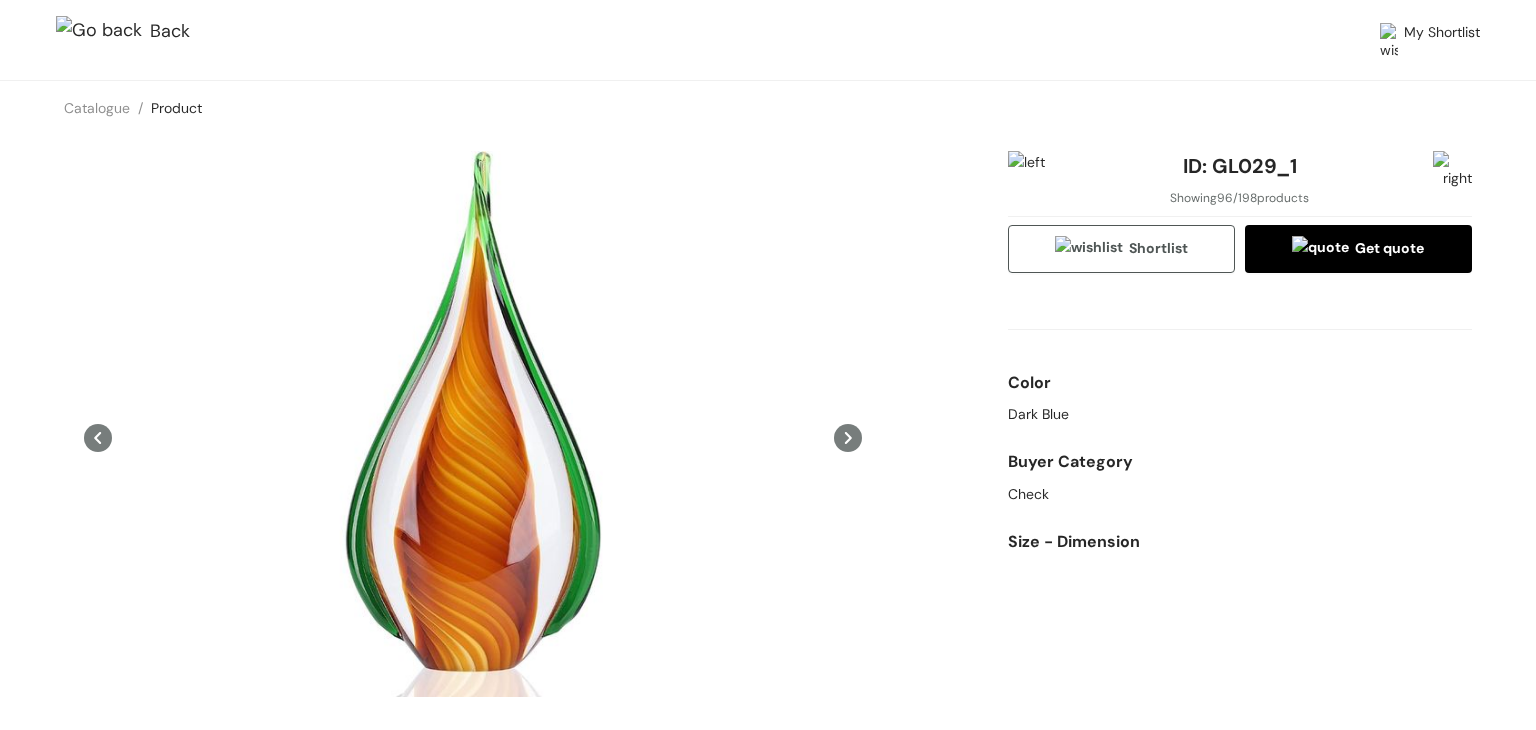 click at bounding box center (1452, 170) 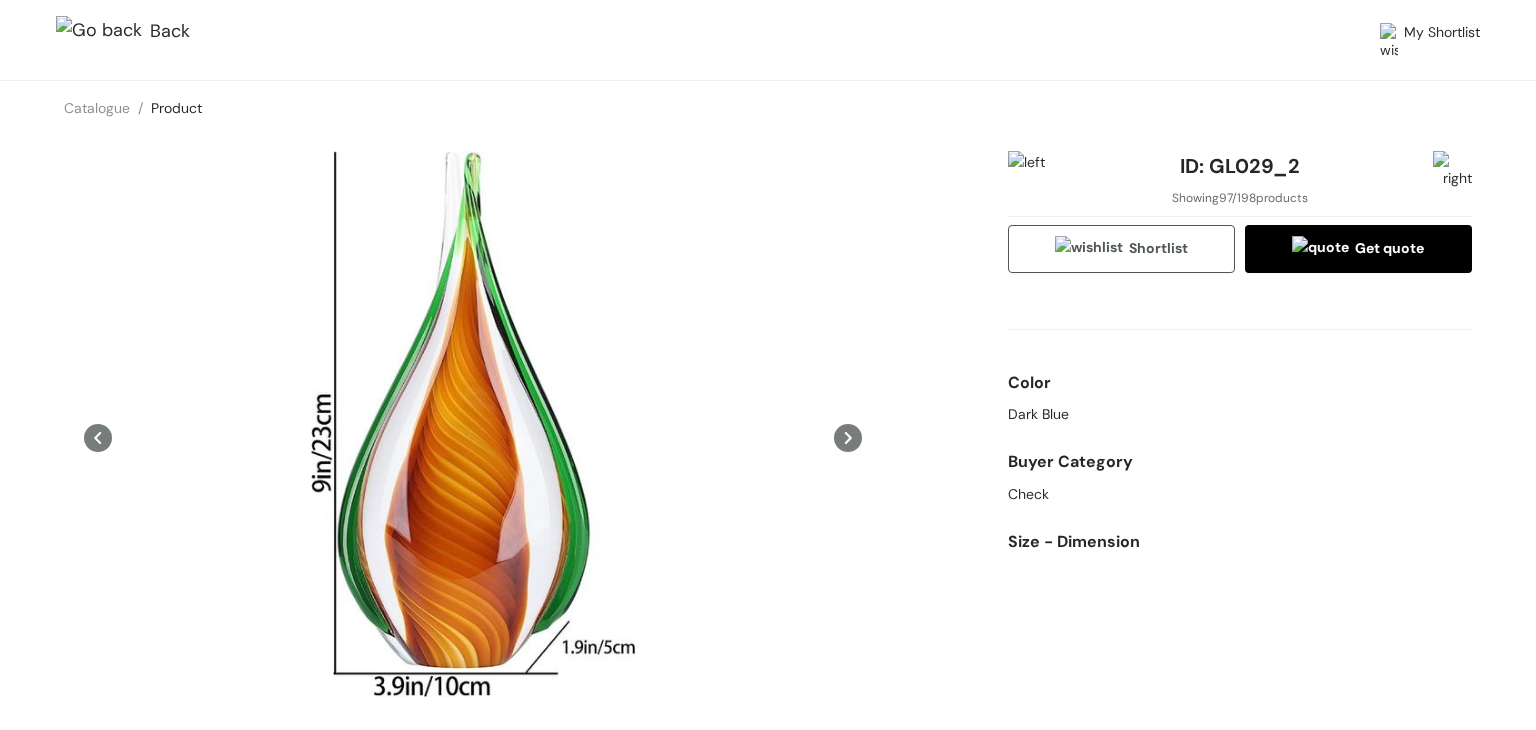 click 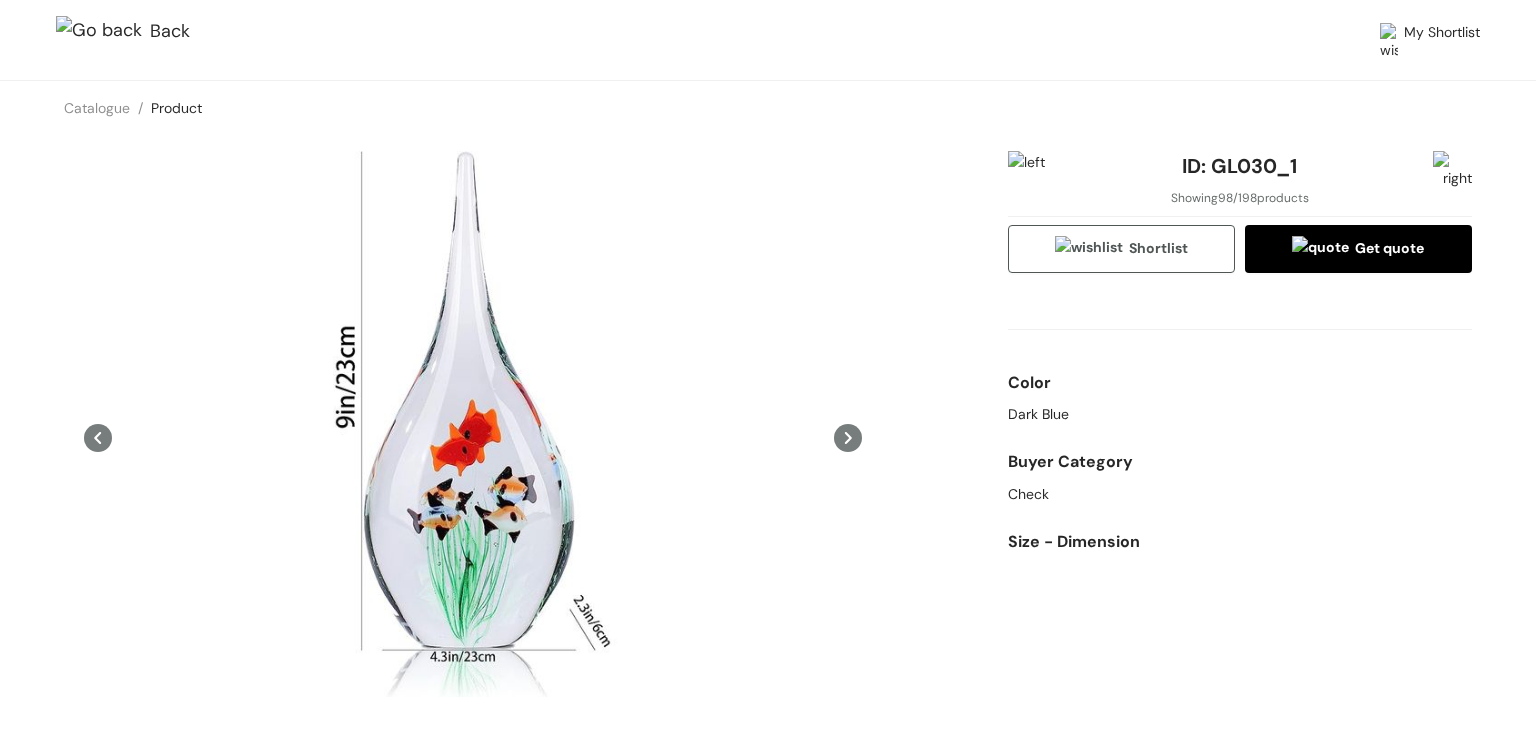 click at bounding box center (1452, 170) 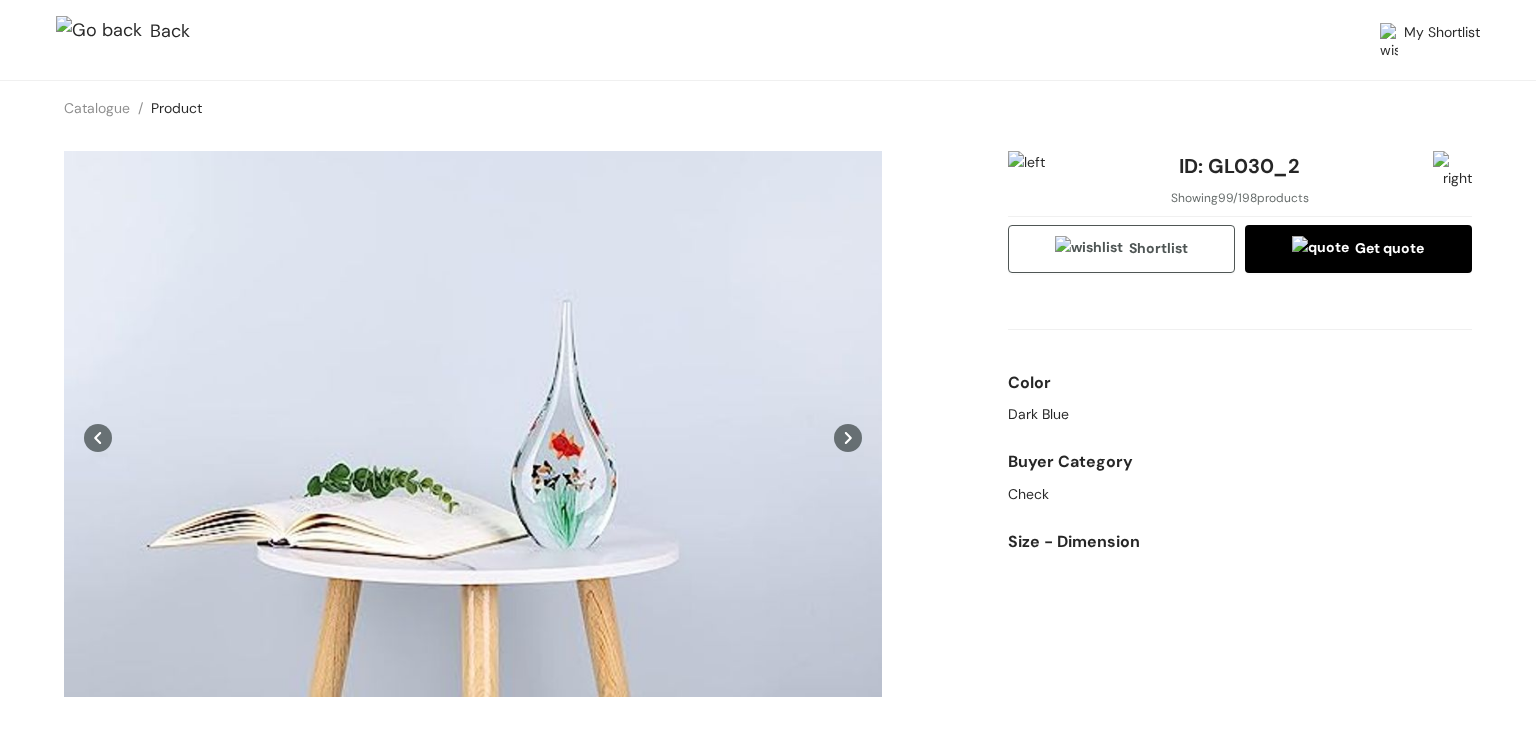 click on "Dark Blue" at bounding box center [1240, 414] 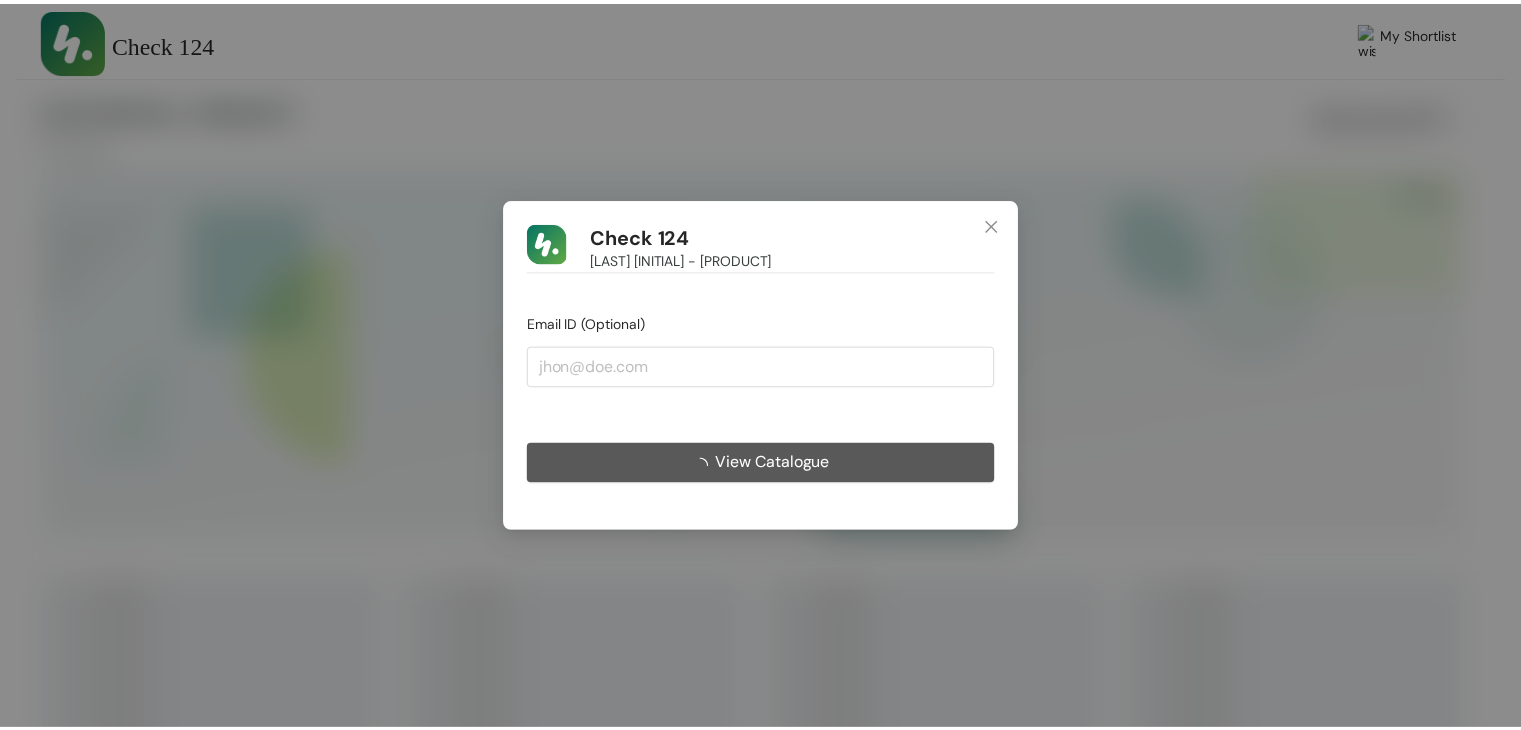 scroll, scrollTop: 0, scrollLeft: 0, axis: both 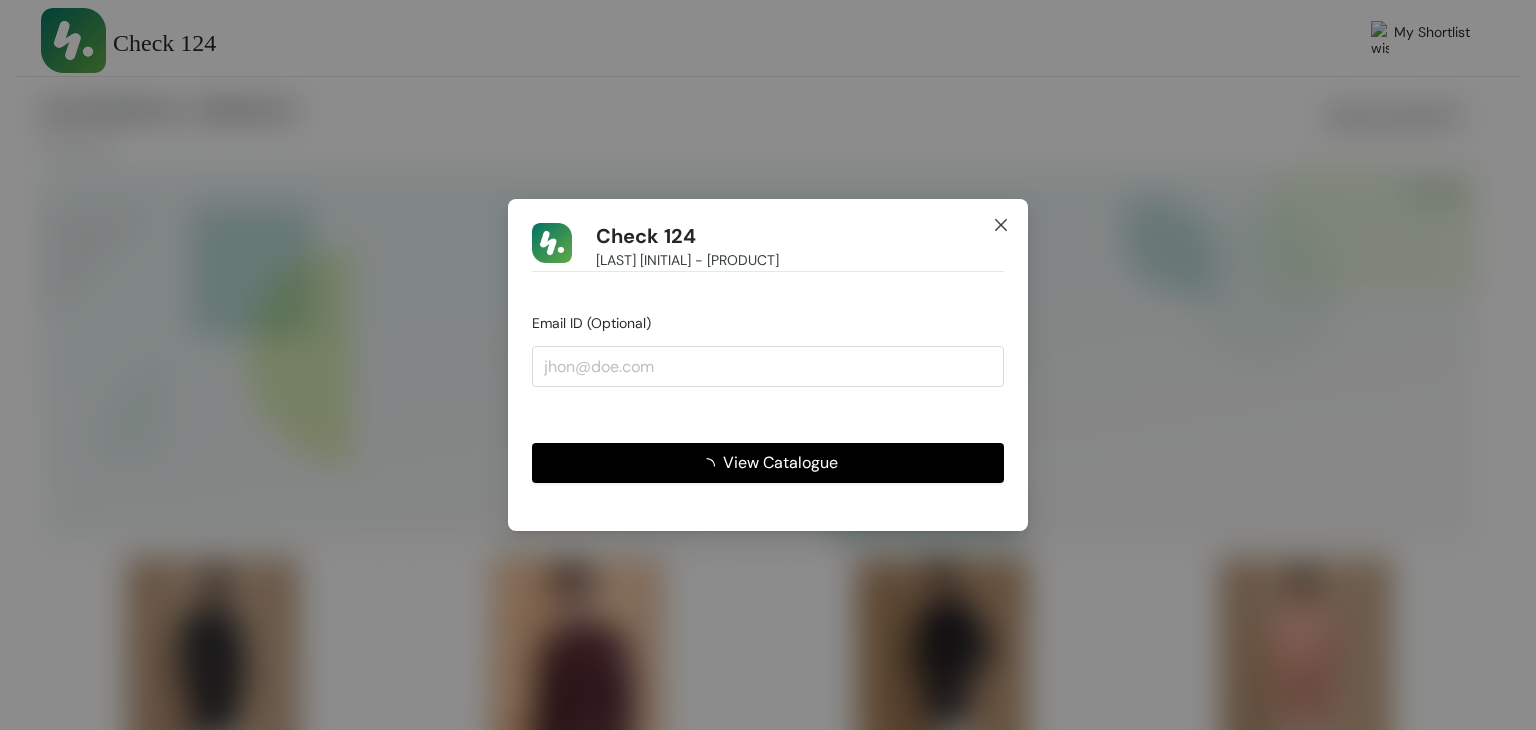 click at bounding box center (1001, 226) 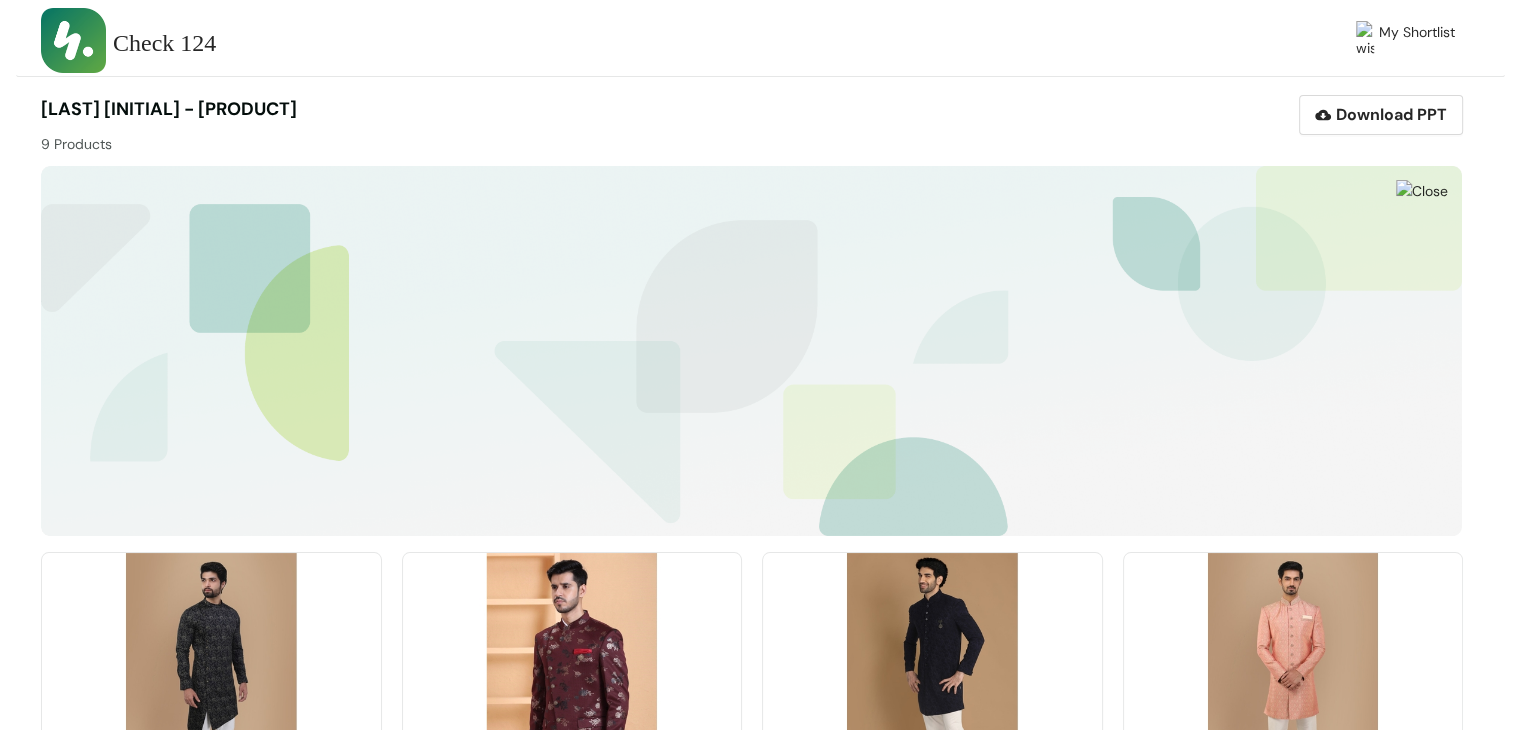 scroll, scrollTop: 0, scrollLeft: 0, axis: both 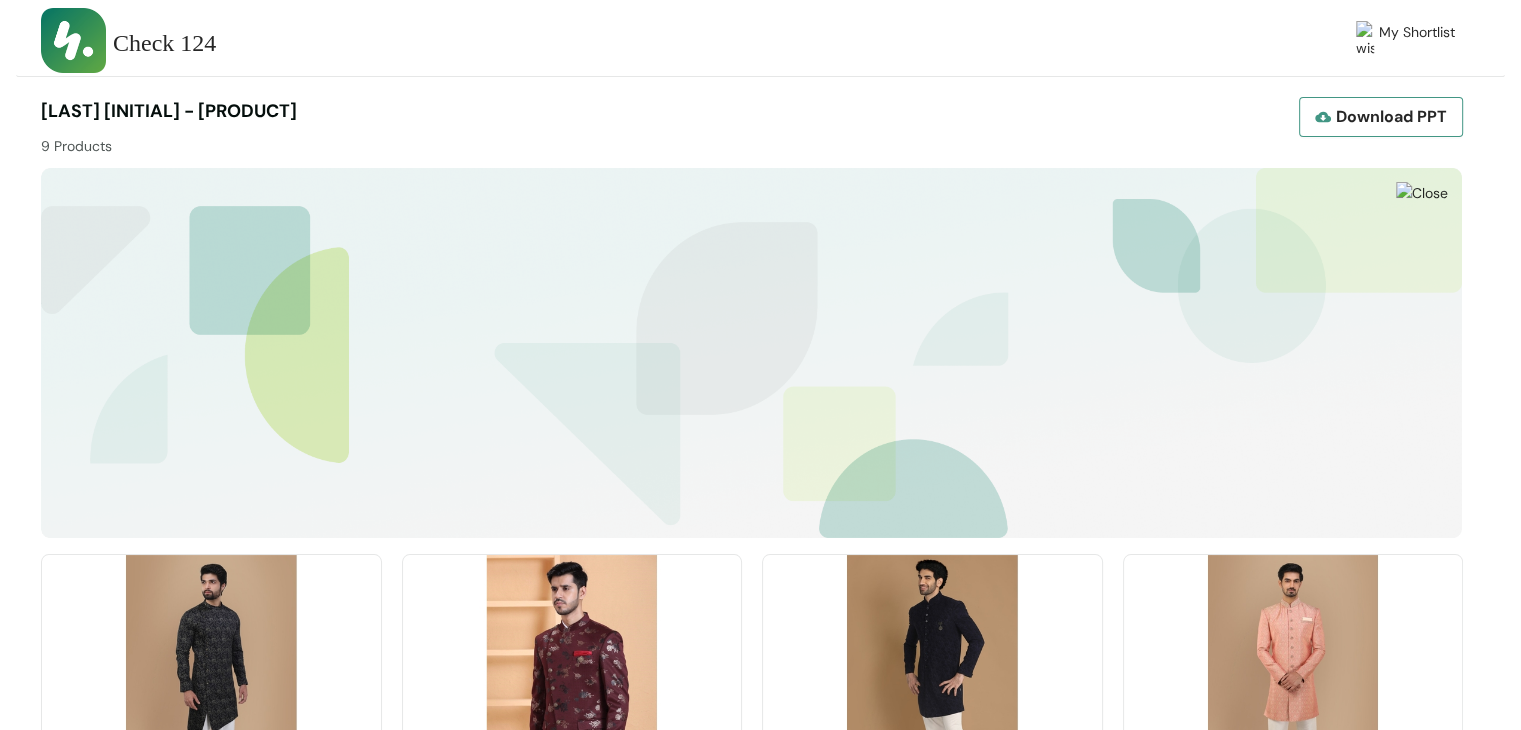 click on "Download PPT" at bounding box center [1391, 116] 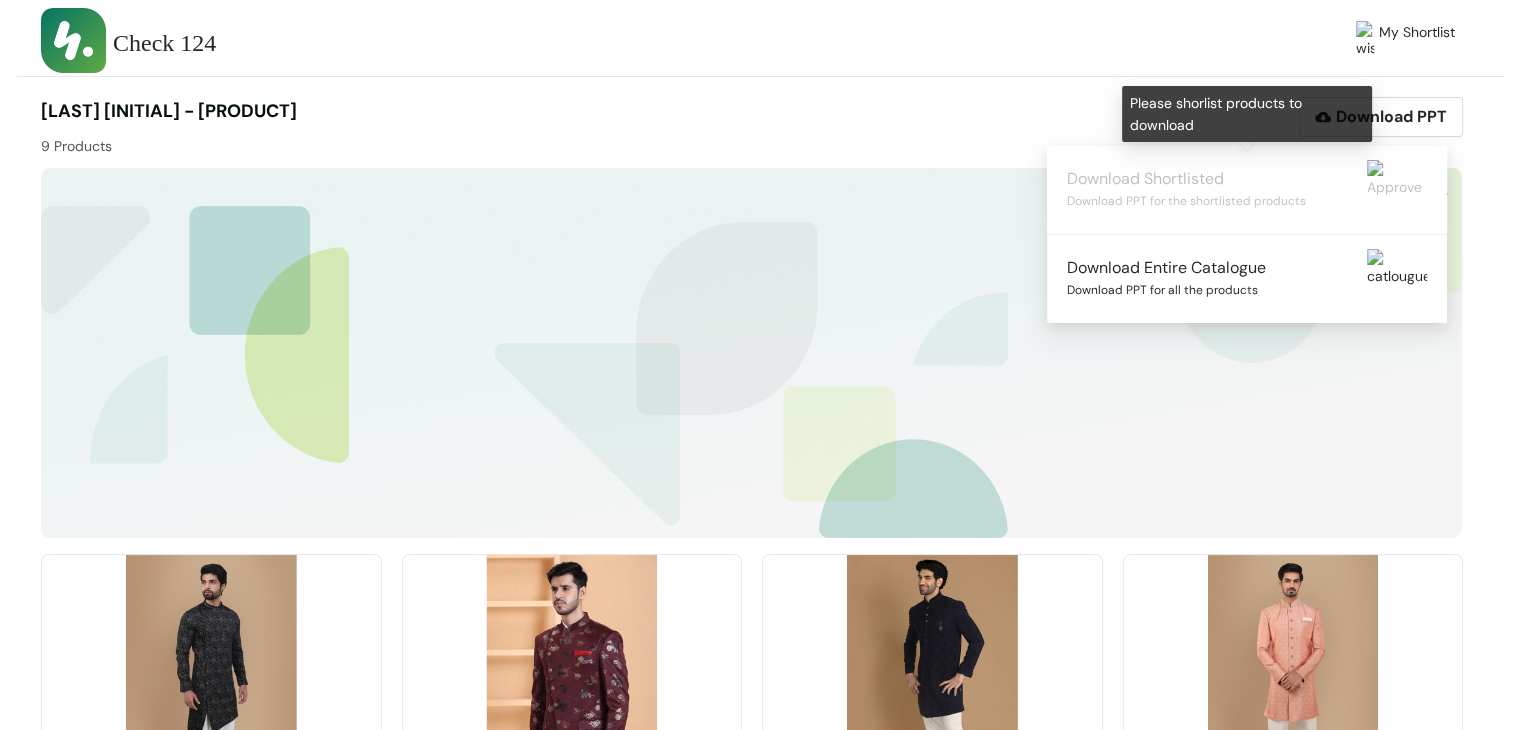 click on "Download Shortlisted" at bounding box center [1186, 179] 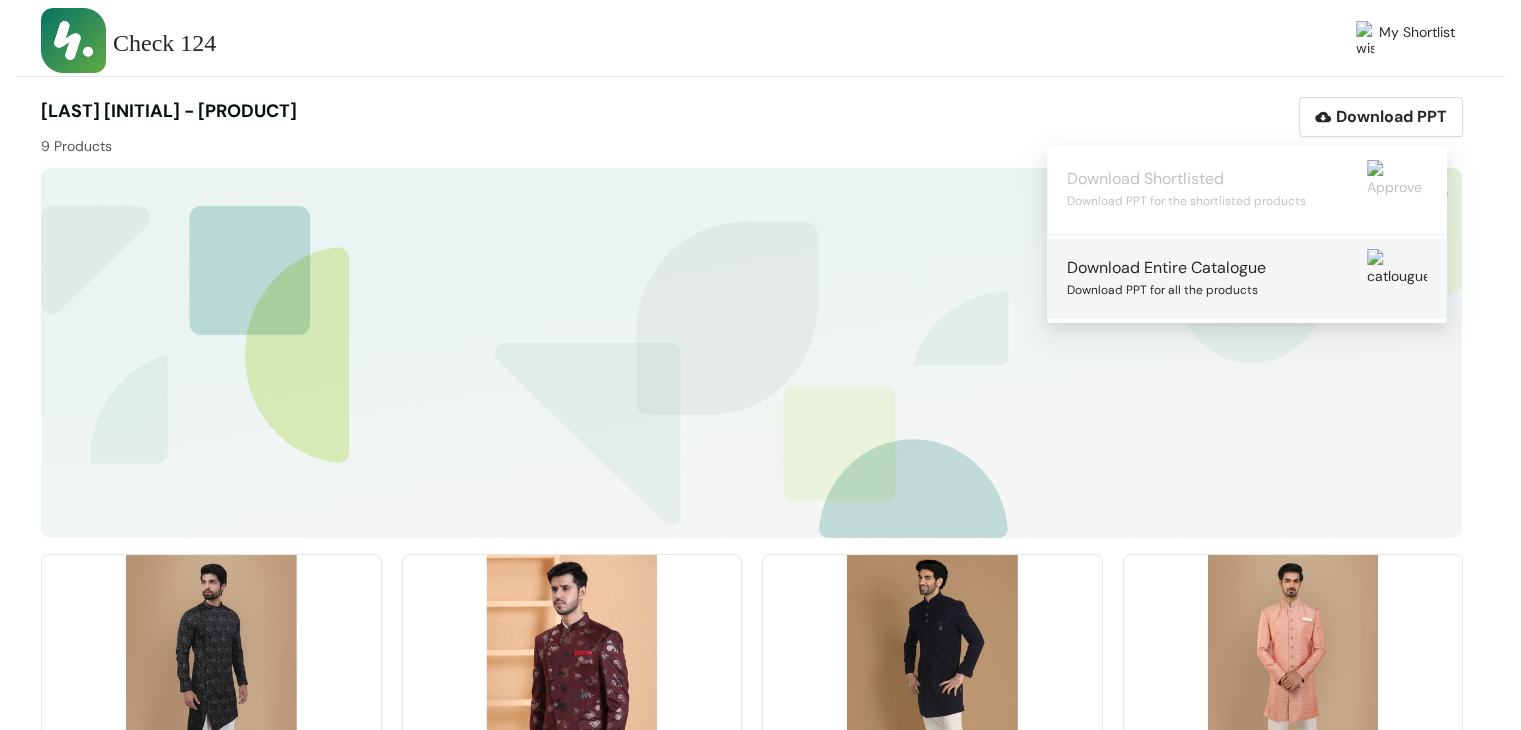 click on "Download Entire Catalogue Download PPT for all the products" at bounding box center [1247, 279] 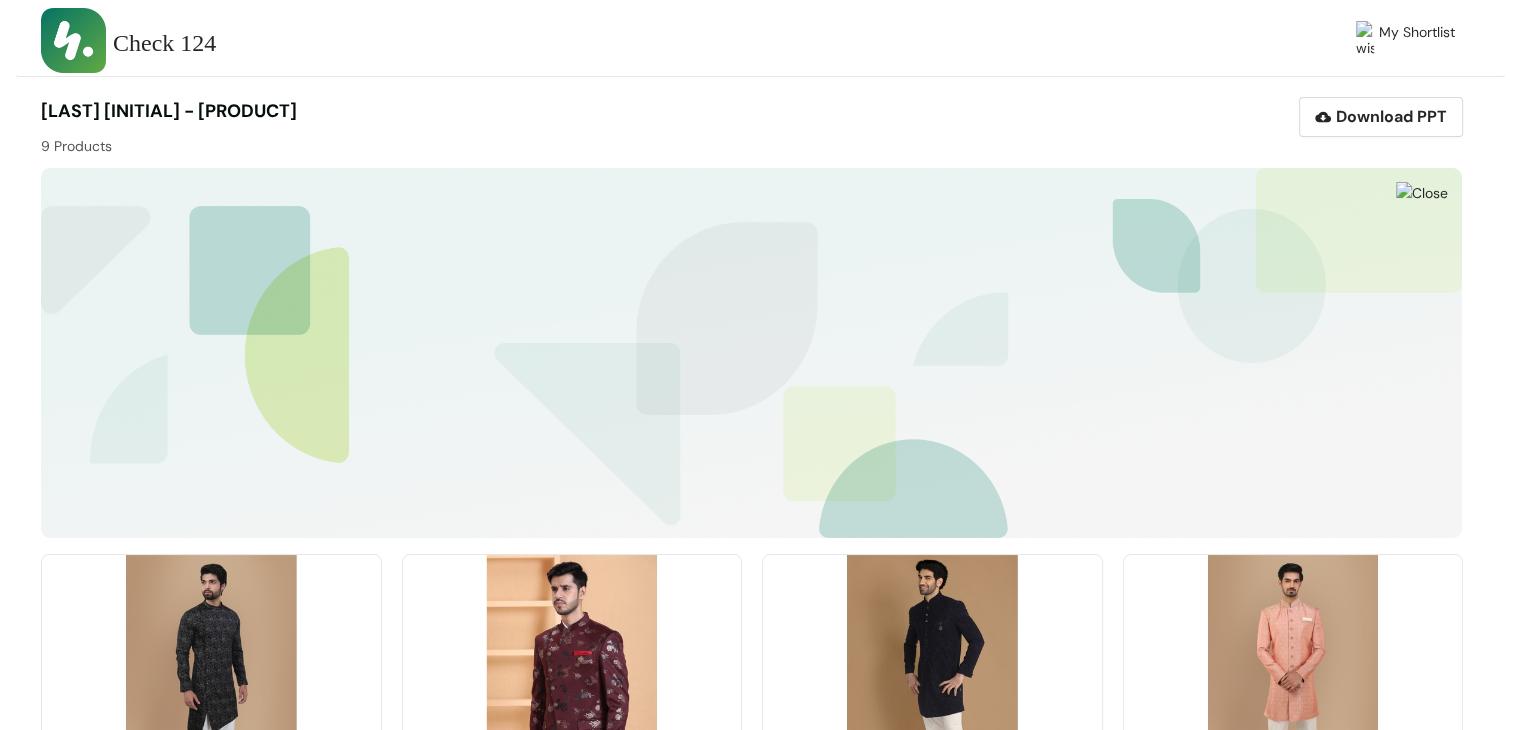 click at bounding box center [752, 352] 